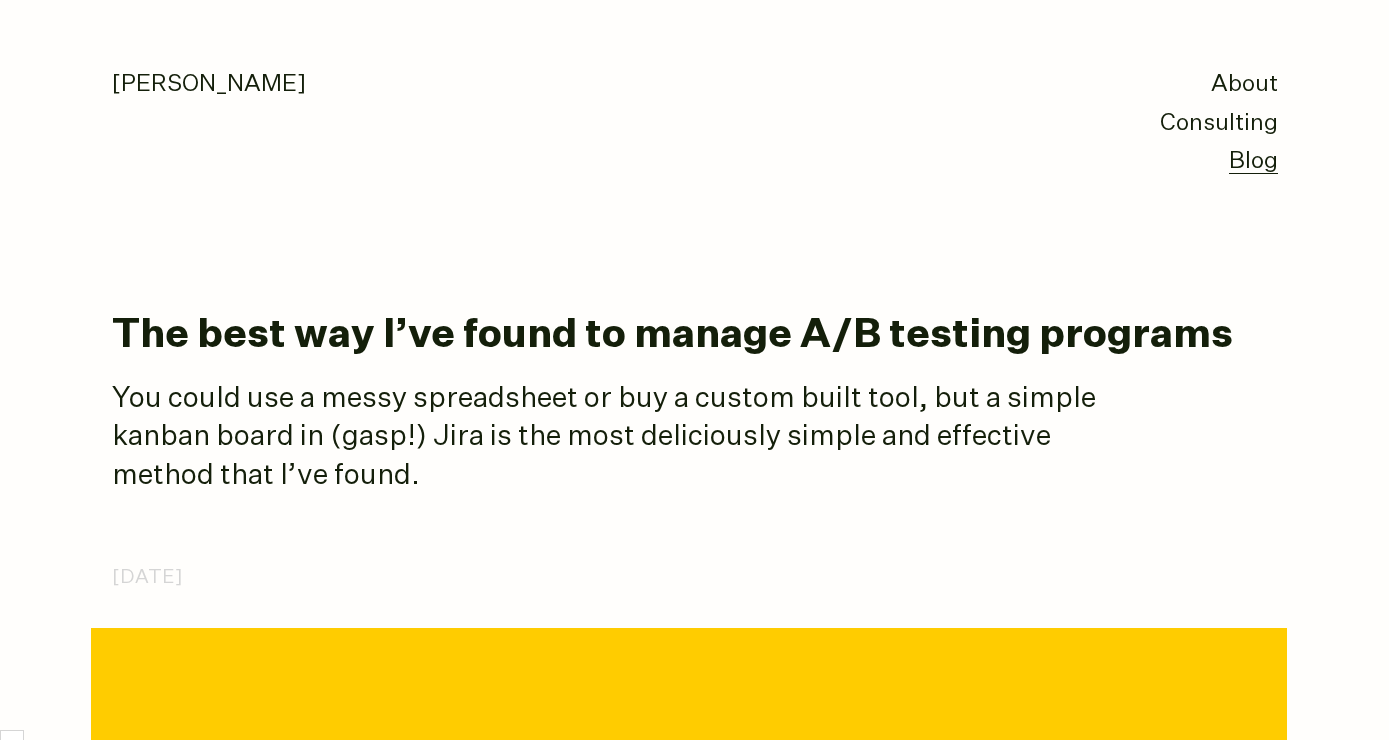 select on "*******" 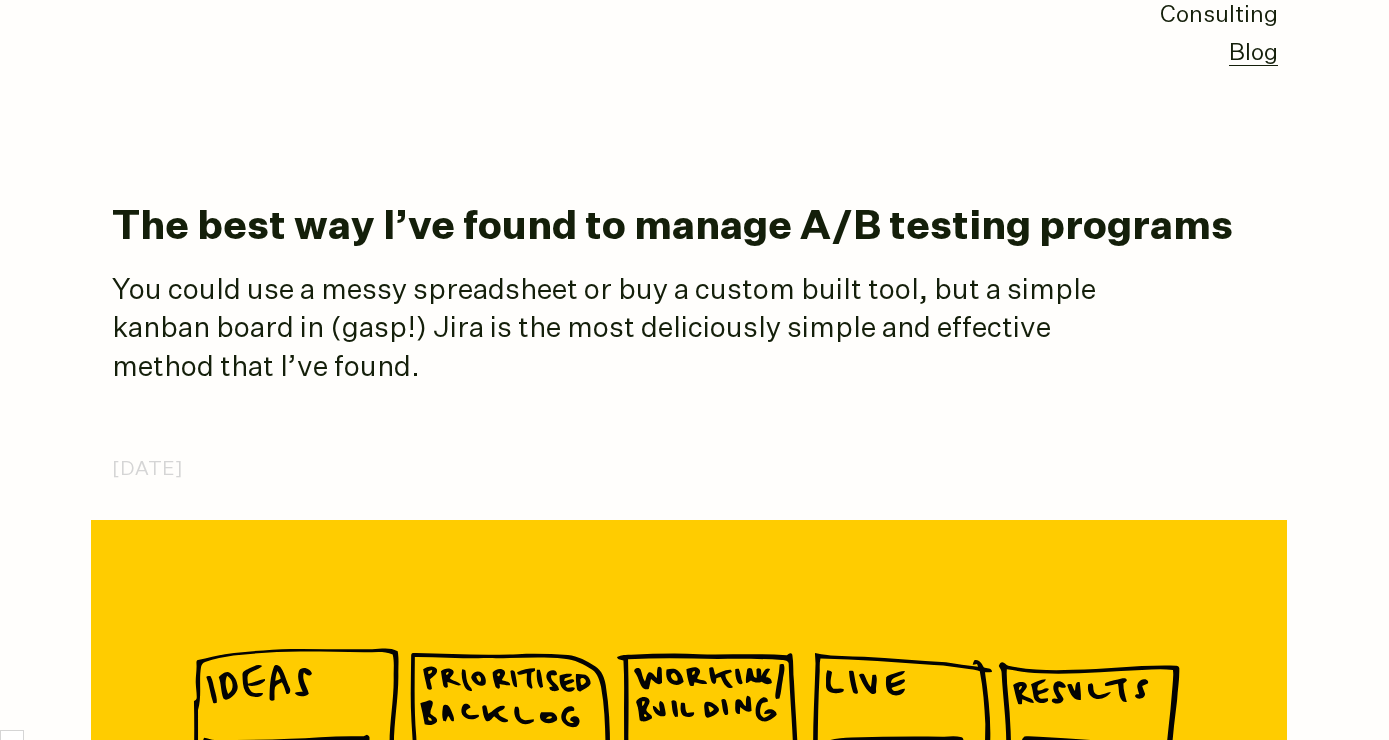 scroll, scrollTop: 134, scrollLeft: 0, axis: vertical 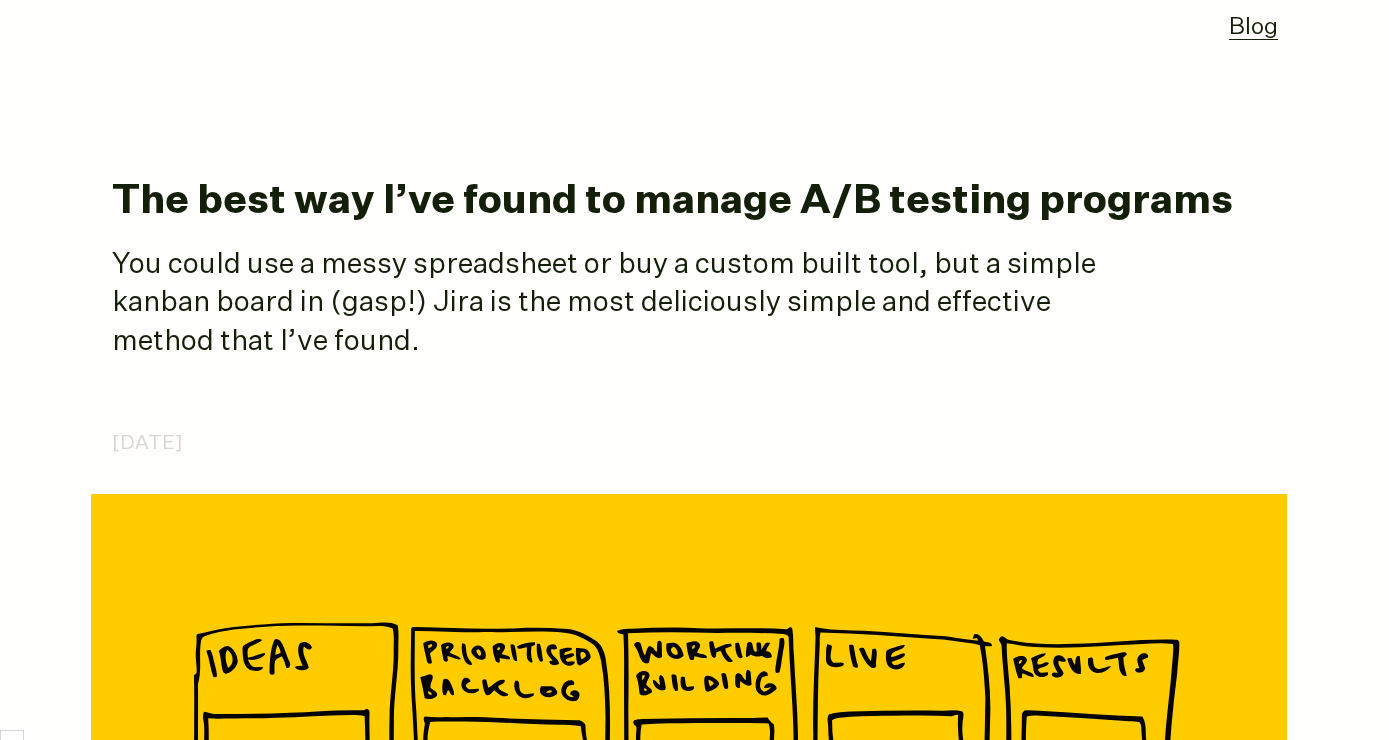 click on "You could use a messy spreadsheet or buy a custom built tool, but a simple kanban board in (gasp!) Jira is the most deliciously simple and effective method that I’ve found." at bounding box center [612, 304] 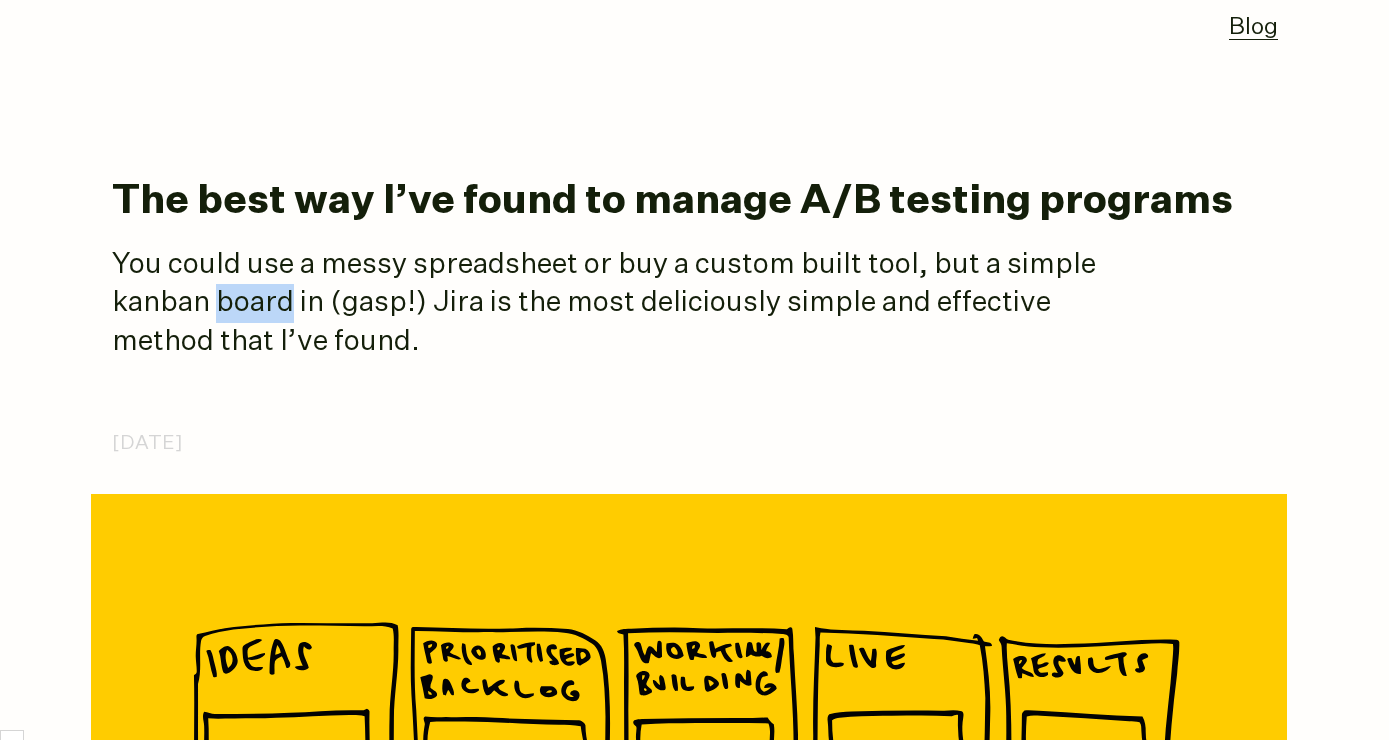 click on "You could use a messy spreadsheet or buy a custom built tool, but a simple kanban board in (gasp!) Jira is the most deliciously simple and effective method that I’ve found." at bounding box center (612, 304) 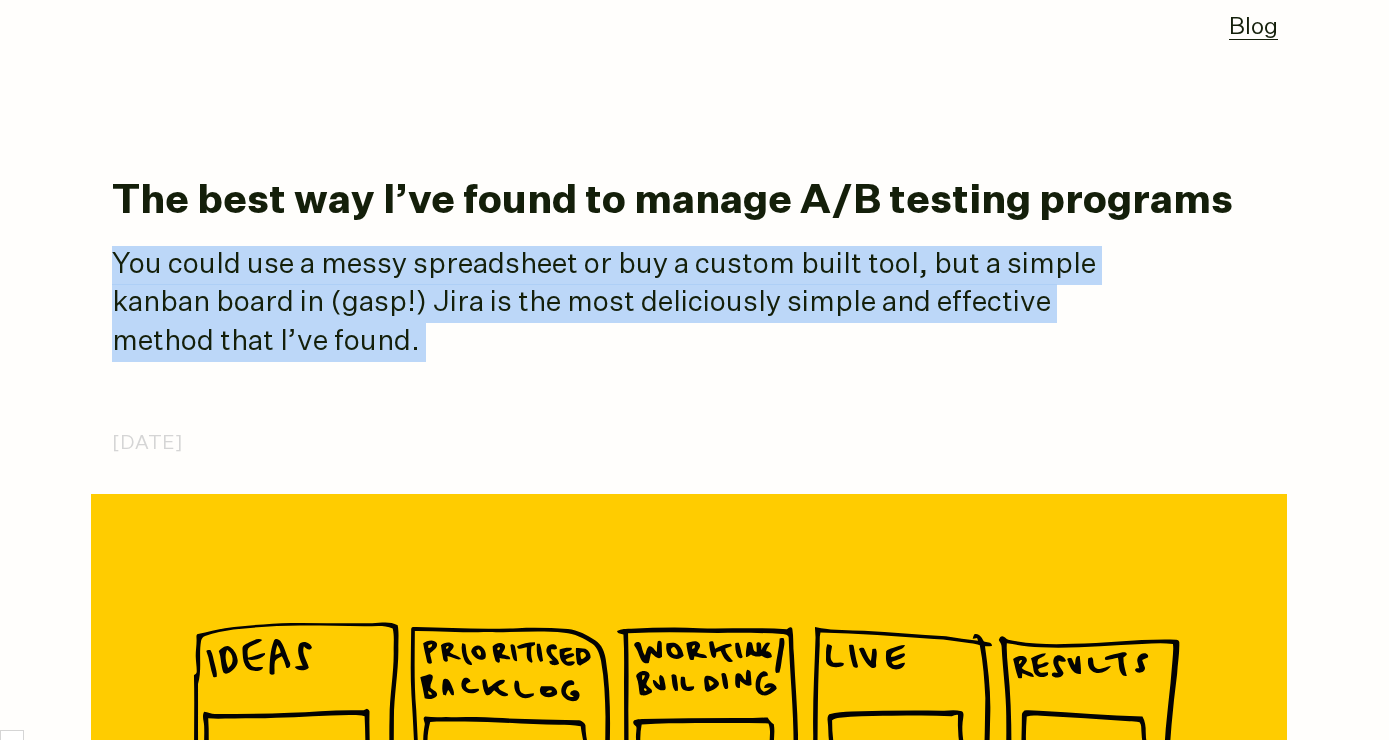 click on "You could use a messy spreadsheet or buy a custom built tool, but a simple kanban board in (gasp!) Jira is the most deliciously simple and effective method that I’ve found." at bounding box center [612, 304] 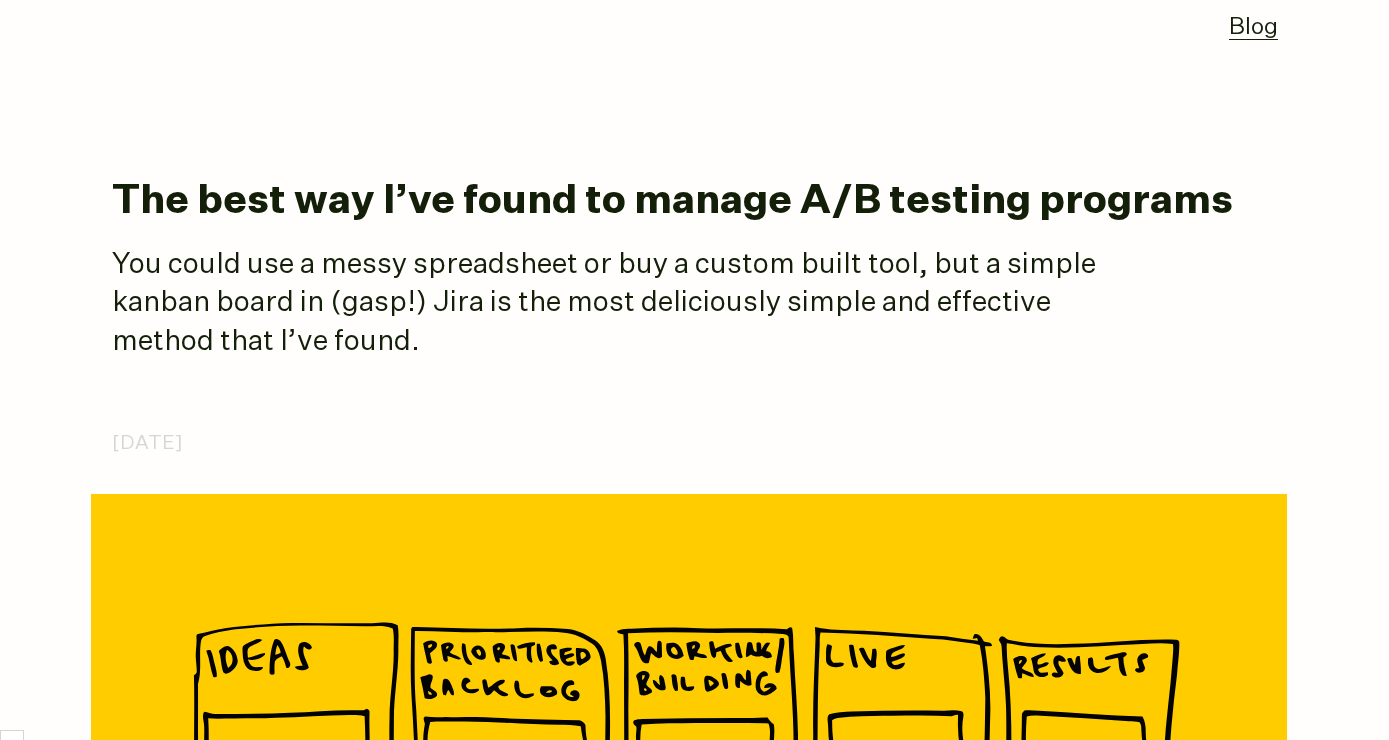 click on "You could use a messy spreadsheet or buy a custom built tool, but a simple kanban board in (gasp!) Jira is the most deliciously simple and effective method that I’ve found." at bounding box center [612, 304] 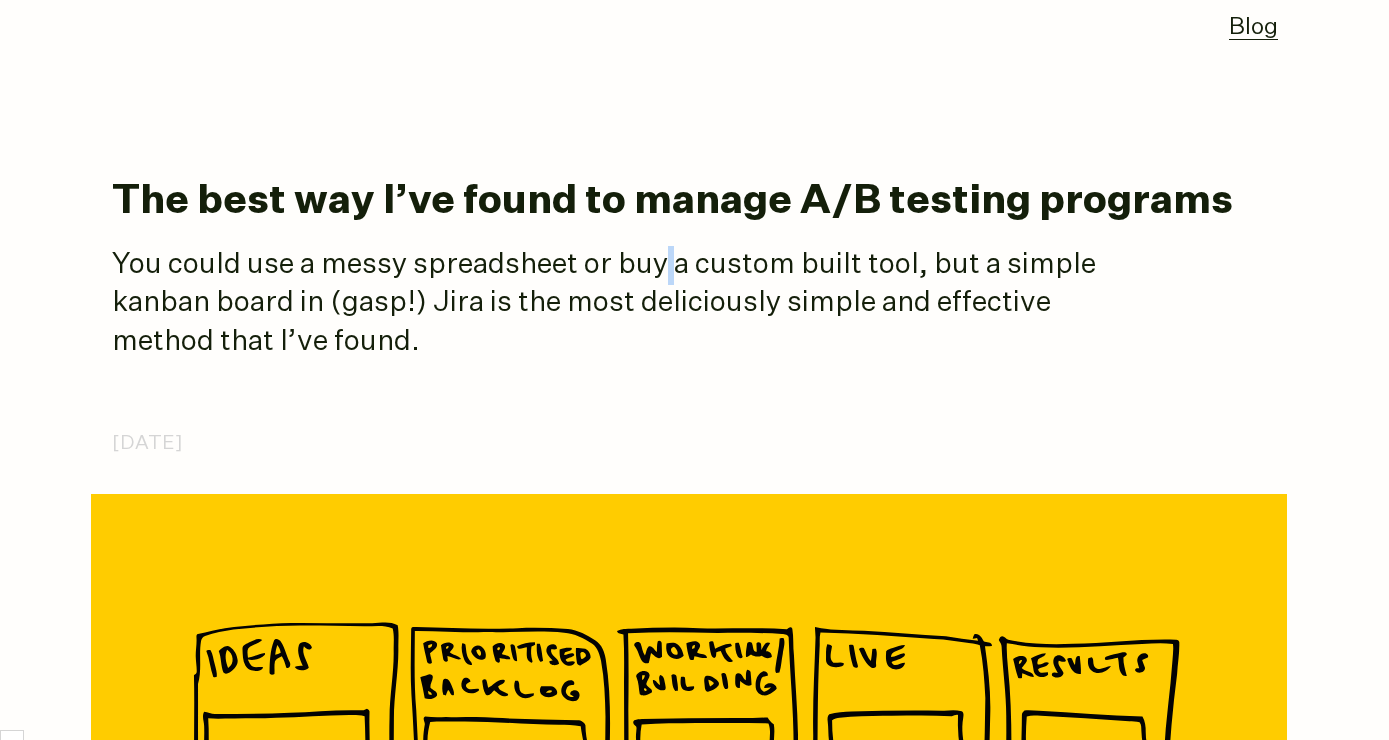 click on "You could use a messy spreadsheet or buy a custom built tool, but a simple kanban board in (gasp!) Jira is the most deliciously simple and effective method that I’ve found." at bounding box center [612, 304] 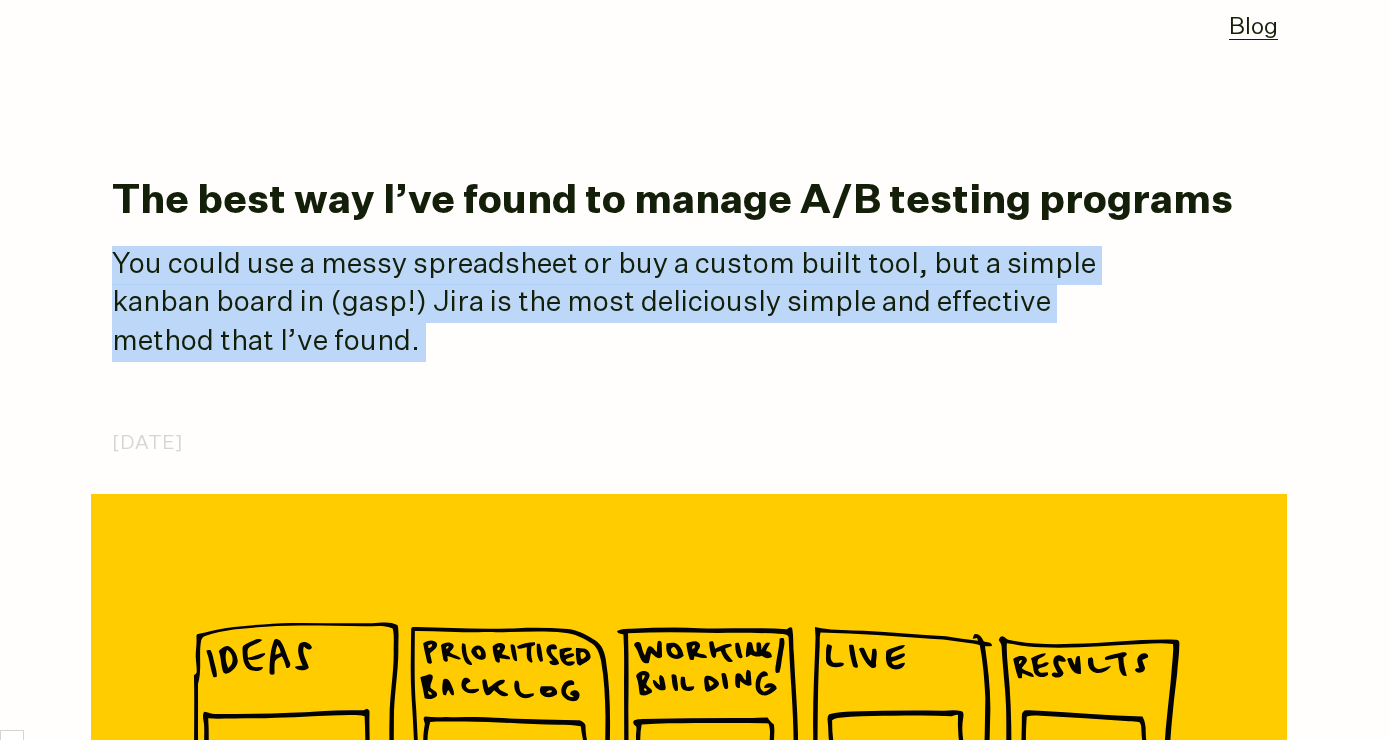 click on "You could use a messy spreadsheet or buy a custom built tool, but a simple kanban board in (gasp!) Jira is the most deliciously simple and effective method that I’ve found." at bounding box center (612, 304) 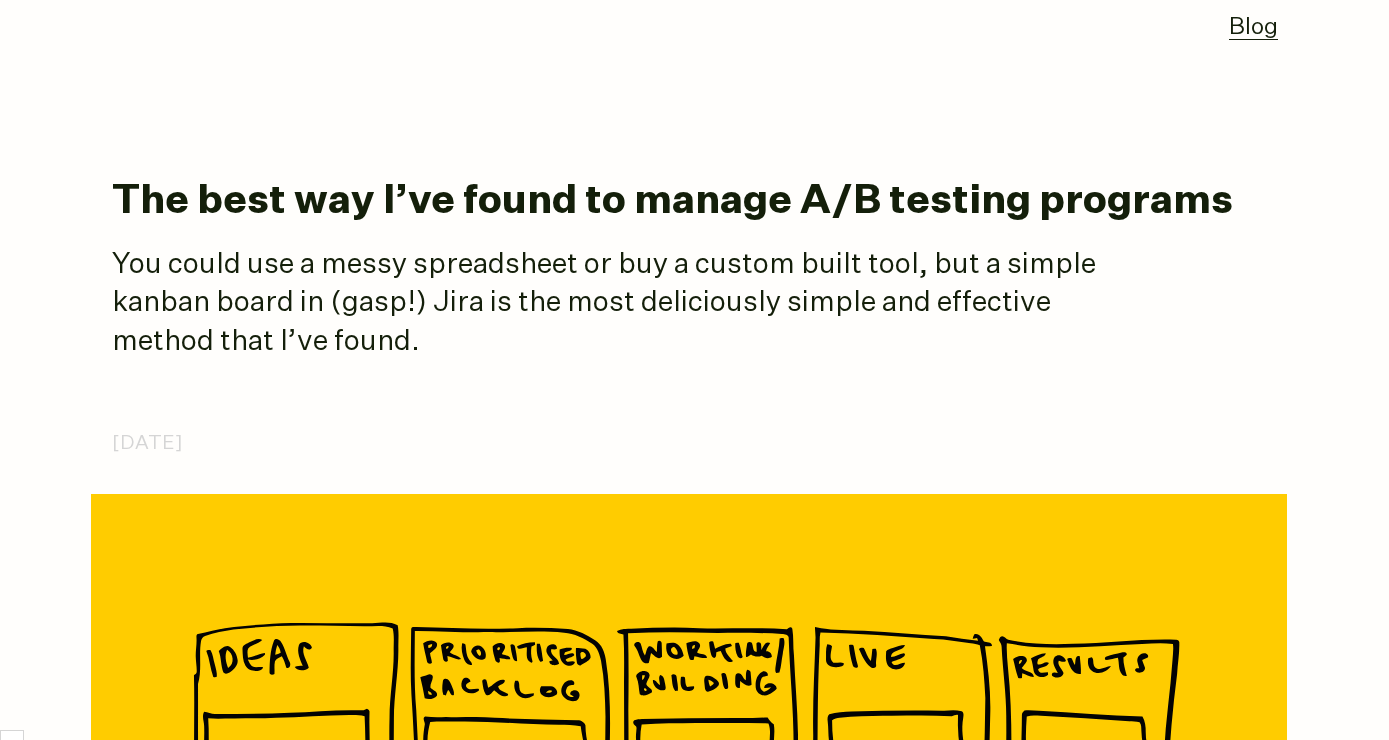 click on "You could use a messy spreadsheet or buy a custom built tool, but a simple kanban board in (gasp!) Jira is the most deliciously simple and effective method that I’ve found." at bounding box center (612, 304) 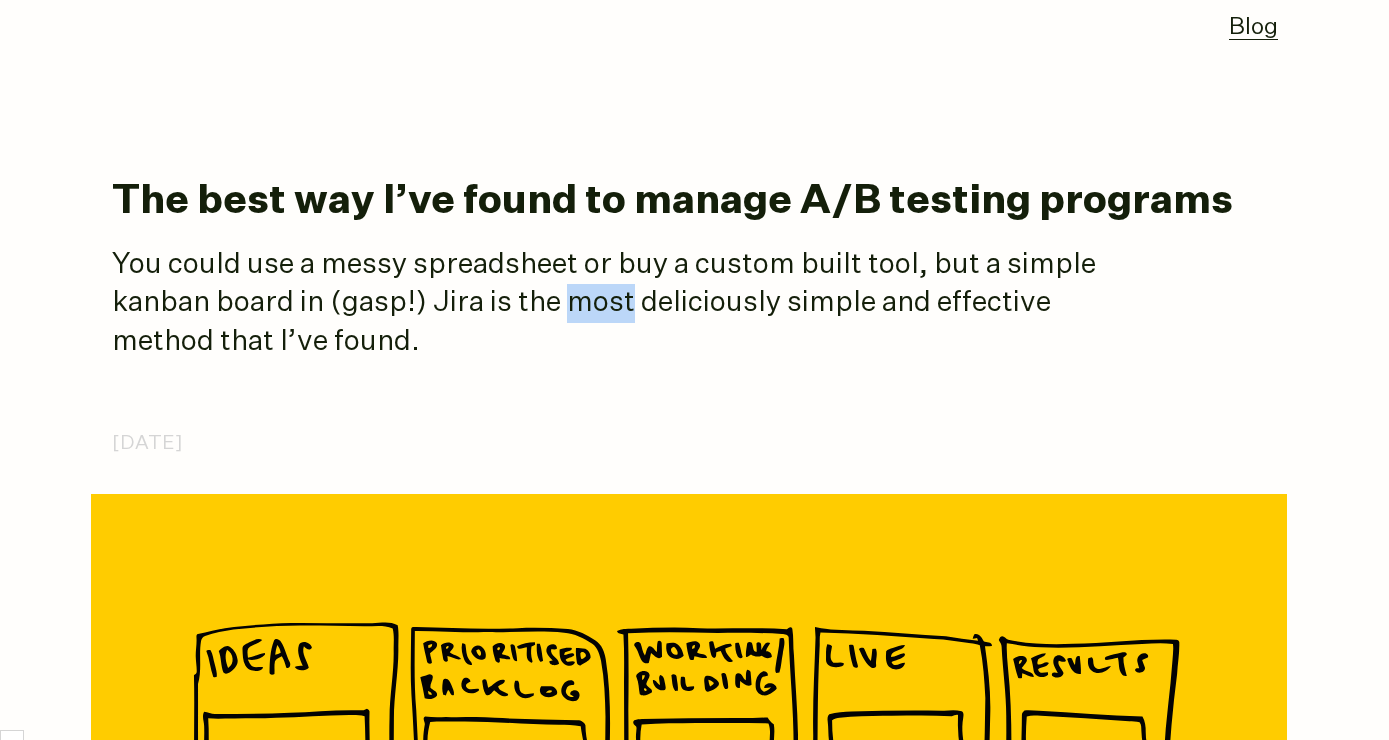 click on "You could use a messy spreadsheet or buy a custom built tool, but a simple kanban board in (gasp!) Jira is the most deliciously simple and effective method that I’ve found." at bounding box center (612, 304) 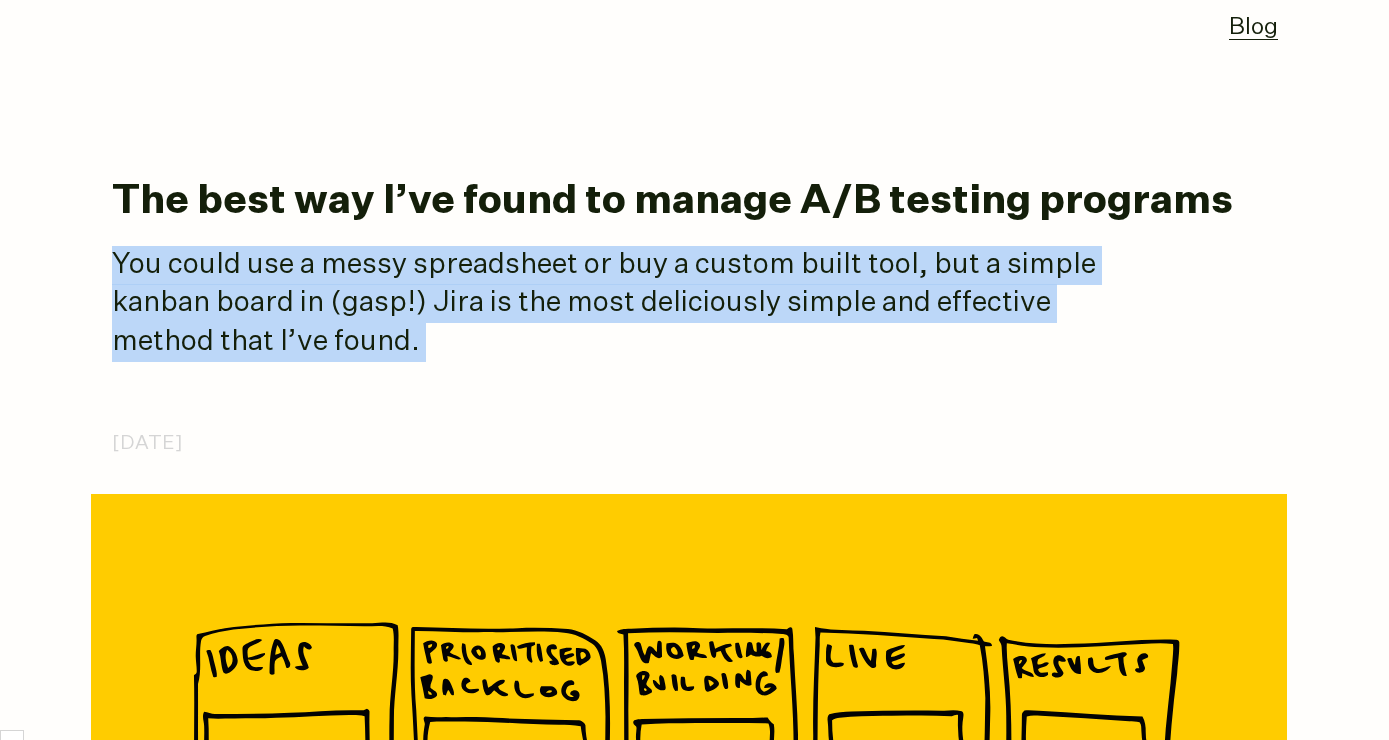 click on "The best way I’ve found to manage A/B testing programs
You could use a messy spreadsheet or buy a custom built tool, but a simple kanban board in (gasp!) Jira is the most deliciously simple and effective method that I’ve found.
[DATE]
The five magical columns of Kanban power
There are a lot of moving parts in an A/B testing program.
You need to manage idea submissions, prioritise a backlog, manage design and development. Not to mention, keep all your stakeholders informed along the way.
The problem with spreadsheets
Not long ago the defacto standard was to use a spreadsheet as an organisational tracker, Optimizely still host a template on their site that you can download.
I used one for years.
The thing is: they completely suck.
This is how we organised tests until, well, not that long ago
They use five columns which show the progress of an idea from, well, an idea, to a finished test.
Idea" at bounding box center (695, 4059) 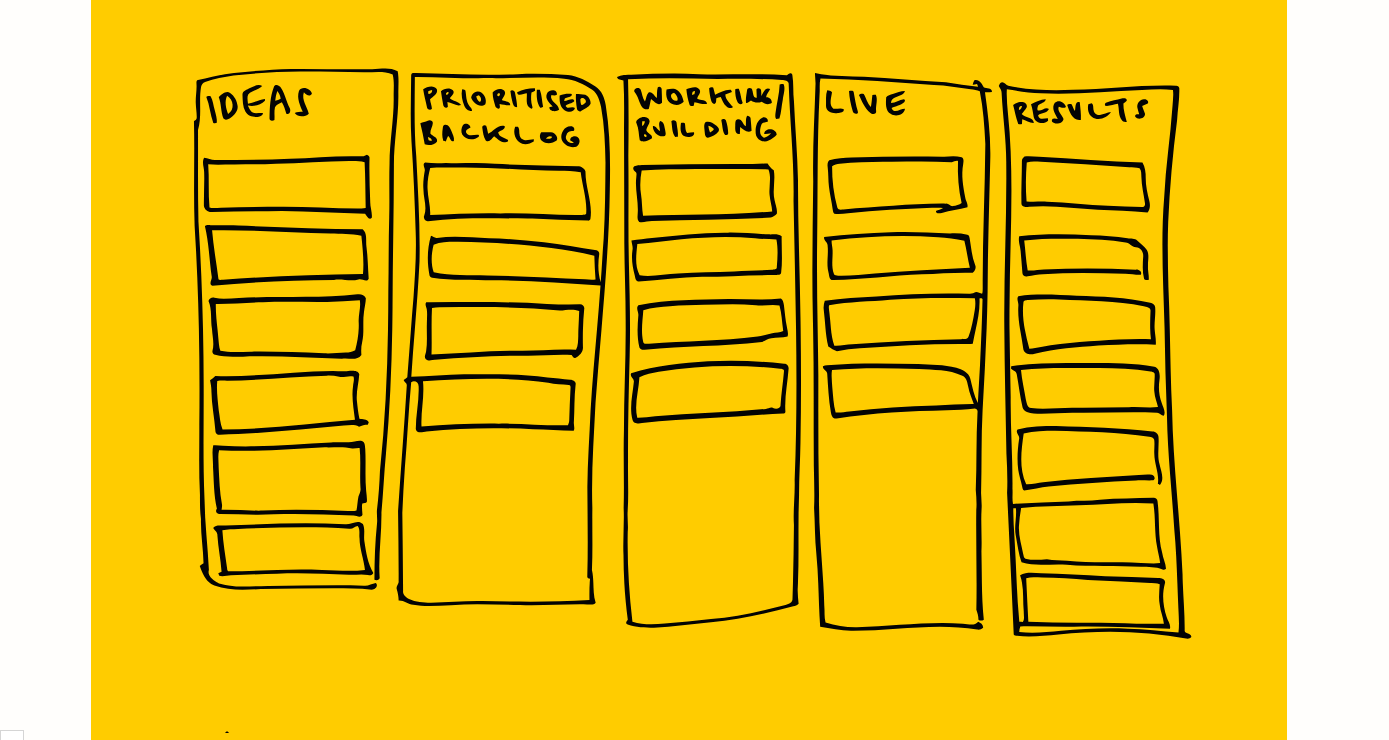 scroll, scrollTop: 655, scrollLeft: 0, axis: vertical 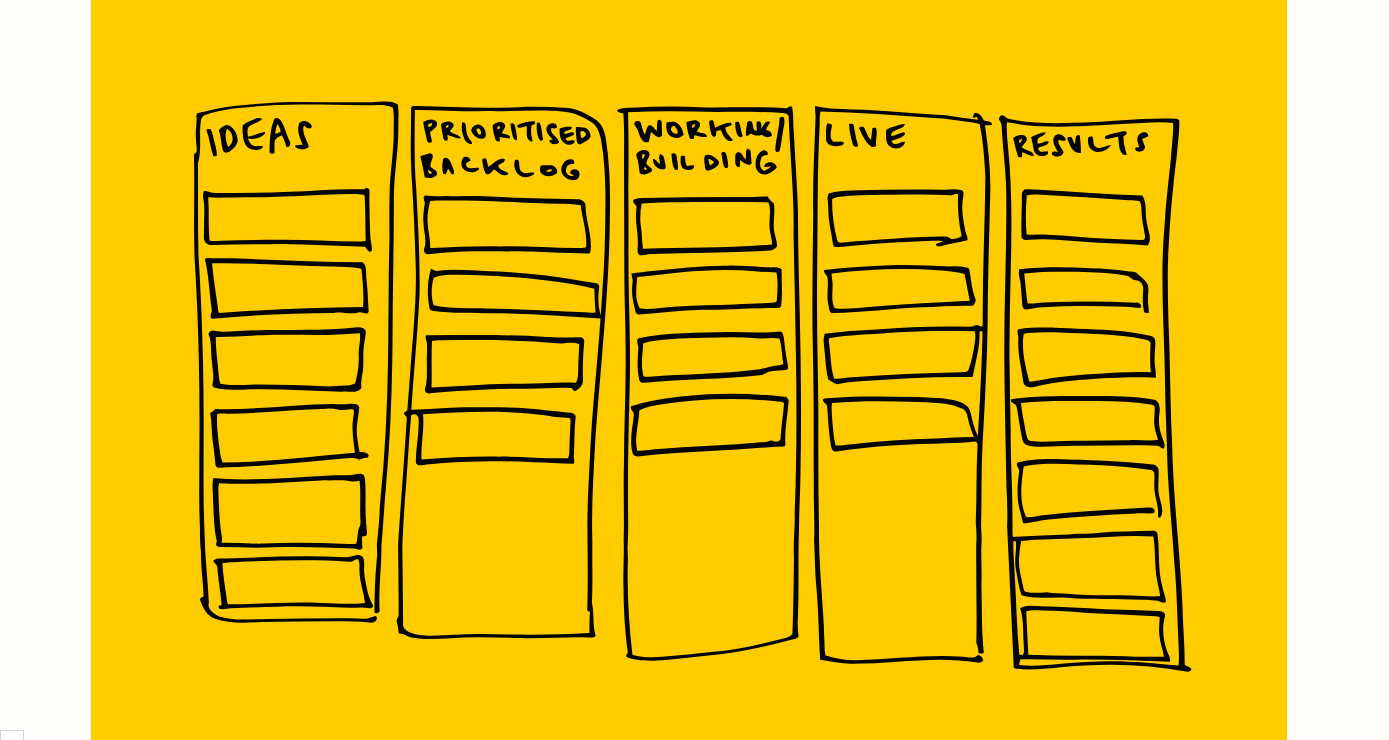click at bounding box center [689, 390] 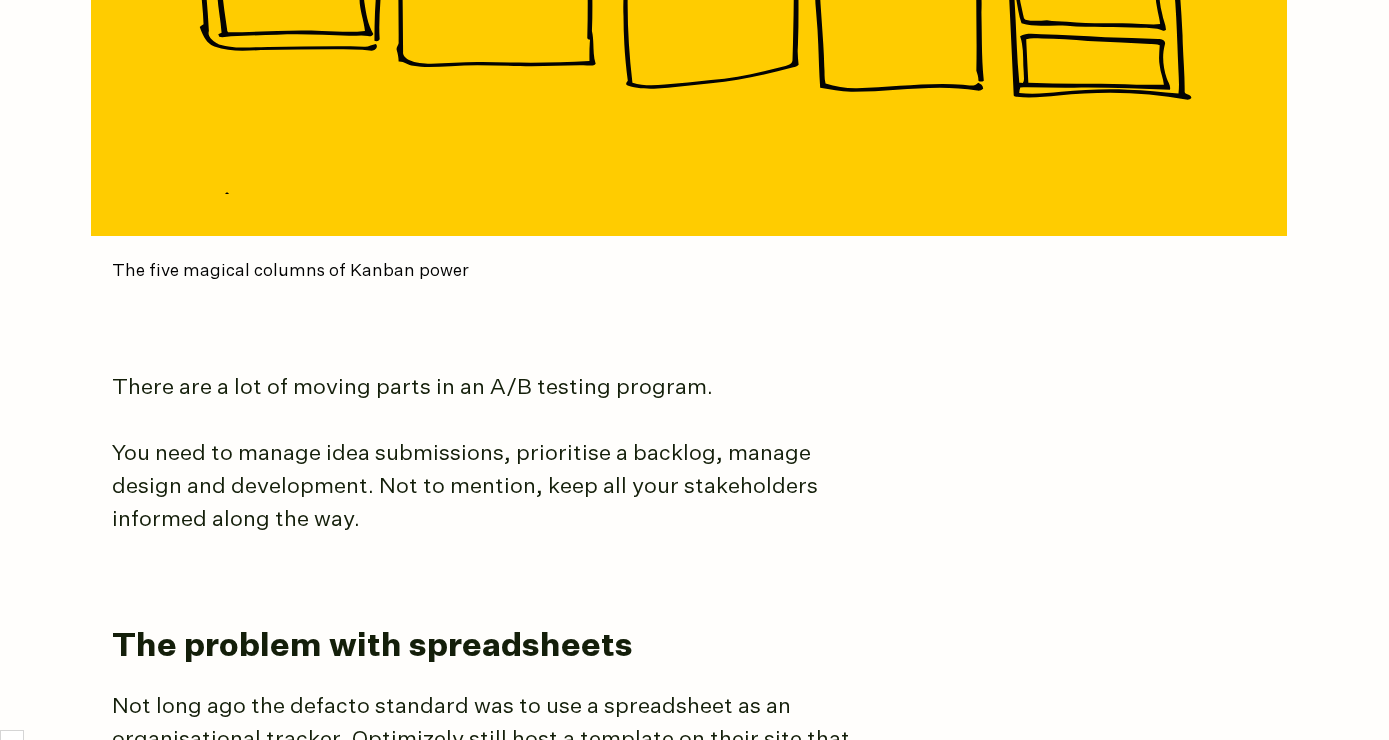 scroll, scrollTop: 1185, scrollLeft: 0, axis: vertical 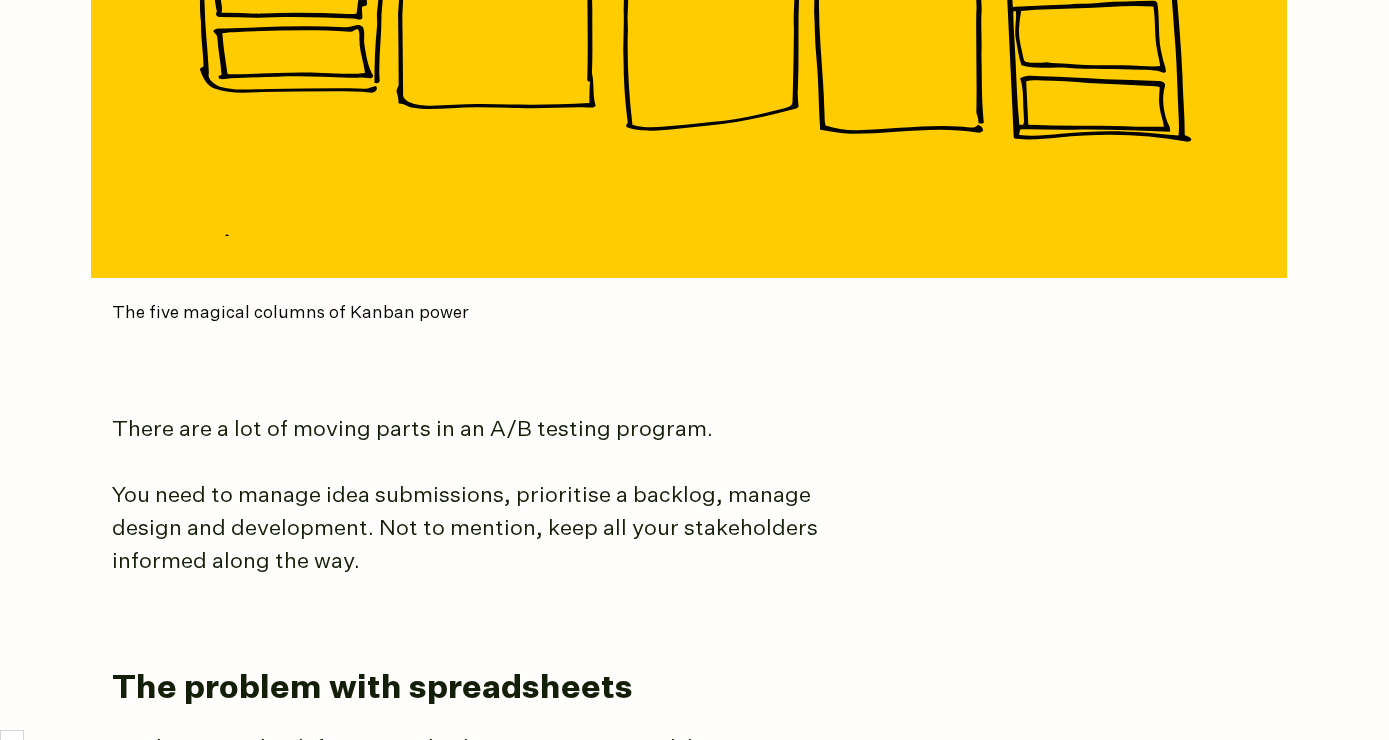 click on "There are a lot of moving parts in an A/B testing program." at bounding box center [487, 430] 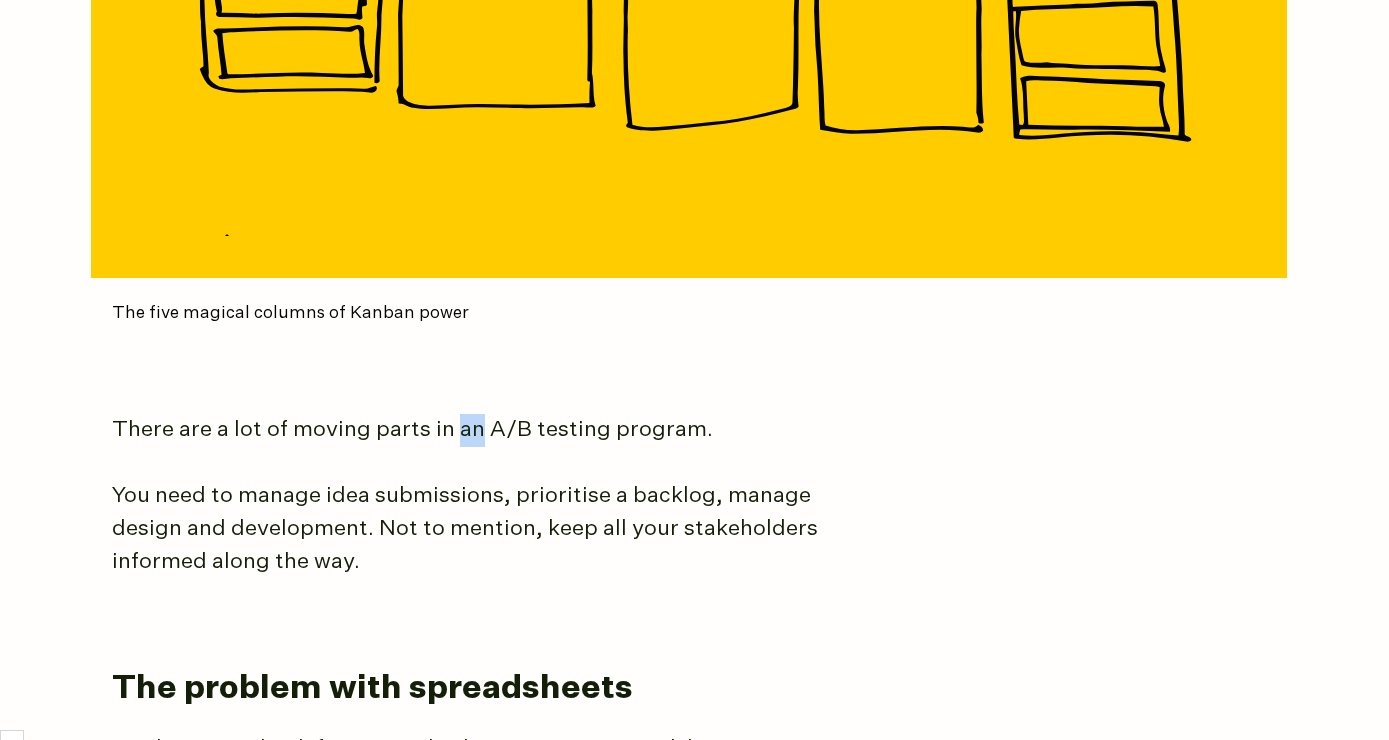 click on "There are a lot of moving parts in an A/B testing program." at bounding box center [487, 430] 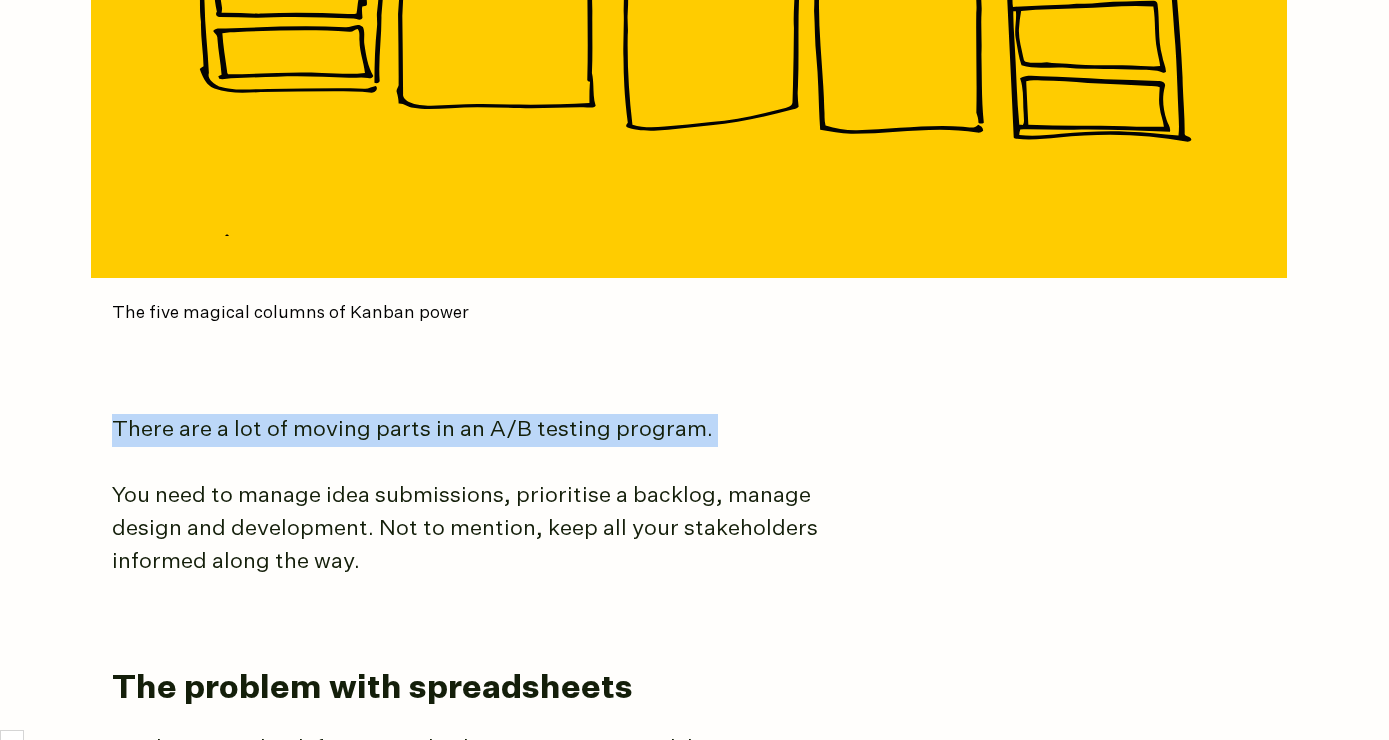 click on "You need to manage idea submissions, prioritise a backlog, manage design and development. Not to mention, keep all your stakeholders informed along the way." at bounding box center (487, 529) 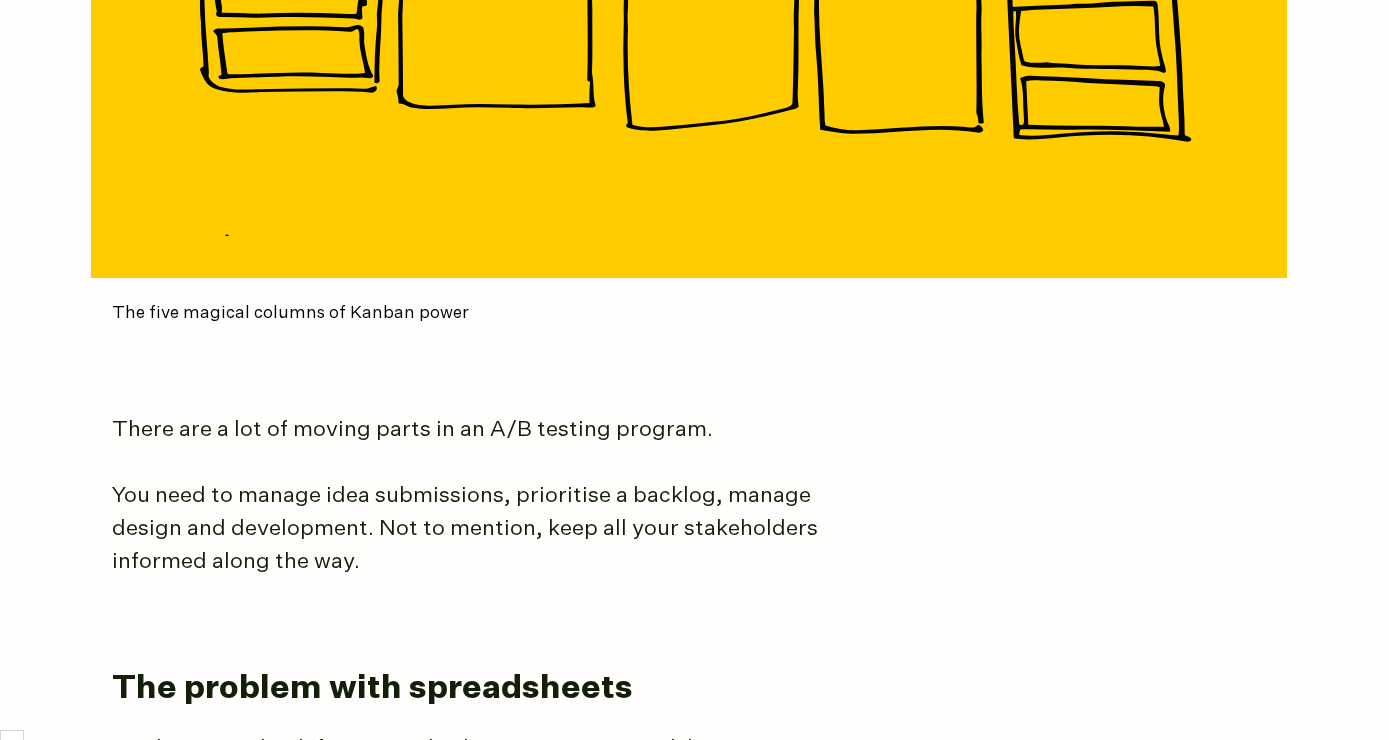 click on "You need to manage idea submissions, prioritise a backlog, manage design and development. Not to mention, keep all your stakeholders informed along the way." at bounding box center (487, 529) 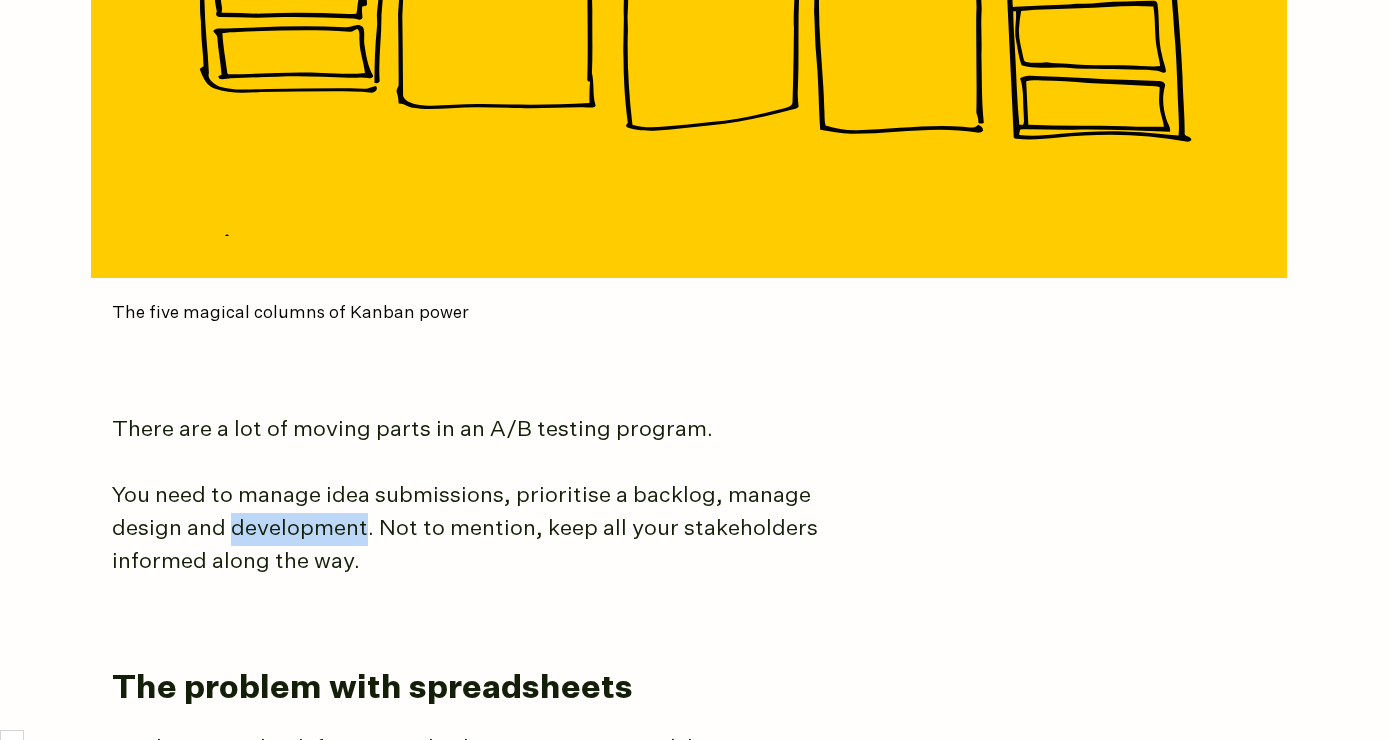 click on "You need to manage idea submissions, prioritise a backlog, manage design and development. Not to mention, keep all your stakeholders informed along the way." at bounding box center [487, 529] 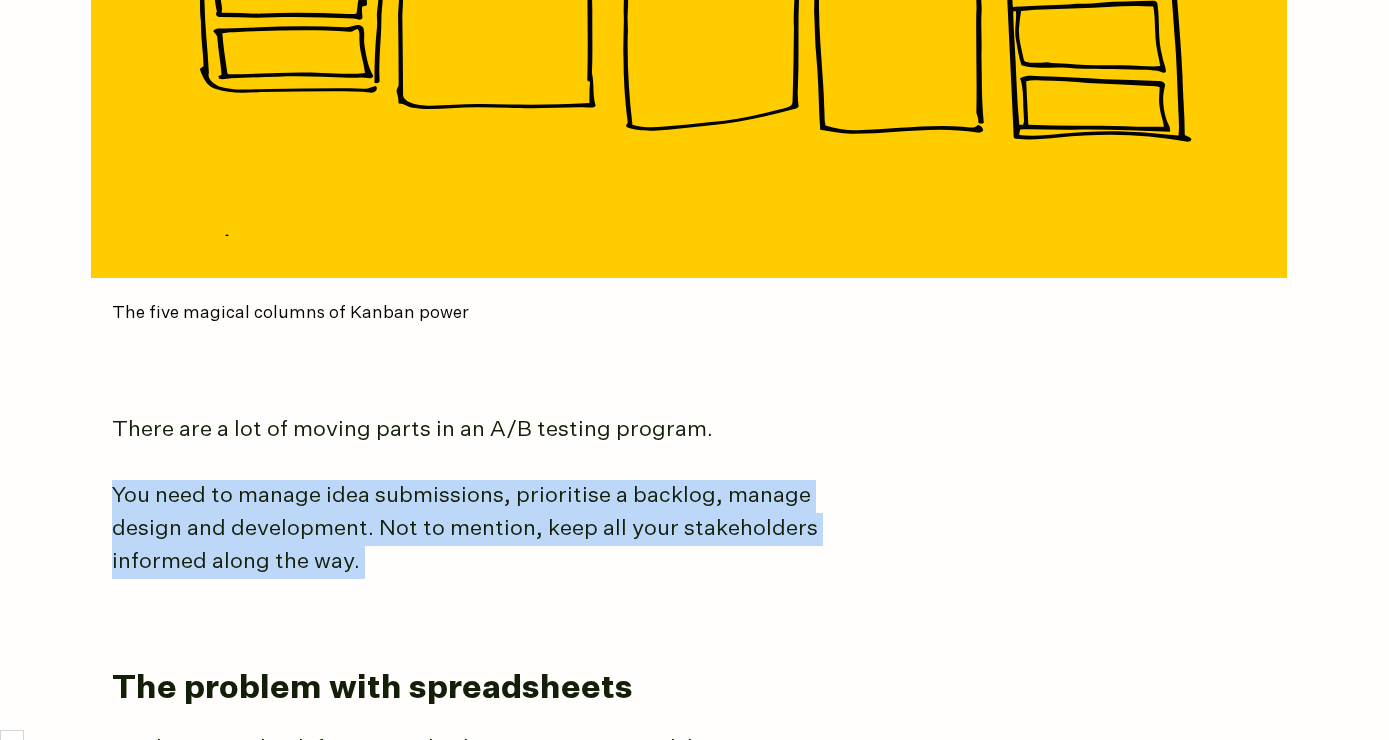 click on "You need to manage idea submissions, prioritise a backlog, manage design and development. Not to mention, keep all your stakeholders informed along the way." at bounding box center (487, 529) 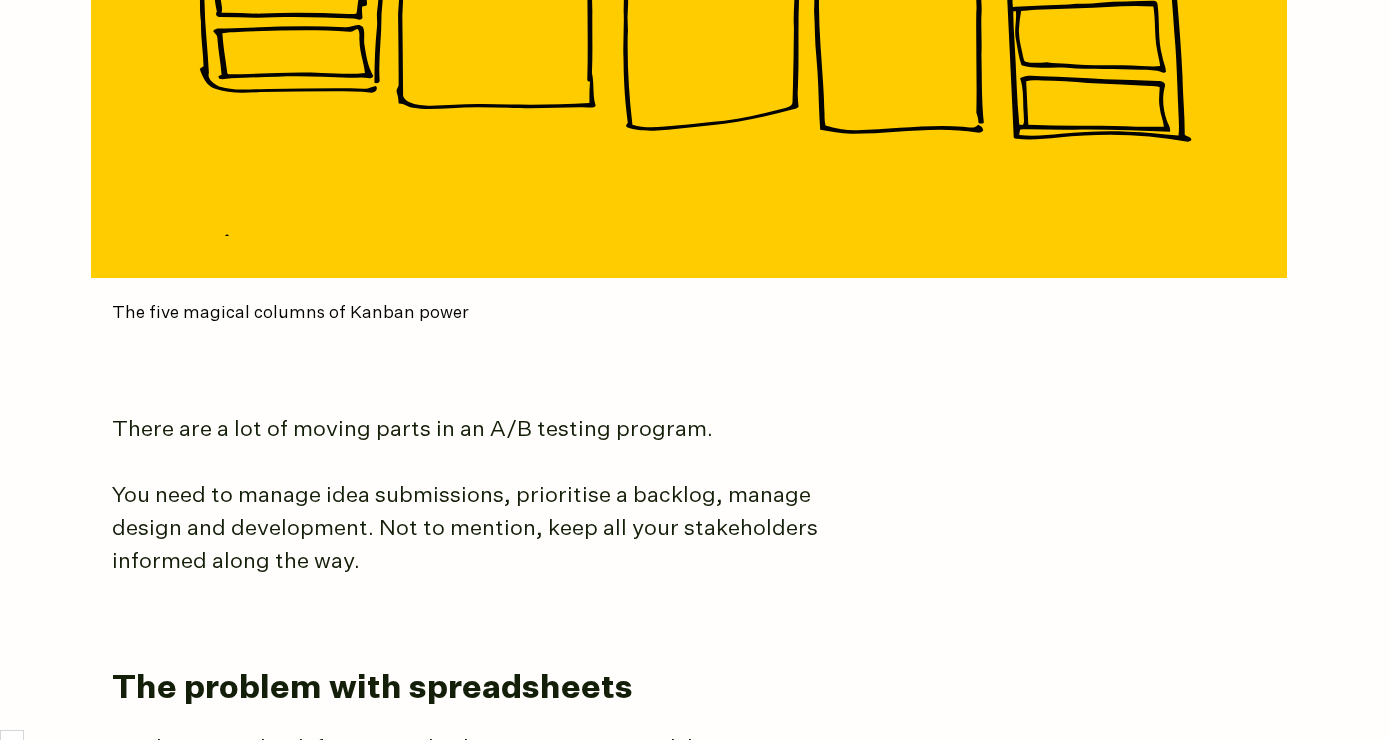 click on "You need to manage idea submissions, prioritise a backlog, manage design and development. Not to mention, keep all your stakeholders informed along the way." at bounding box center [487, 529] 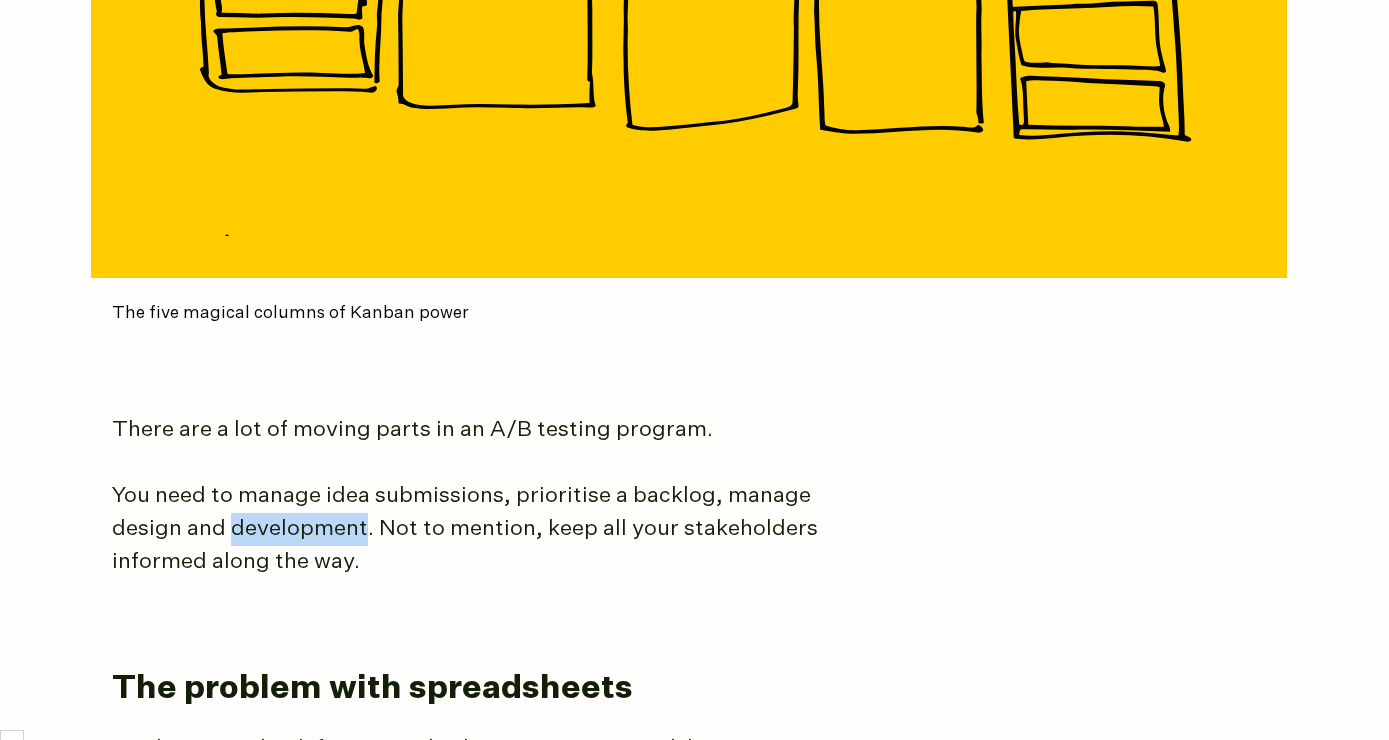 click on "You need to manage idea submissions, prioritise a backlog, manage design and development. Not to mention, keep all your stakeholders informed along the way." at bounding box center (487, 529) 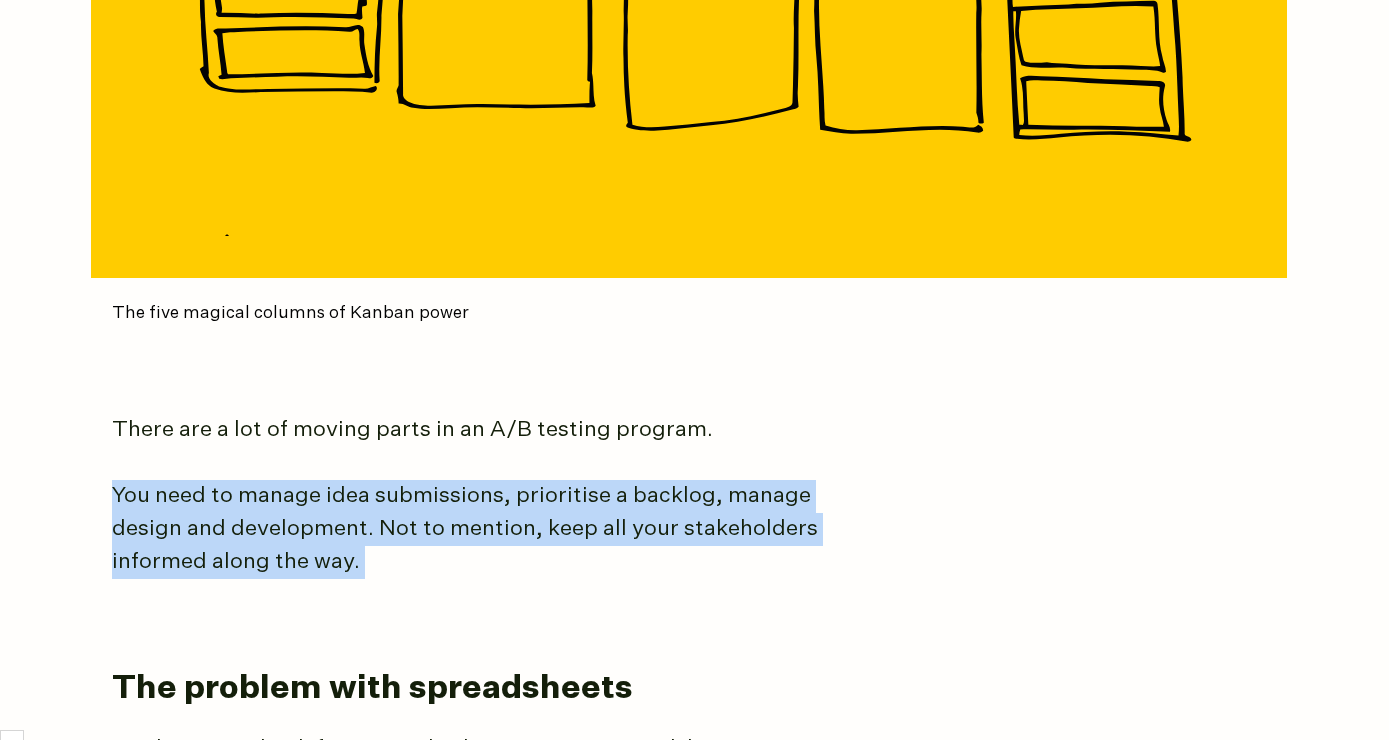 click on "You need to manage idea submissions, prioritise a backlog, manage design and development. Not to mention, keep all your stakeholders informed along the way." at bounding box center [487, 529] 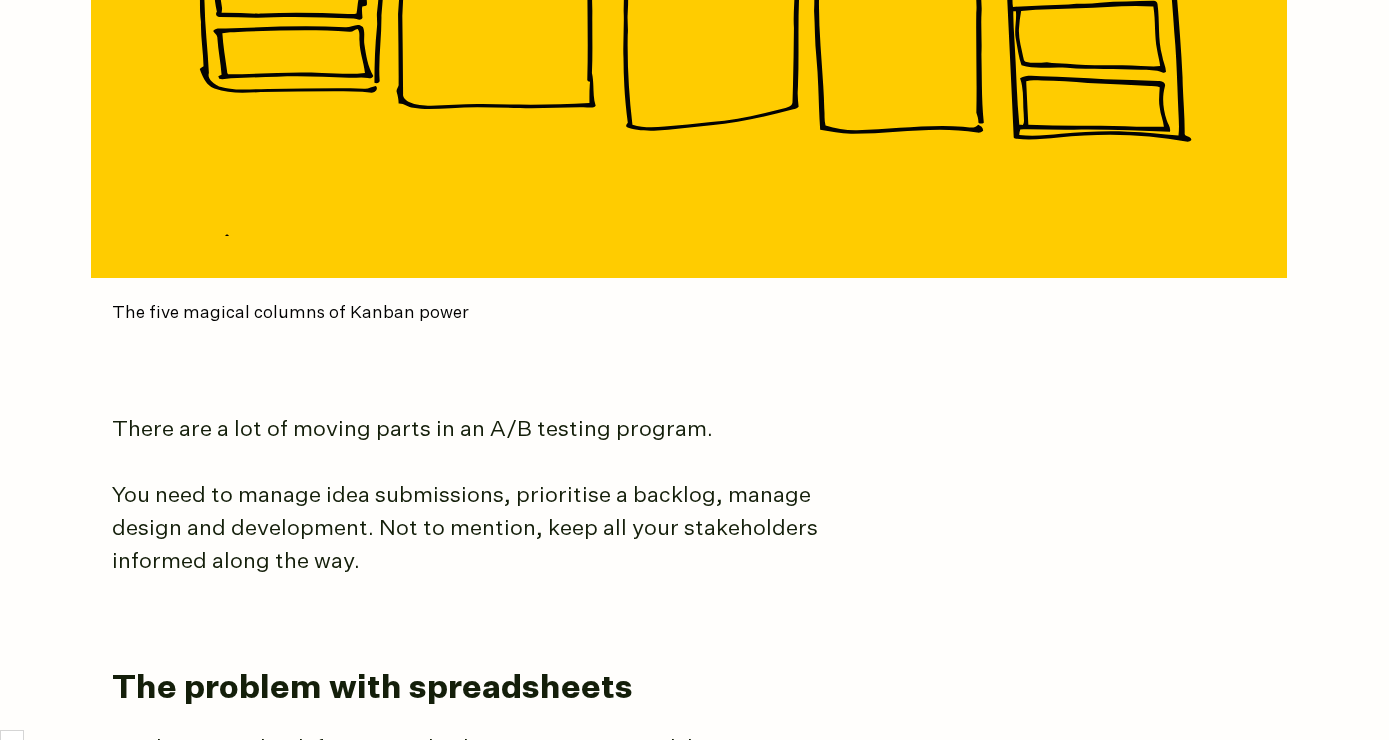 click on "You need to manage idea submissions, prioritise a backlog, manage design and development. Not to mention, keep all your stakeholders informed along the way." at bounding box center [487, 529] 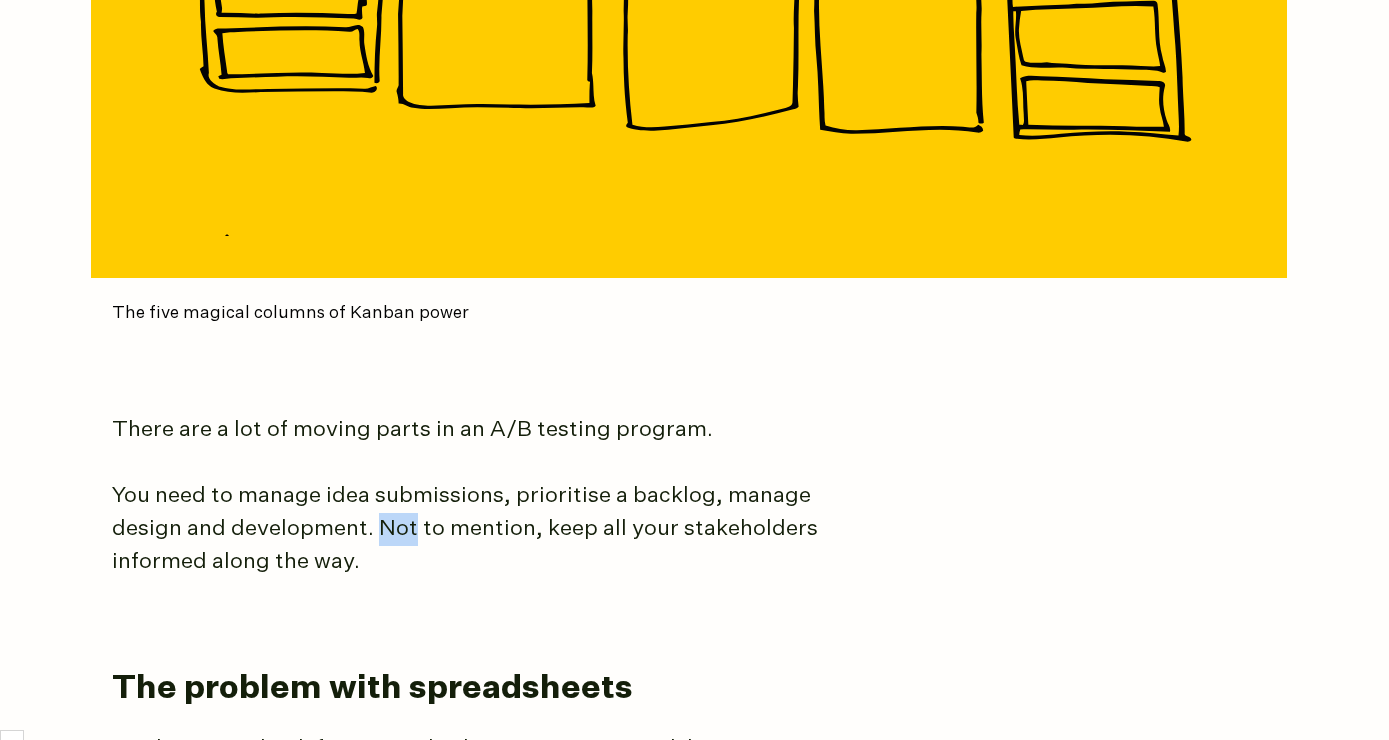 click on "You need to manage idea submissions, prioritise a backlog, manage design and development. Not to mention, keep all your stakeholders informed along the way." at bounding box center (487, 529) 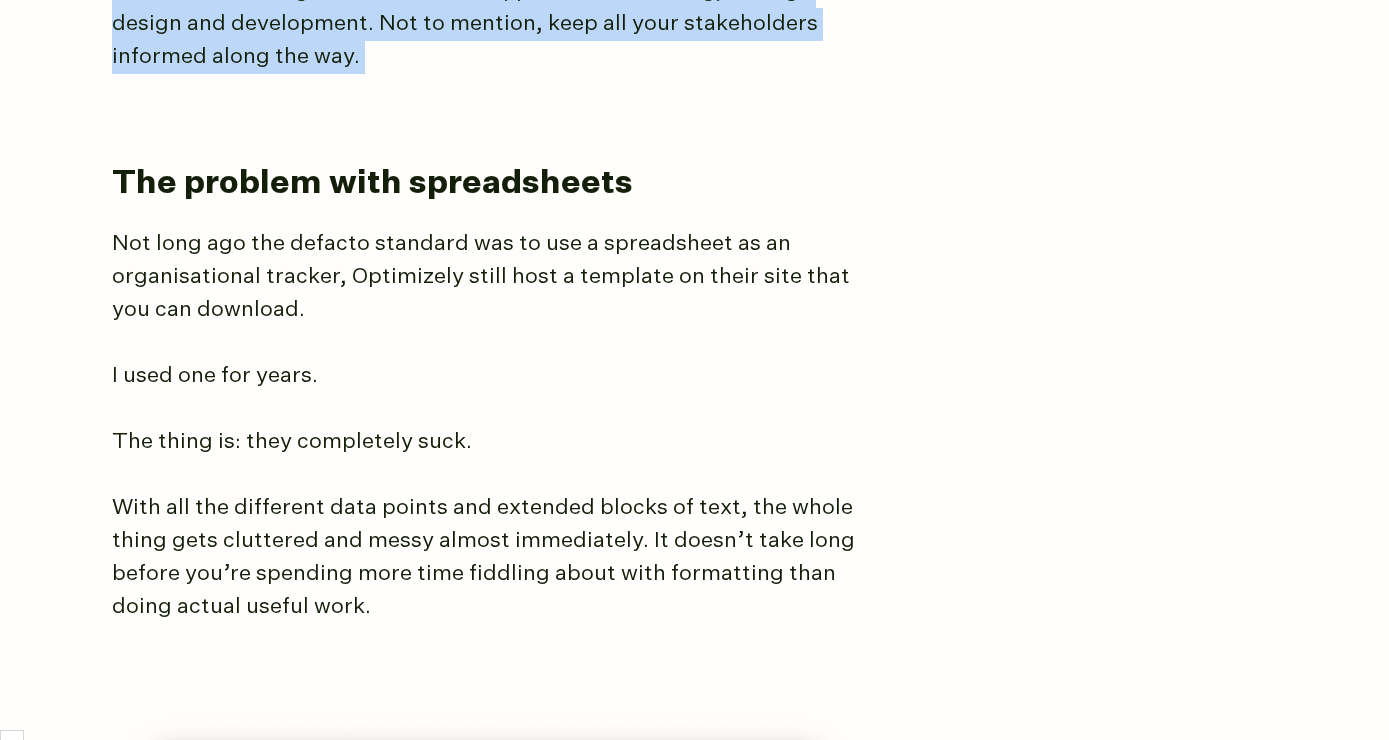scroll, scrollTop: 1712, scrollLeft: 0, axis: vertical 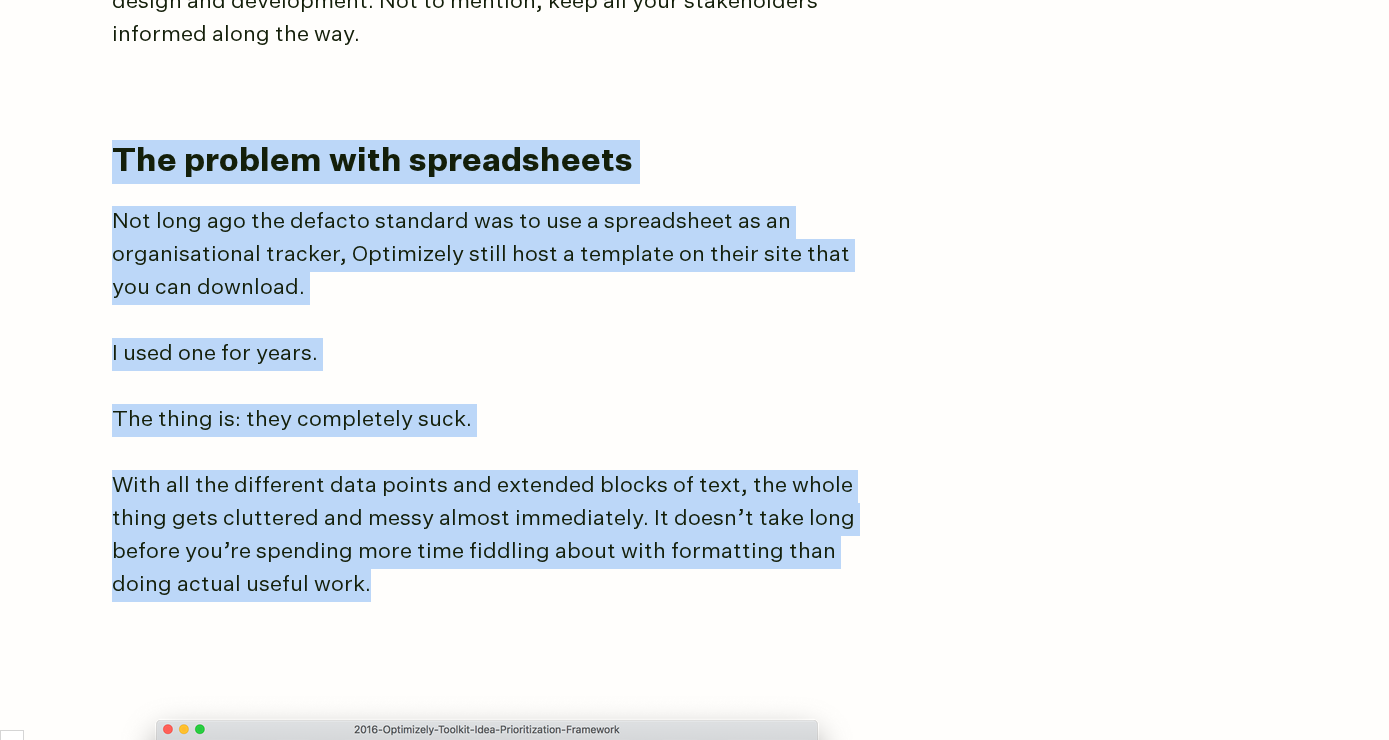 drag, startPoint x: 373, startPoint y: 584, endPoint x: 113, endPoint y: 164, distance: 493.96356 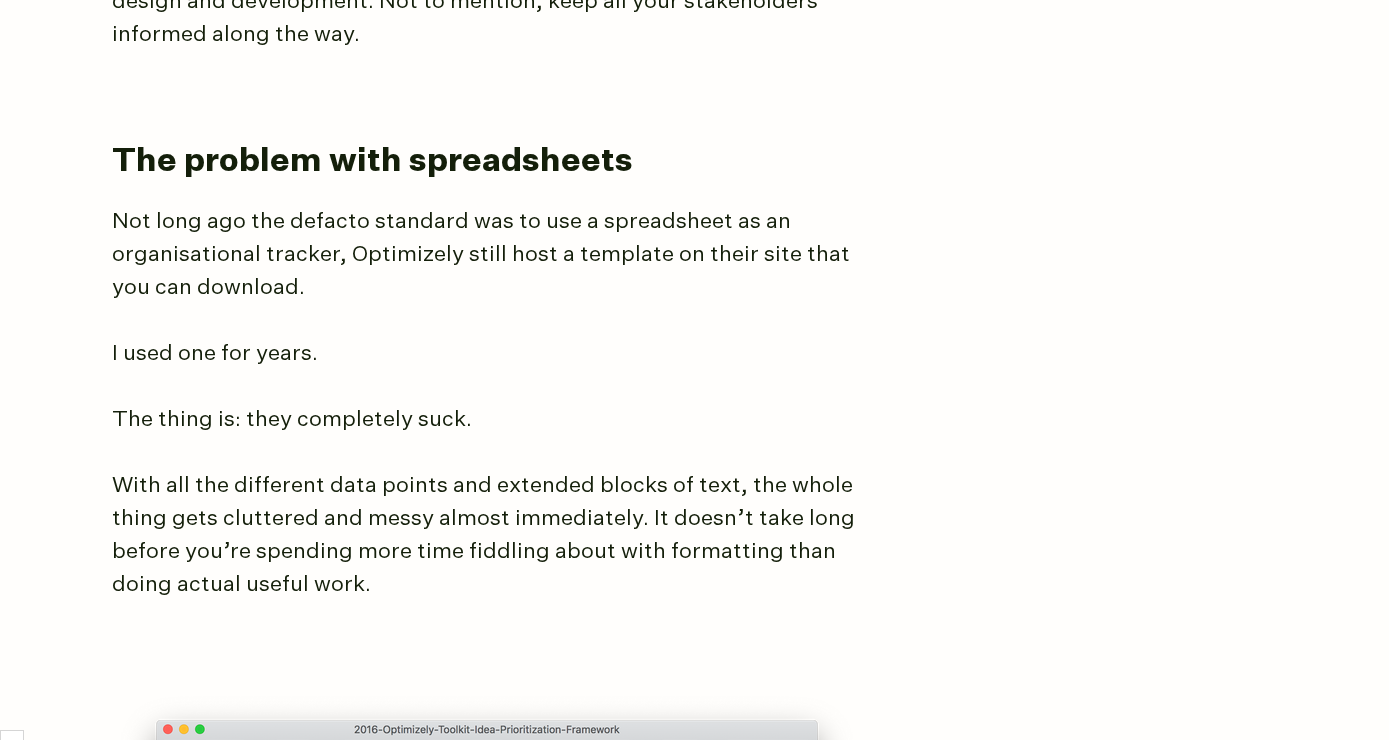 click on "Not long ago the defacto standard was to use a spreadsheet as an organisational tracker, Optimizely still host a template on their site that you can download." at bounding box center [487, 255] 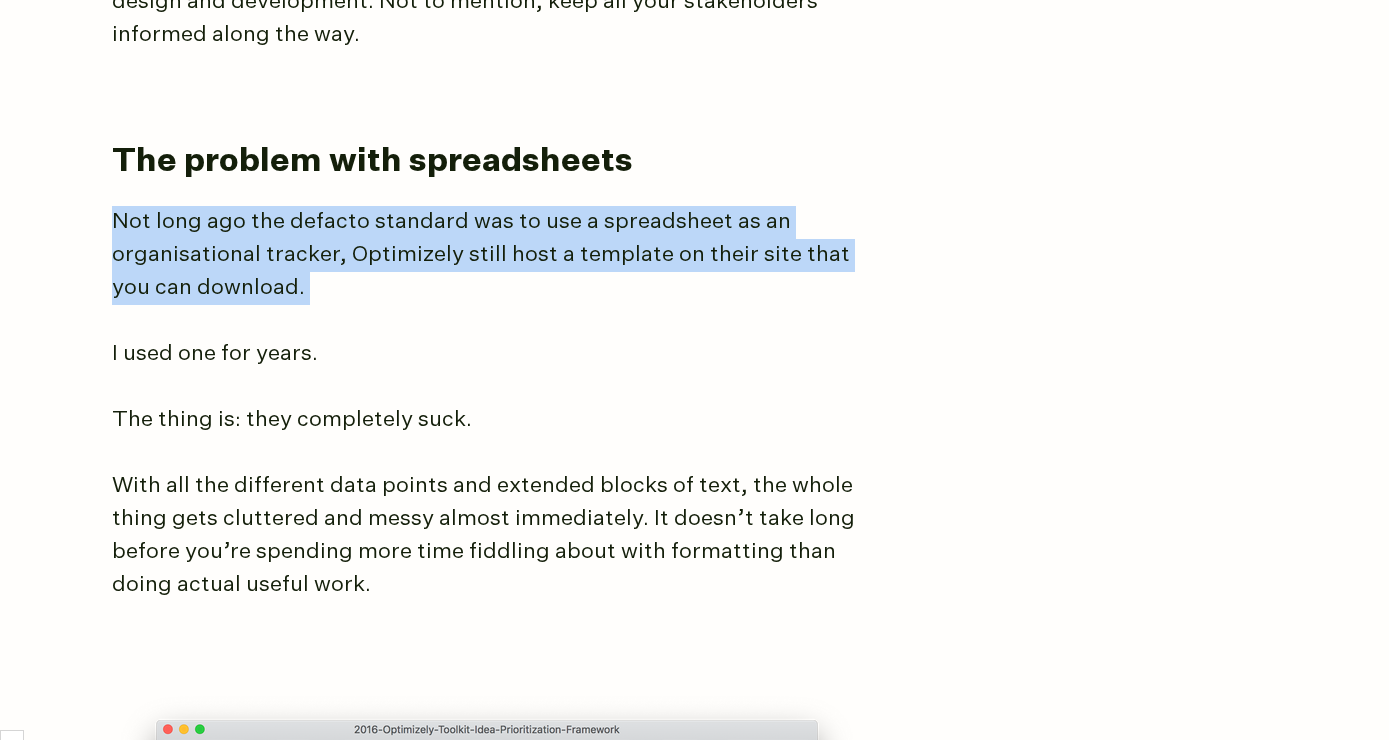 click on "I used one for years." at bounding box center (487, 354) 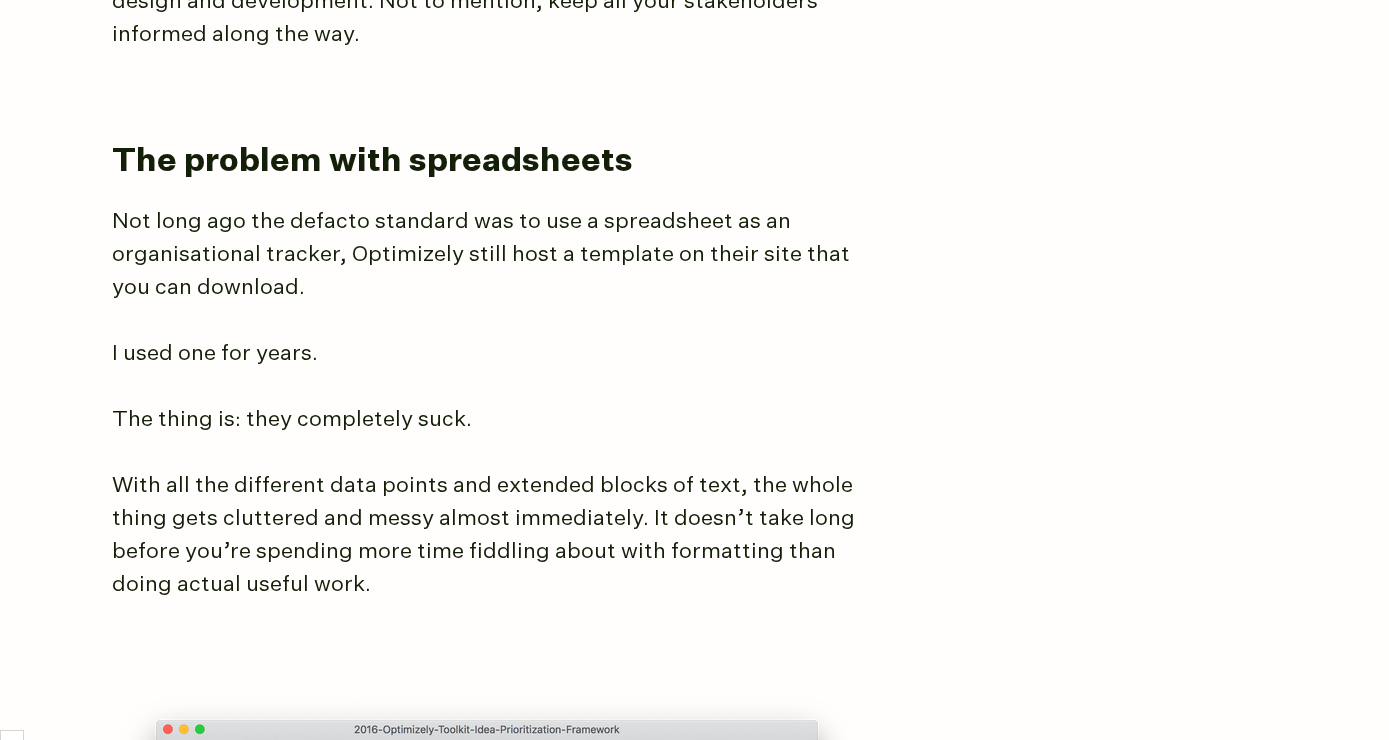 click on "I used one for years." at bounding box center (487, 354) 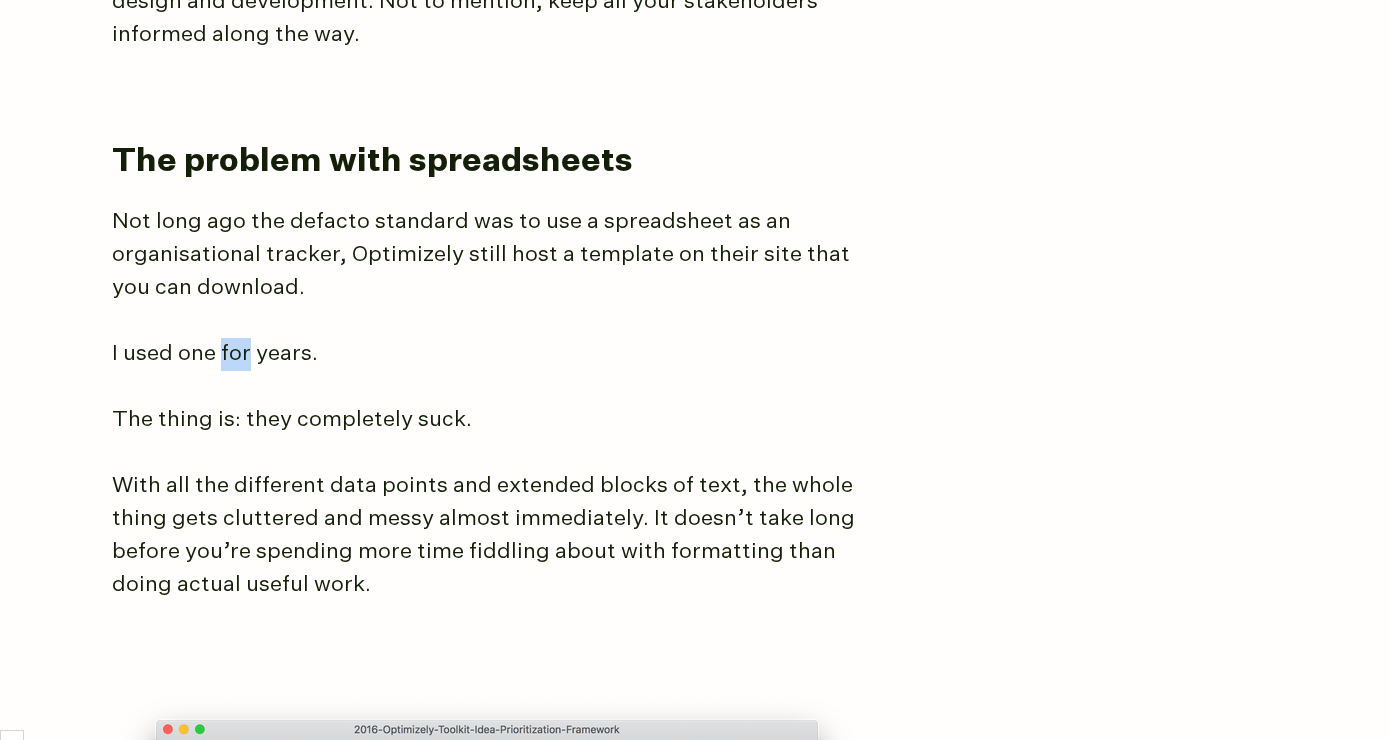 click on "I used one for years." at bounding box center (487, 354) 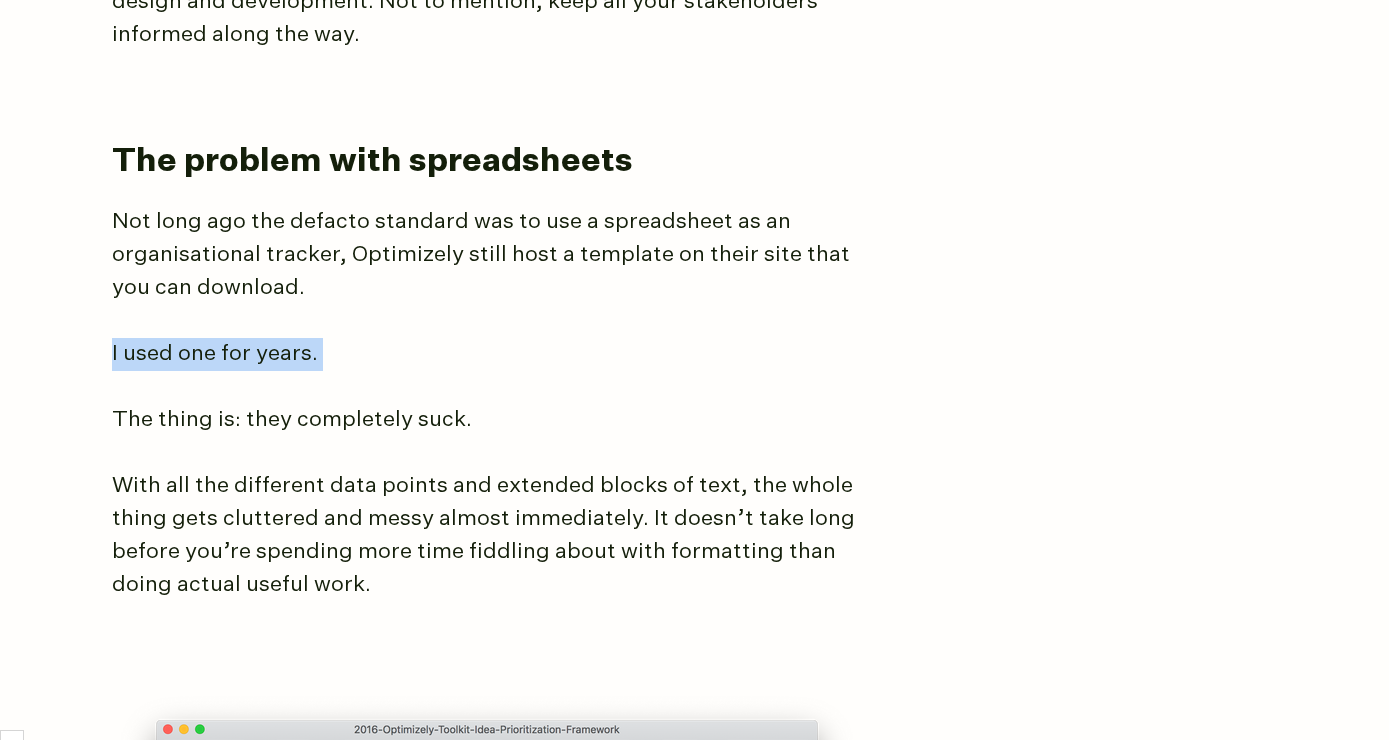 click on "The thing is: they completely suck." at bounding box center (487, 420) 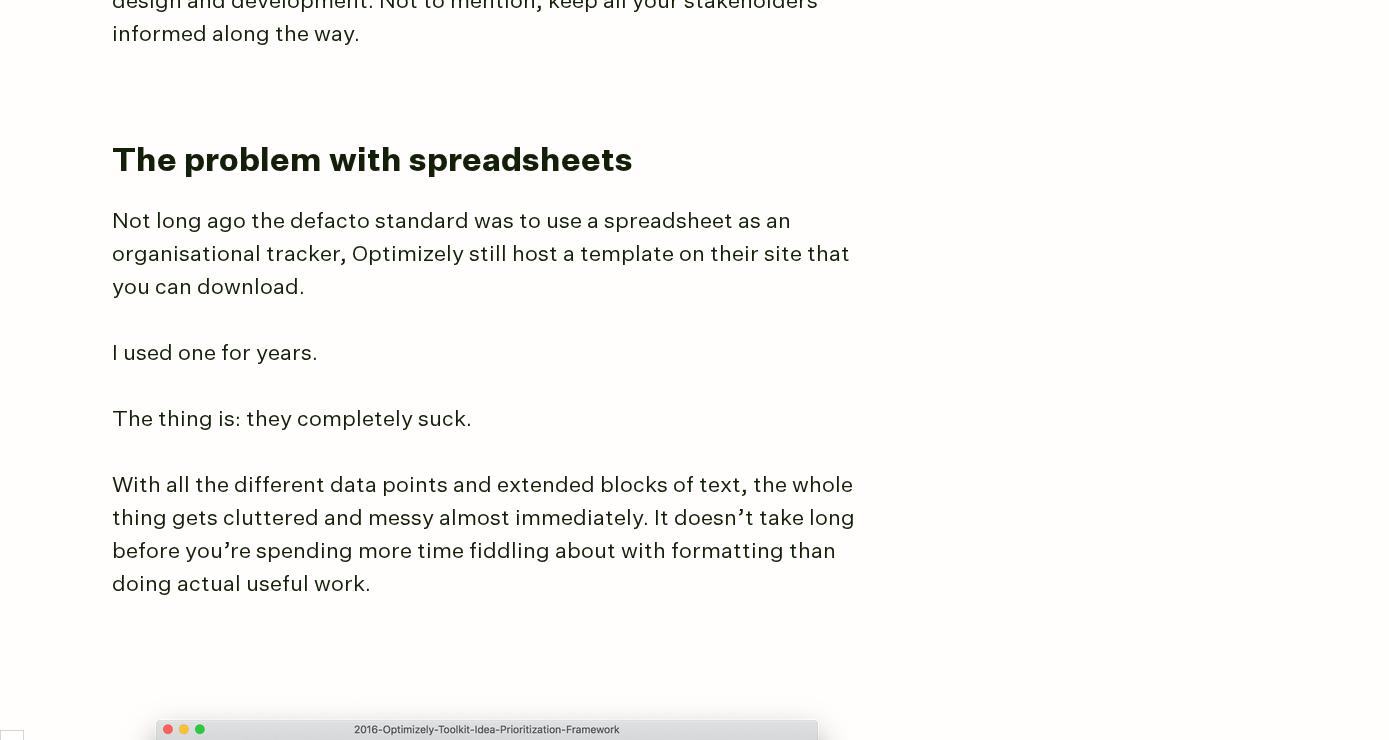 click on "The thing is: they completely suck." at bounding box center [487, 420] 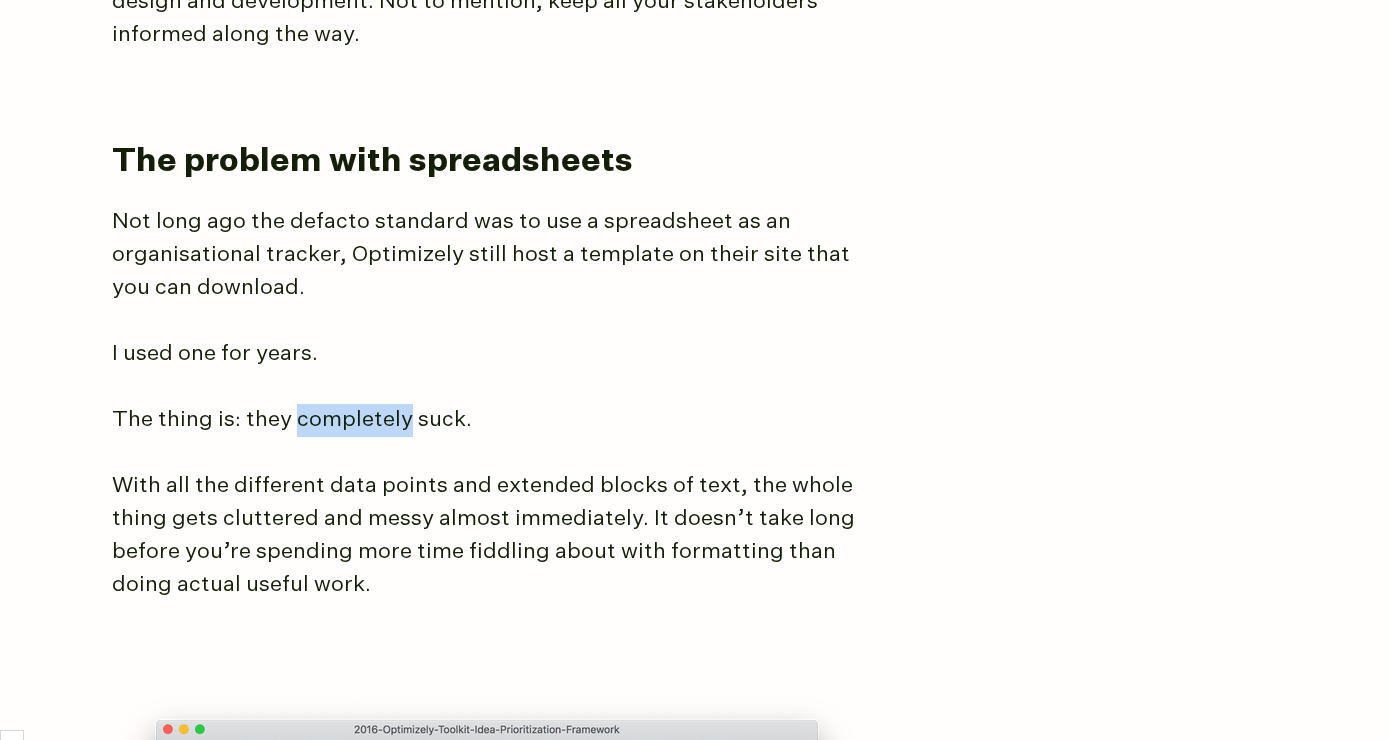 click on "The thing is: they completely suck." at bounding box center [487, 420] 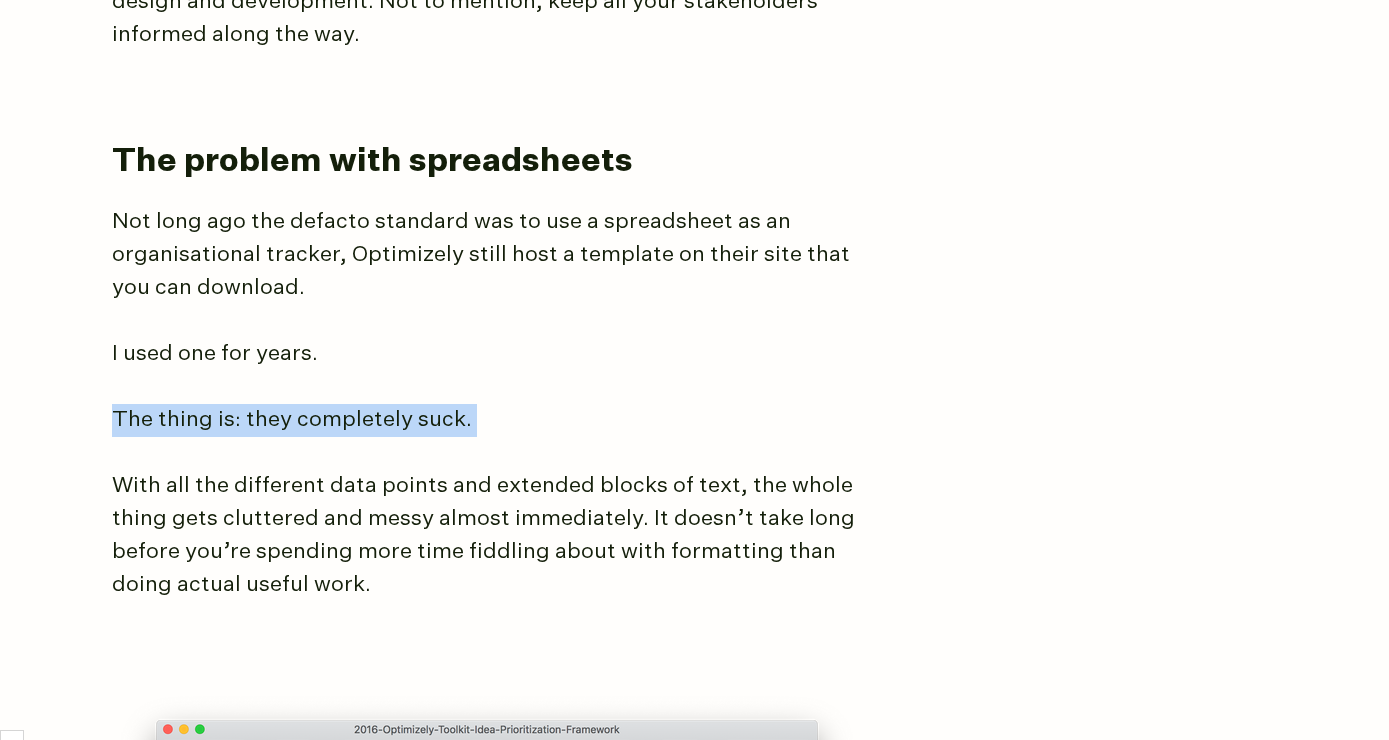 click on "With all the different data points and extended blocks of text, the whole thing gets cluttered and messy almost immediately. It doesn’t take long before you’re spending more time fiddling about with formatting than doing actual useful work." at bounding box center (487, 536) 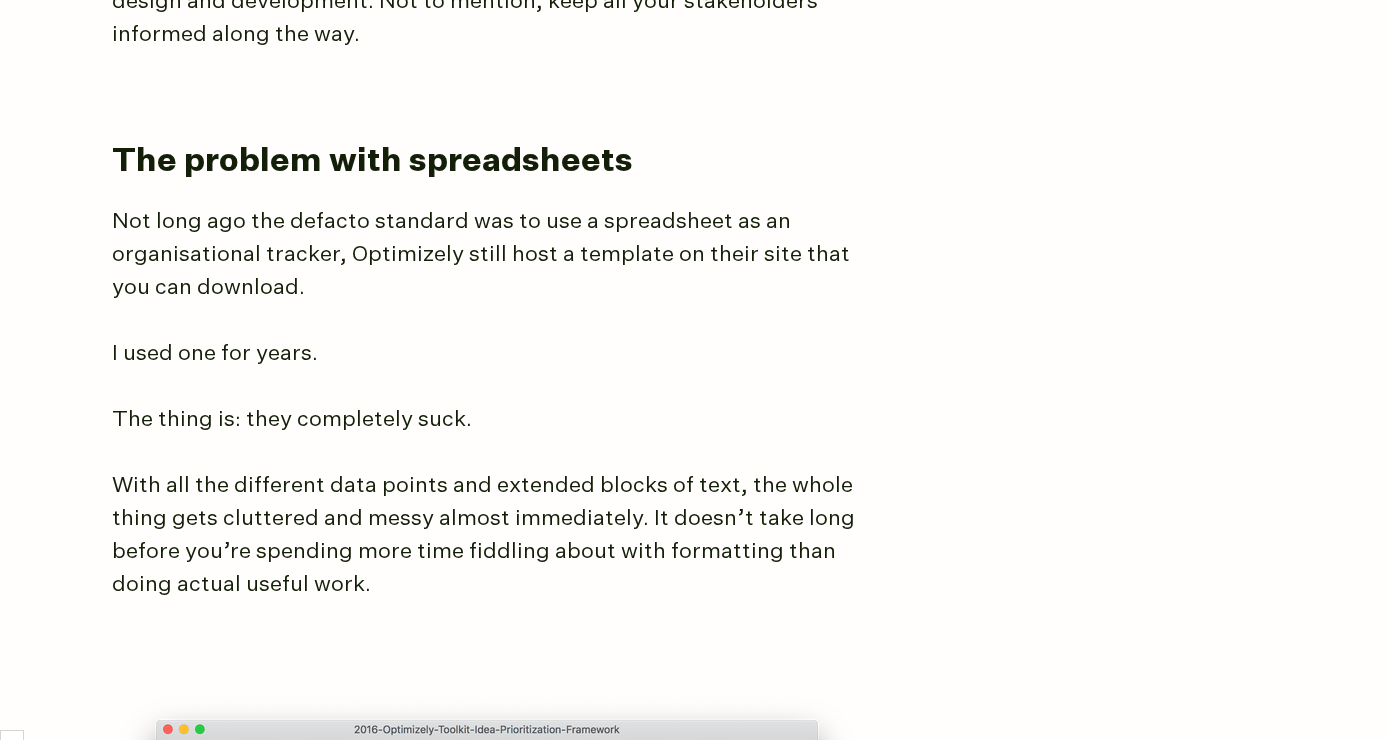 click on "With all the different data points and extended blocks of text, the whole thing gets cluttered and messy almost immediately. It doesn’t take long before you’re spending more time fiddling about with formatting than doing actual useful work." at bounding box center (487, 536) 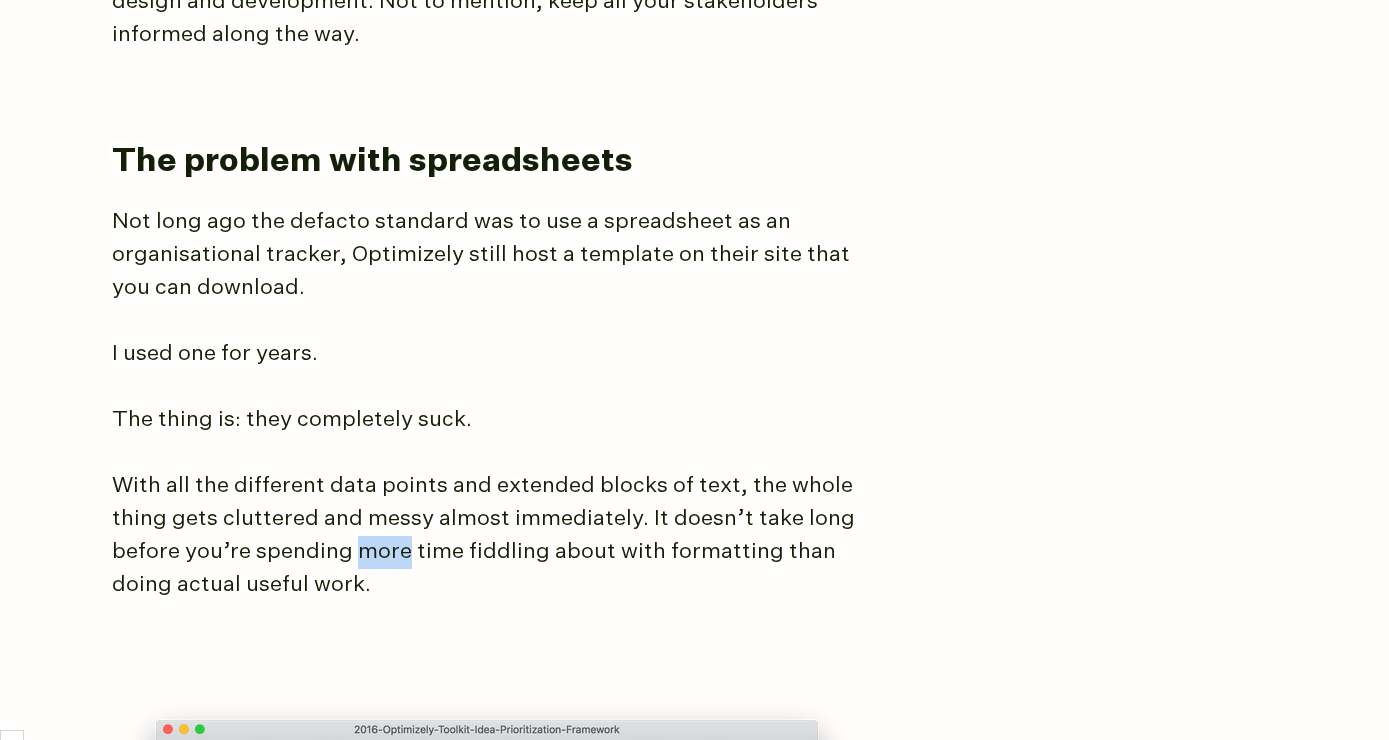 click on "With all the different data points and extended blocks of text, the whole thing gets cluttered and messy almost immediately. It doesn’t take long before you’re spending more time fiddling about with formatting than doing actual useful work." at bounding box center (487, 536) 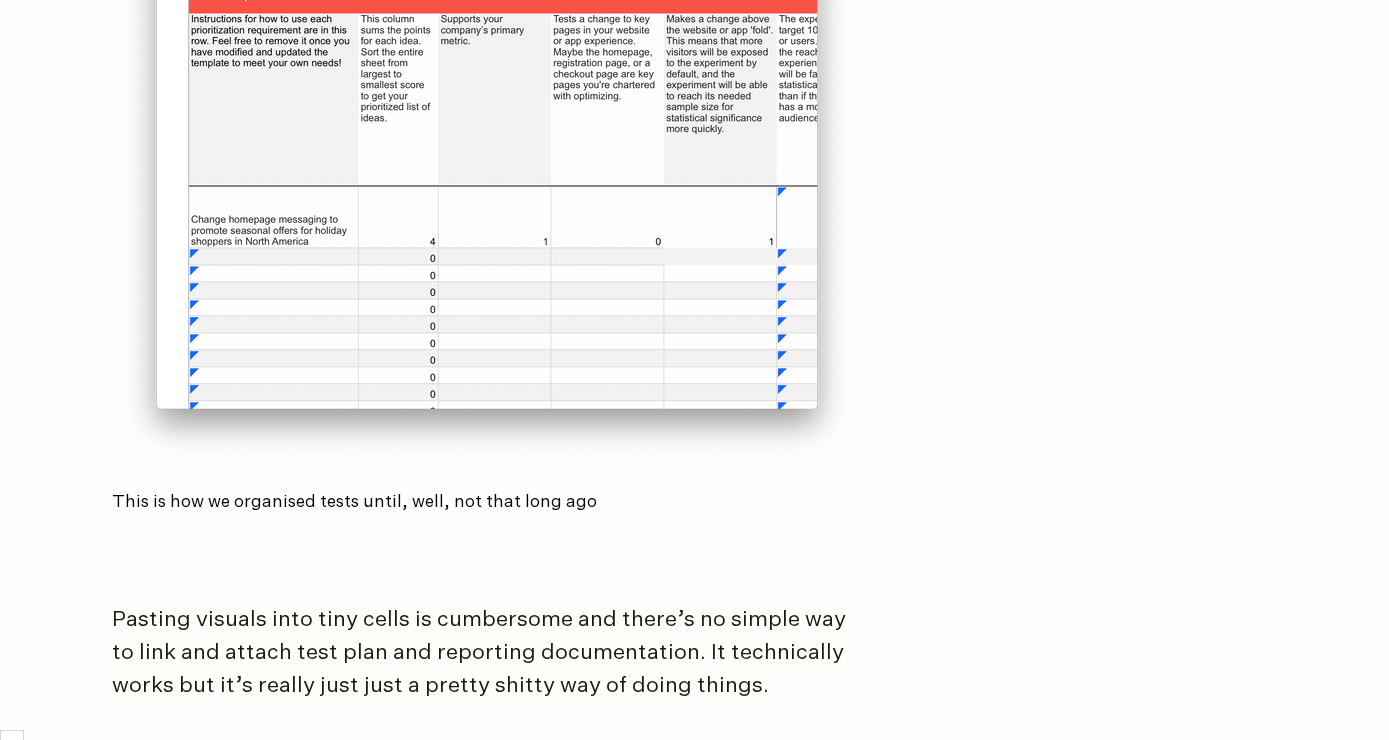 scroll, scrollTop: 2664, scrollLeft: 0, axis: vertical 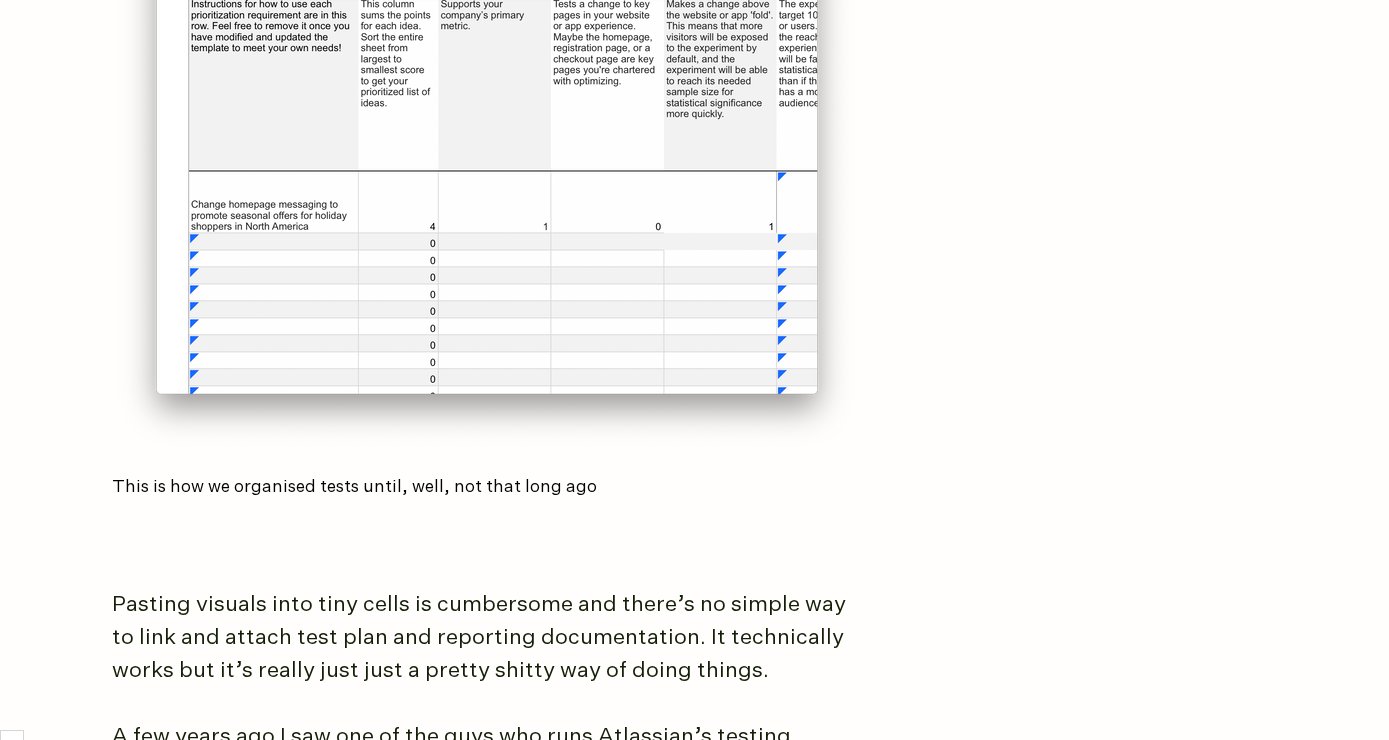 click on "This is how we organised tests until, well, not that long ago" at bounding box center (487, 487) 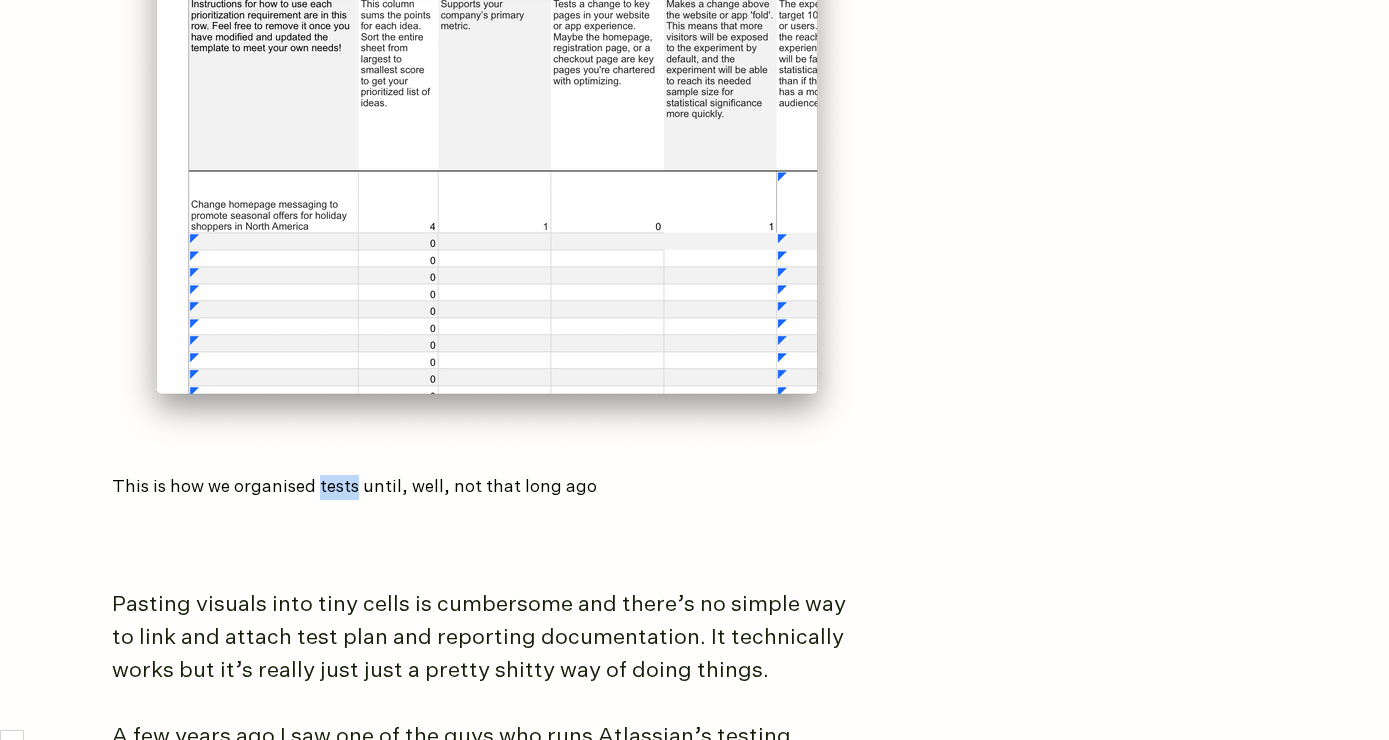 click on "This is how we organised tests until, well, not that long ago" at bounding box center [487, 487] 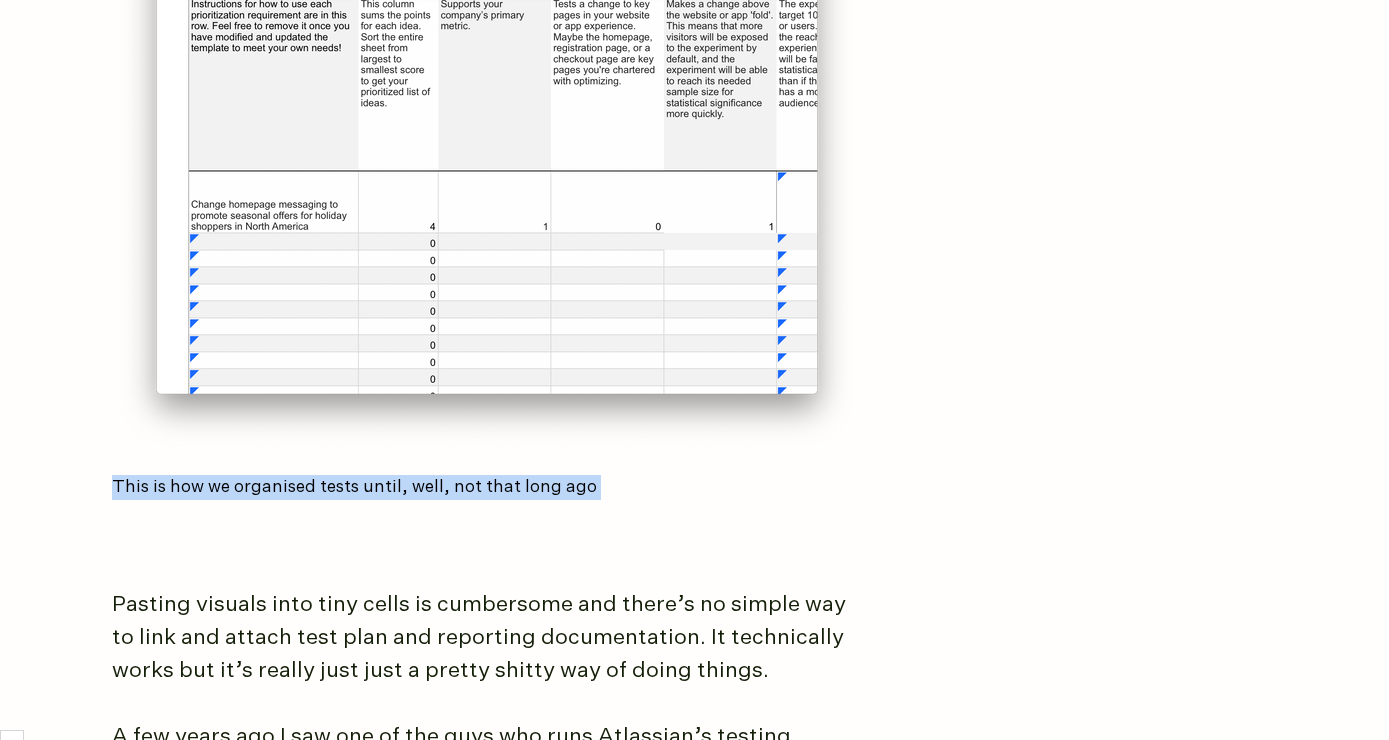 click on "Pasting visuals into tiny cells is cumbersome and there’s no simple way to link and attach test plan and reporting documentation. It technically works but it’s really just just a pretty shitty way of doing things." at bounding box center (487, 638) 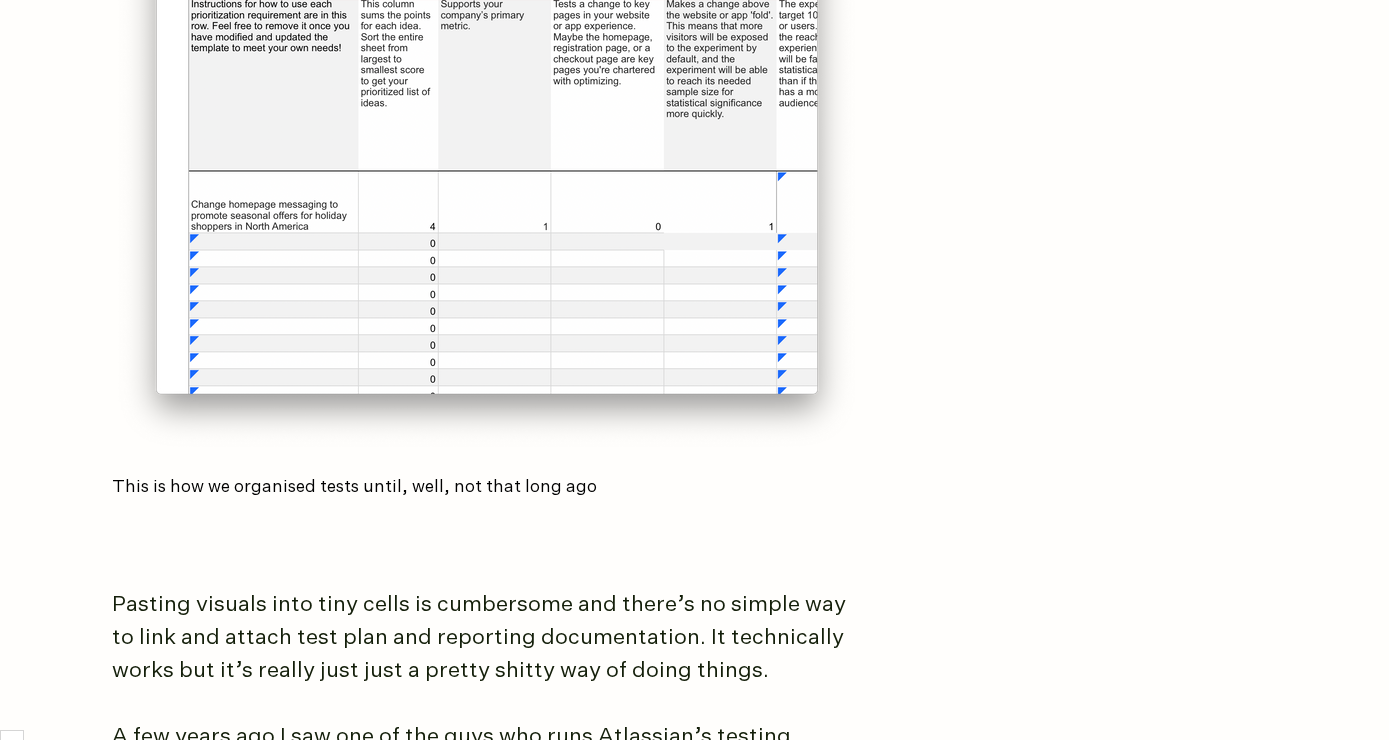 click on "Pasting visuals into tiny cells is cumbersome and there’s no simple way to link and attach test plan and reporting documentation. It technically works but it’s really just just a pretty shitty way of doing things." at bounding box center [487, 638] 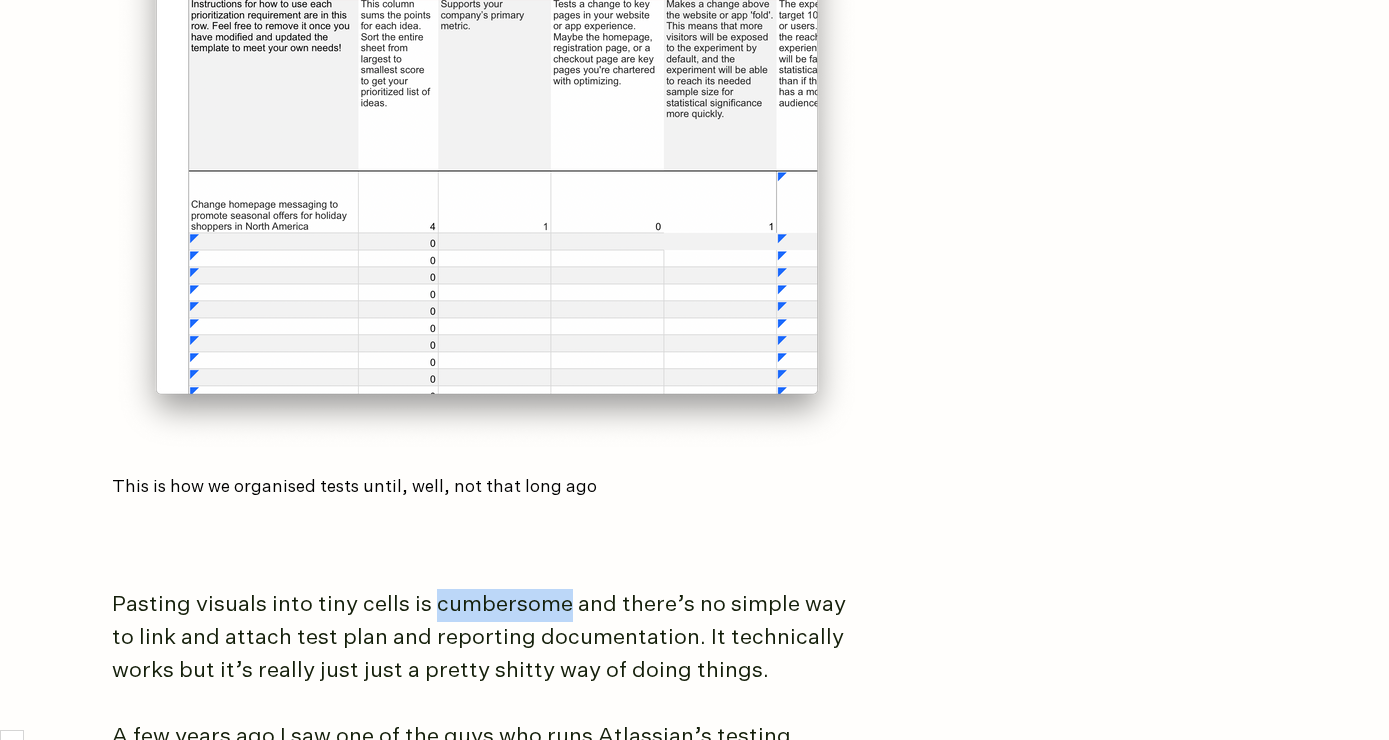 click on "Pasting visuals into tiny cells is cumbersome and there’s no simple way to link and attach test plan and reporting documentation. It technically works but it’s really just just a pretty shitty way of doing things." at bounding box center [487, 638] 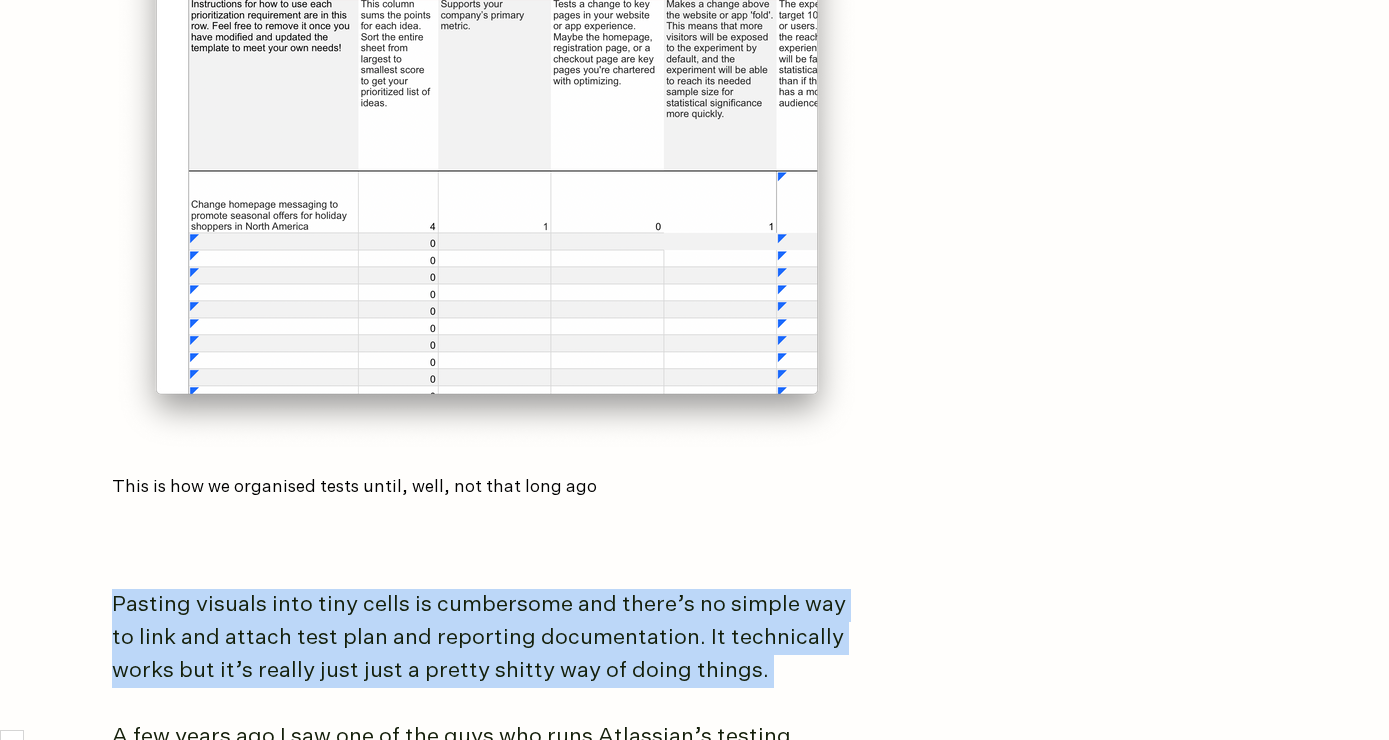 scroll, scrollTop: 2856, scrollLeft: 0, axis: vertical 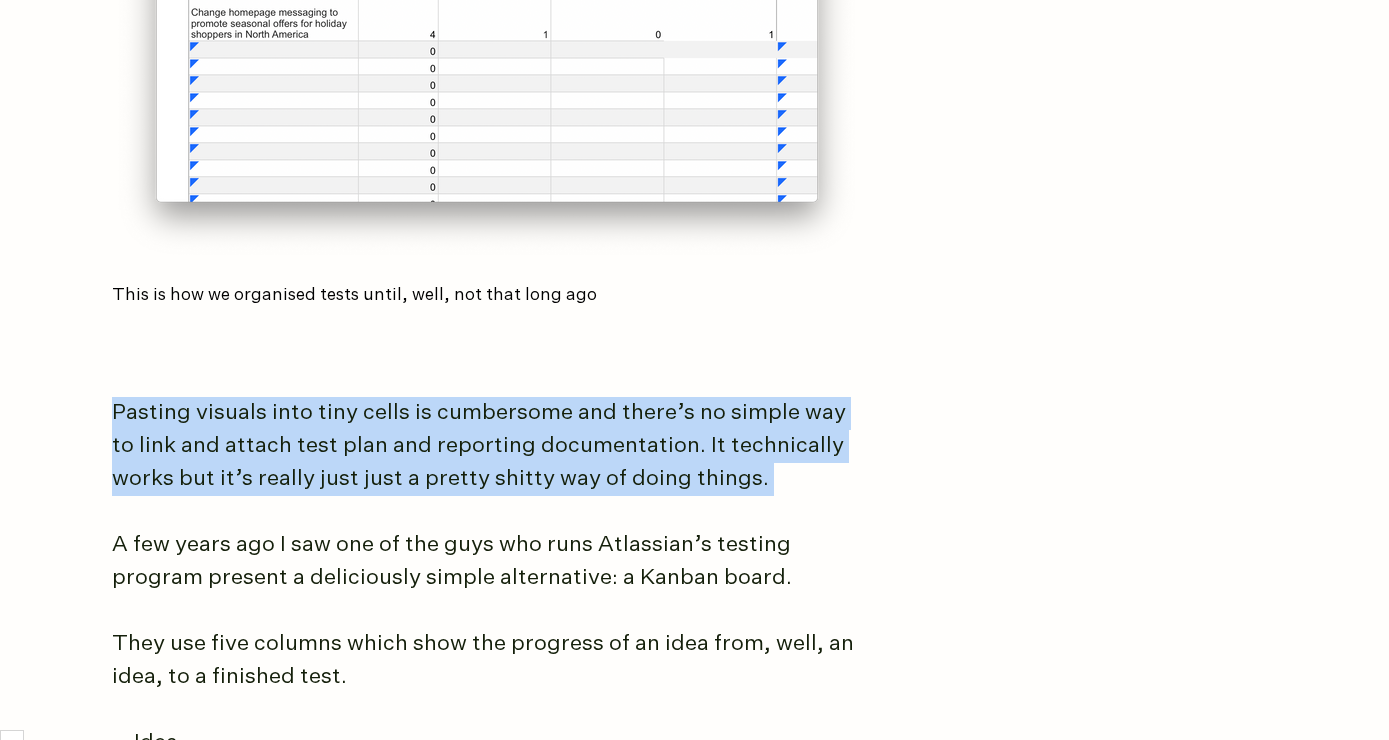click on "Pasting visuals into tiny cells is cumbersome and there’s no simple way to link and attach test plan and reporting documentation. It technically works but it’s really just just a pretty shitty way of doing things." at bounding box center (487, 446) 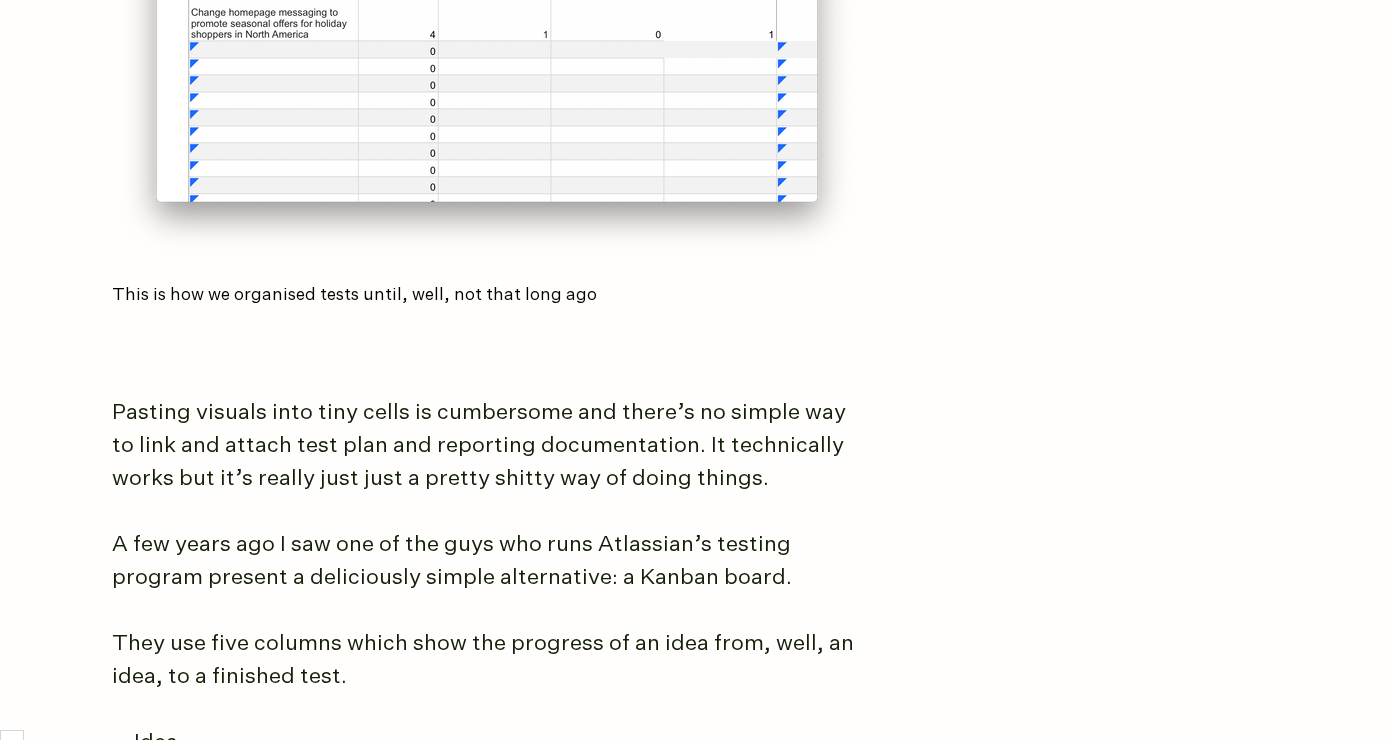 click on "Pasting visuals into tiny cells is cumbersome and there’s no simple way to link and attach test plan and reporting documentation. It technically works but it’s really just just a pretty shitty way of doing things." at bounding box center [487, 446] 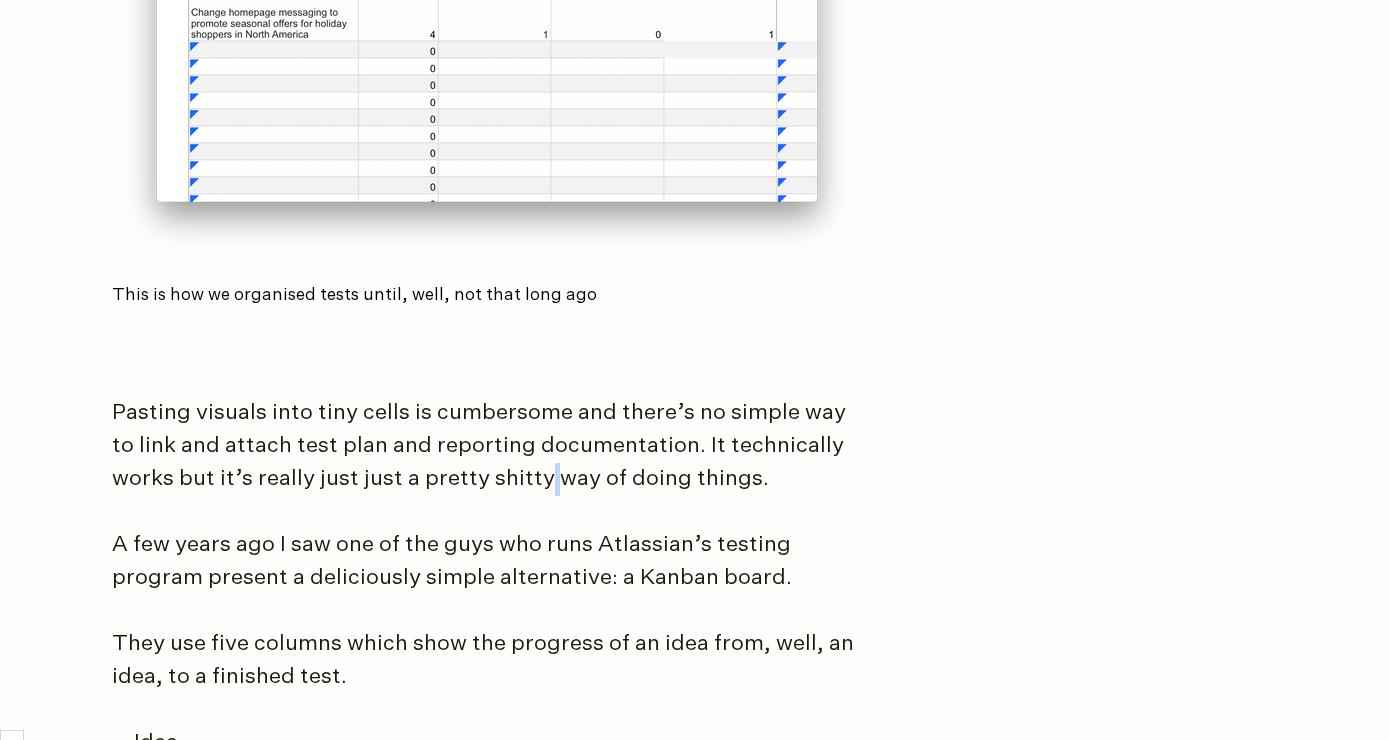 click on "Pasting visuals into tiny cells is cumbersome and there’s no simple way to link and attach test plan and reporting documentation. It technically works but it’s really just just a pretty shitty way of doing things." at bounding box center (487, 446) 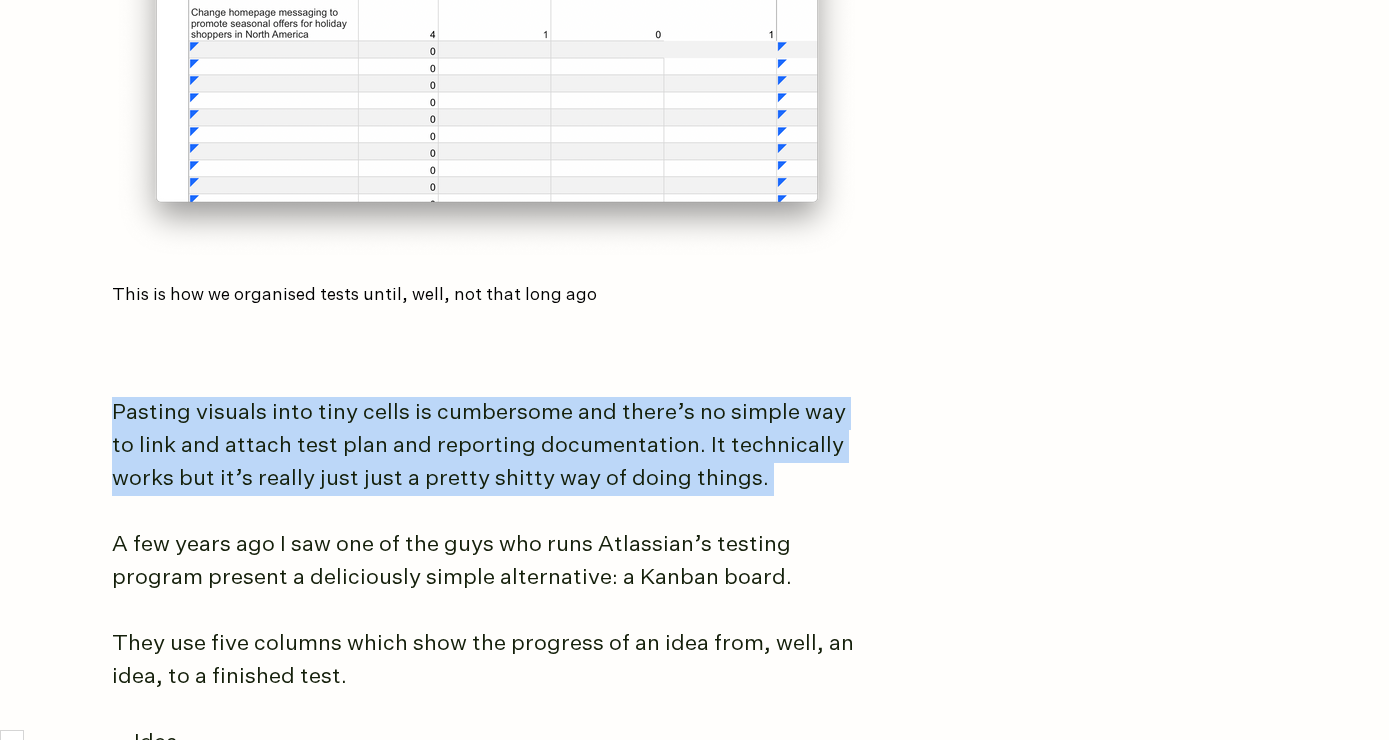 click on "A few years ago I saw one of the guys who runs Atlassian’s testing program present a deliciously simple alternative: a Kanban board." at bounding box center (487, 562) 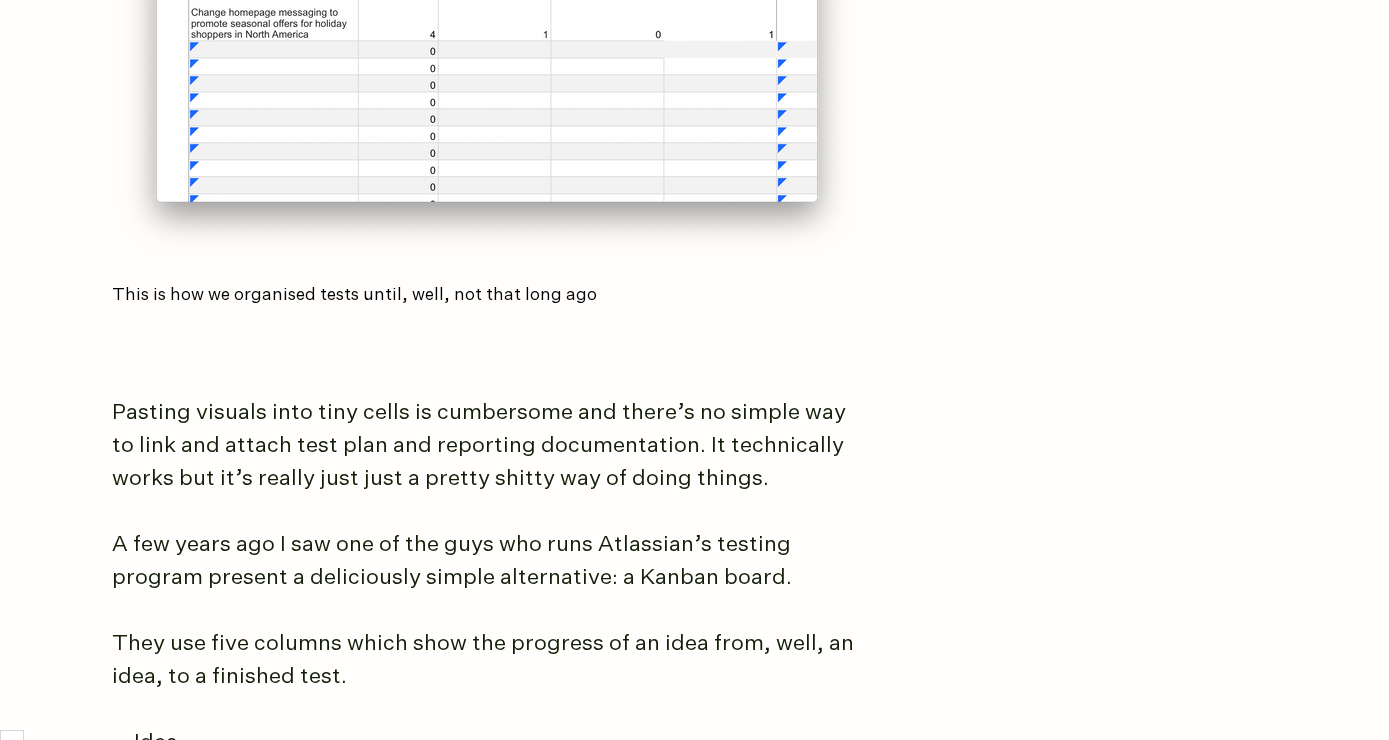 click on "A few years ago I saw one of the guys who runs Atlassian’s testing program present a deliciously simple alternative: a Kanban board." at bounding box center [487, 562] 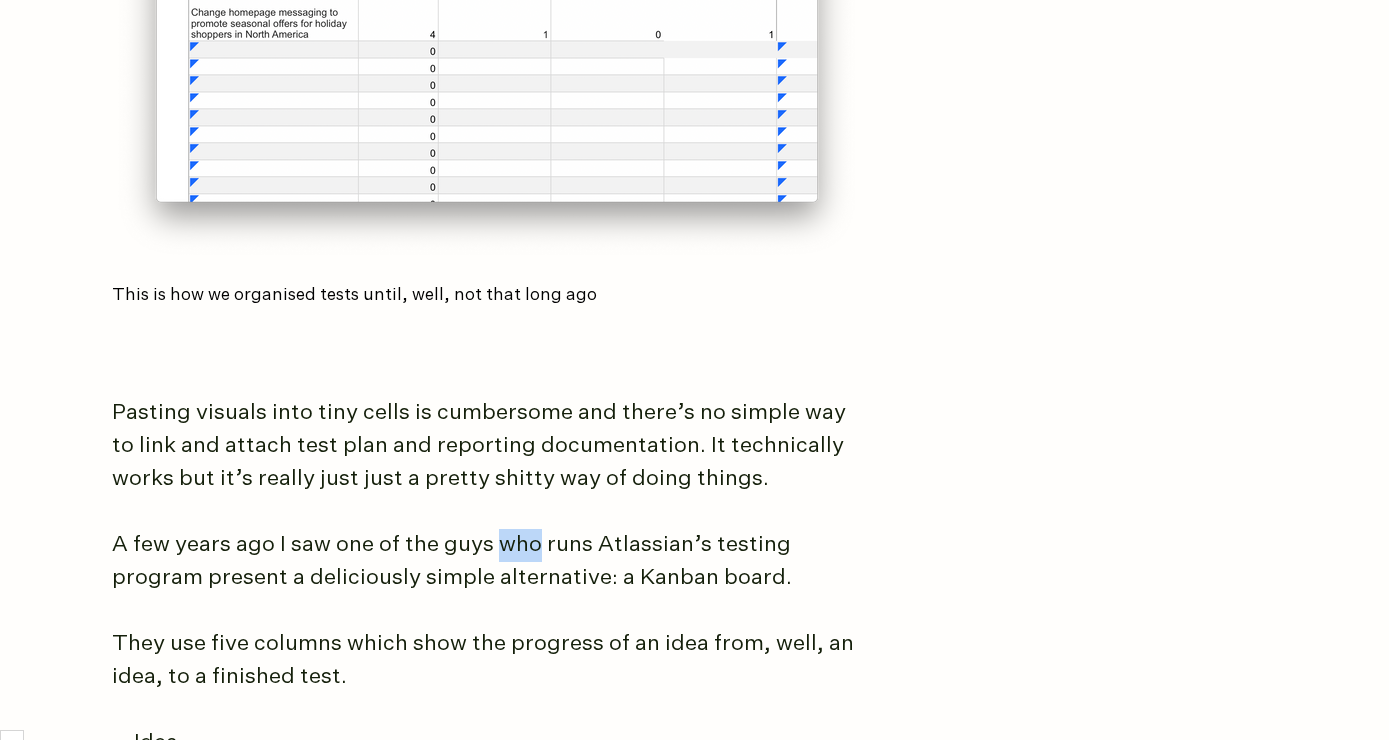 click on "A few years ago I saw one of the guys who runs Atlassian’s testing program present a deliciously simple alternative: a Kanban board." at bounding box center (487, 562) 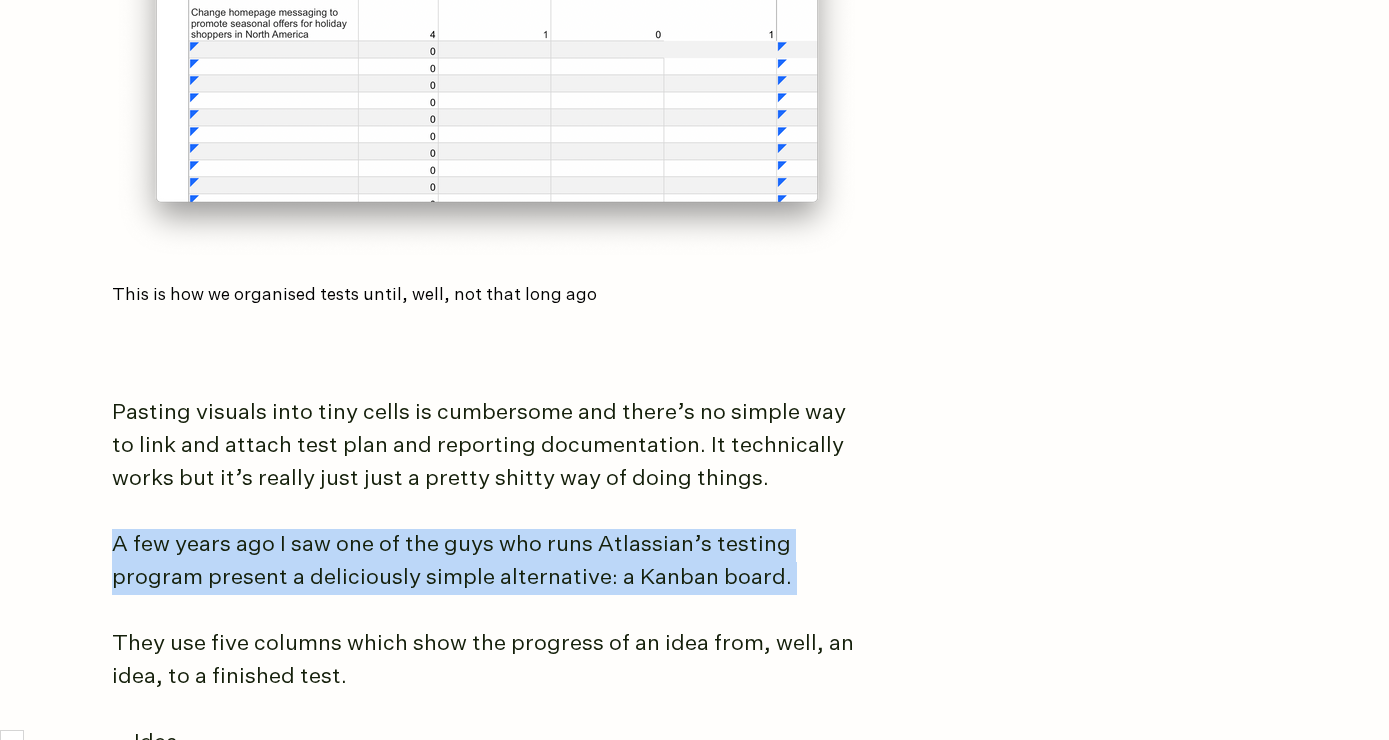 click on "Pasting visuals into tiny cells is cumbersome and there’s no simple way to link and attach test plan and reporting documentation. It technically works but it’s really just just a pretty shitty way of doing things." at bounding box center [487, 446] 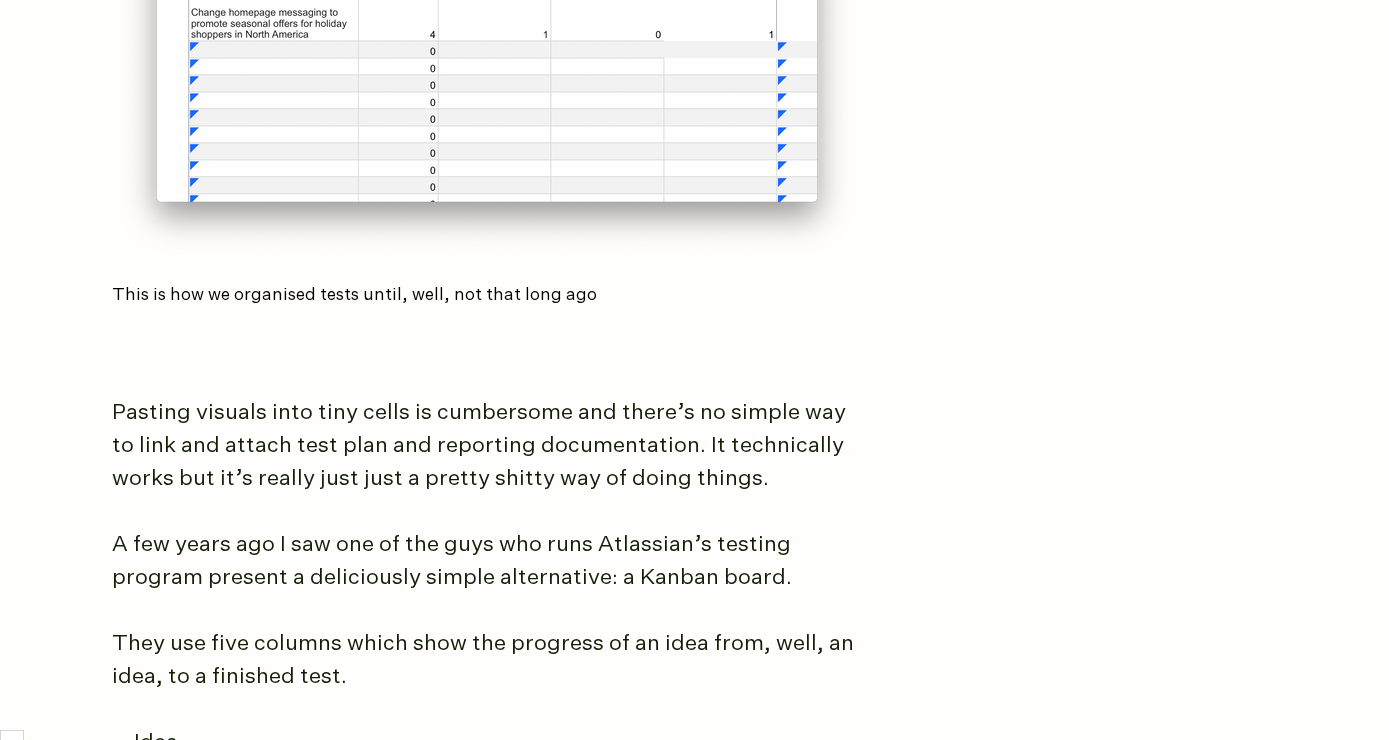 click on "Pasting visuals into tiny cells is cumbersome and there’s no simple way to link and attach test plan and reporting documentation. It technically works but it’s really just just a pretty shitty way of doing things." at bounding box center (487, 446) 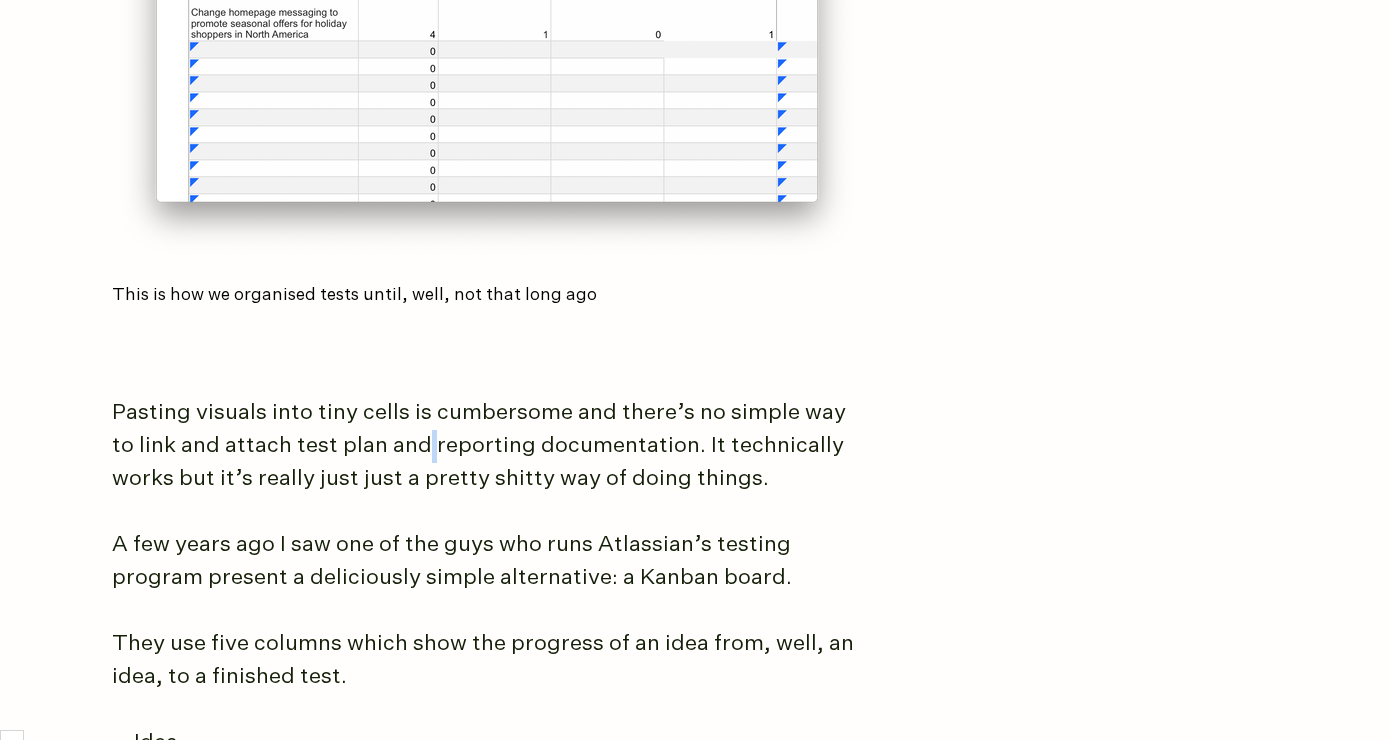 click on "Pasting visuals into tiny cells is cumbersome and there’s no simple way to link and attach test plan and reporting documentation. It technically works but it’s really just just a pretty shitty way of doing things." at bounding box center [487, 446] 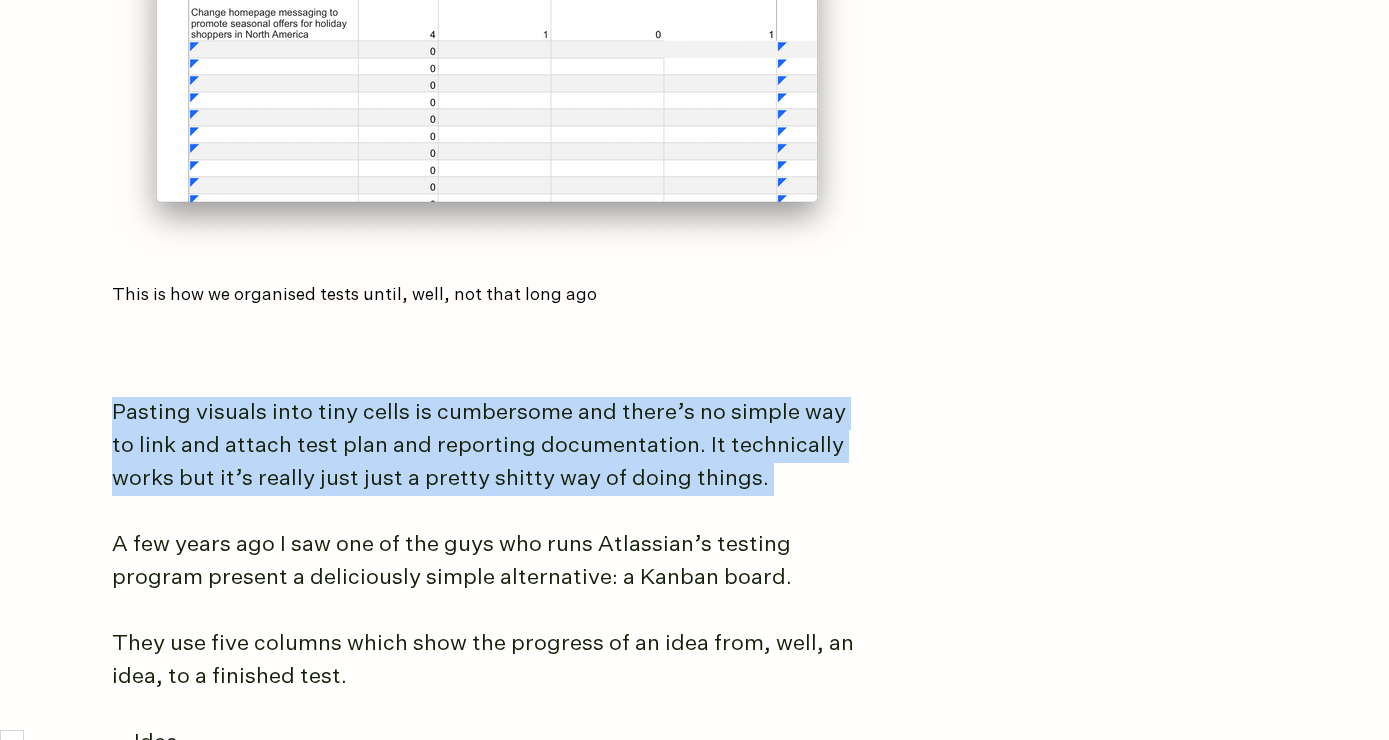 click on "A few years ago I saw one of the guys who runs Atlassian’s testing program present a deliciously simple alternative: a Kanban board." at bounding box center [487, 562] 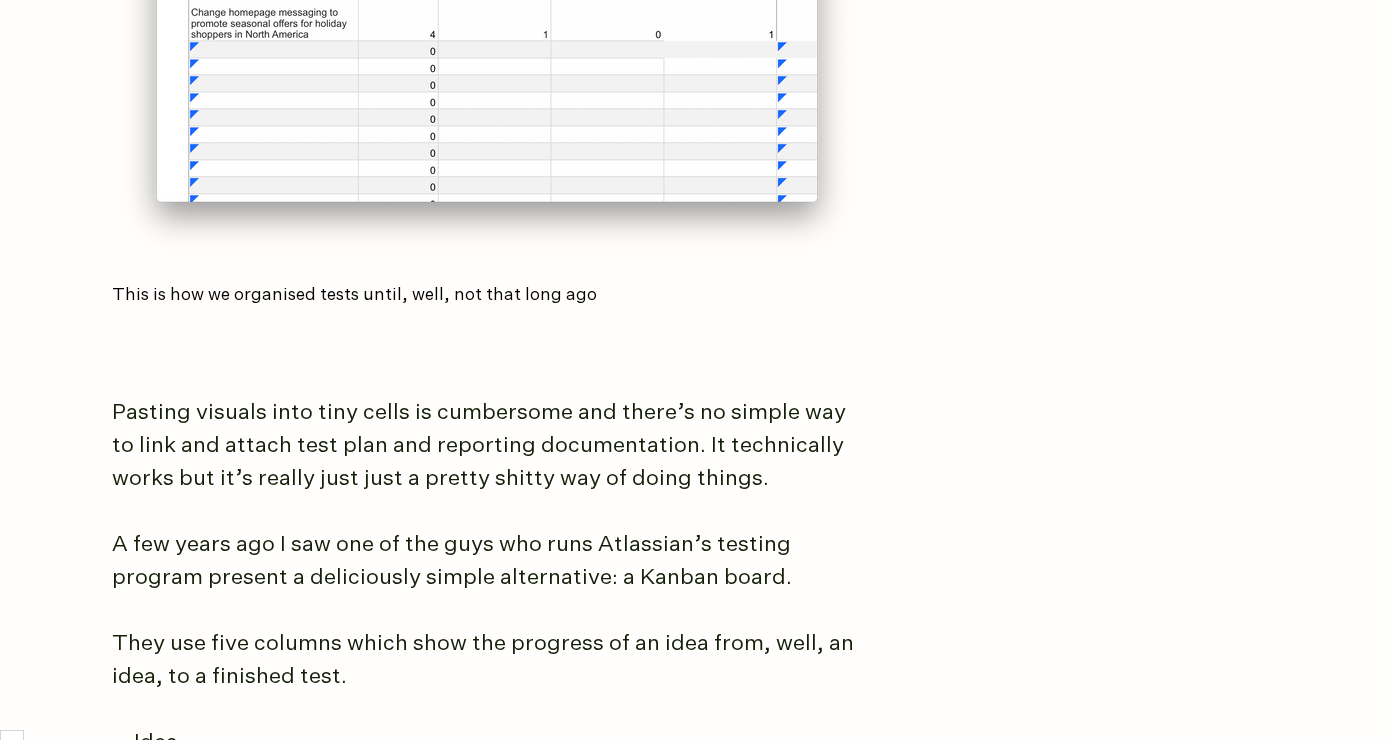 click on "A few years ago I saw one of the guys who runs Atlassian’s testing program present a deliciously simple alternative: a Kanban board." at bounding box center (487, 562) 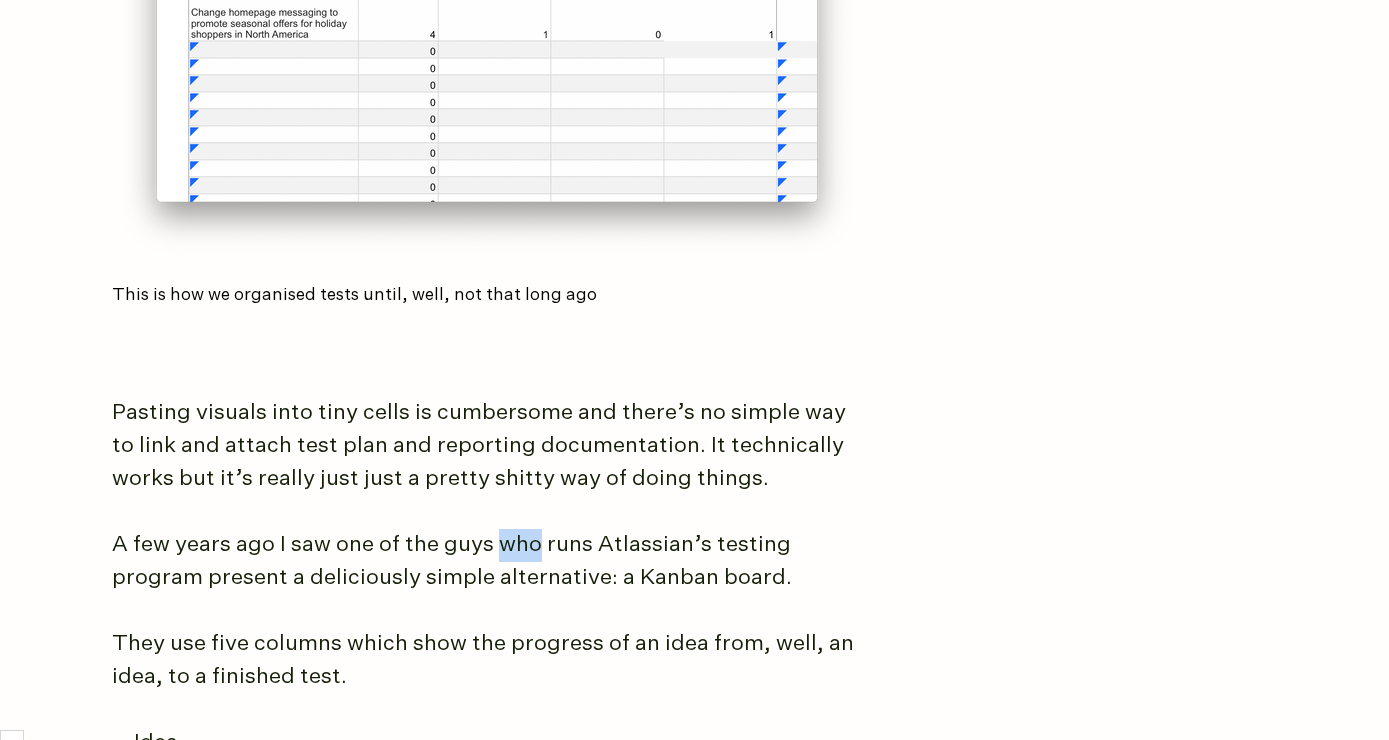 click on "A few years ago I saw one of the guys who runs Atlassian’s testing program present a deliciously simple alternative: a Kanban board." at bounding box center [487, 562] 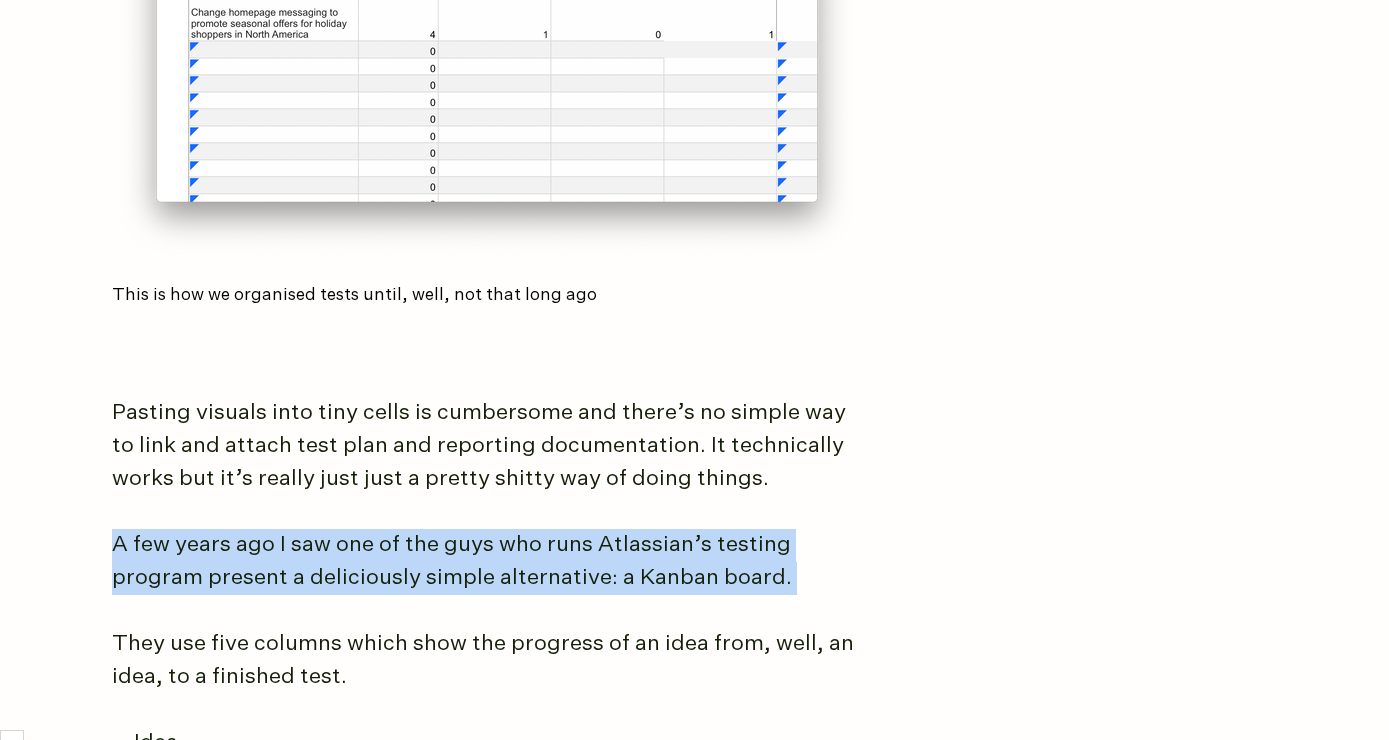 click on "Pasting visuals into tiny cells is cumbersome and there’s no simple way to link and attach test plan and reporting documentation. It technically works but it’s really just just a pretty shitty way of doing things." at bounding box center [487, 446] 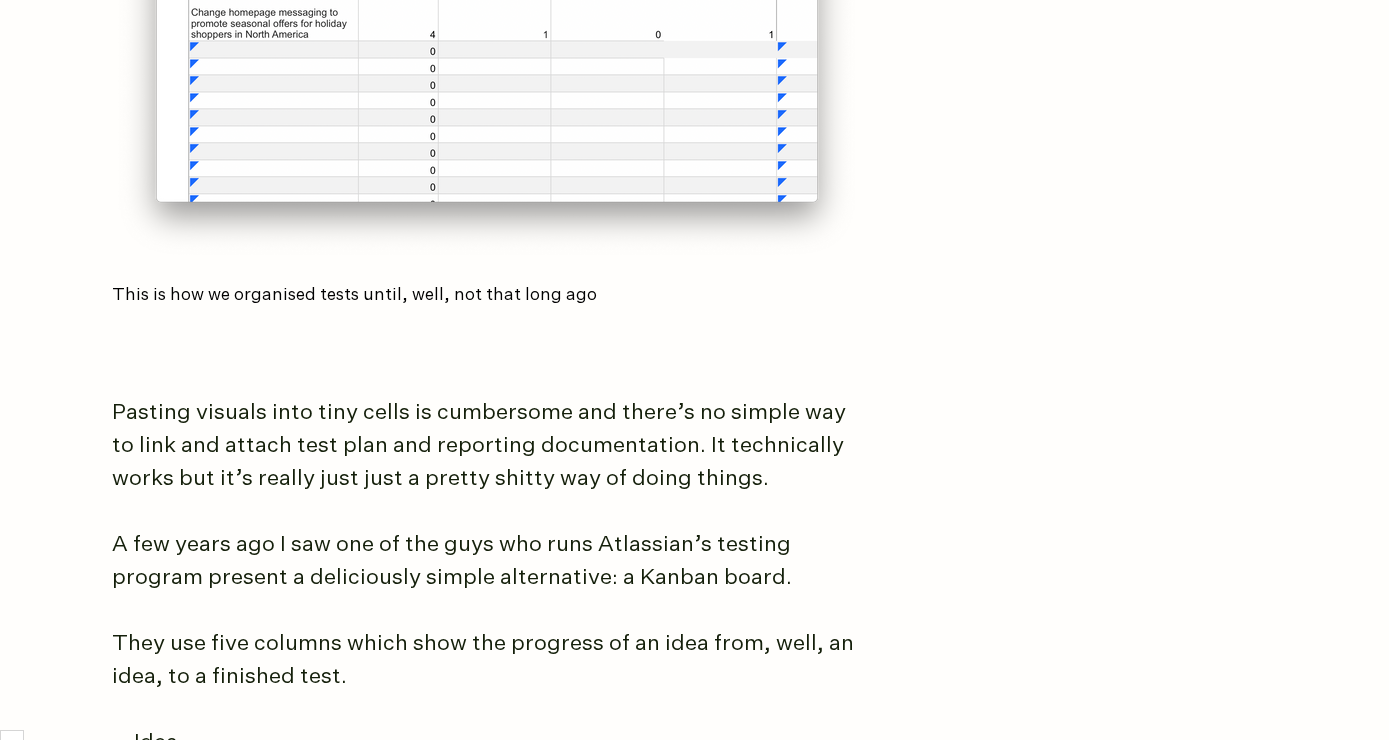 click on "Pasting visuals into tiny cells is cumbersome and there’s no simple way to link and attach test plan and reporting documentation. It technically works but it’s really just just a pretty shitty way of doing things." at bounding box center [487, 446] 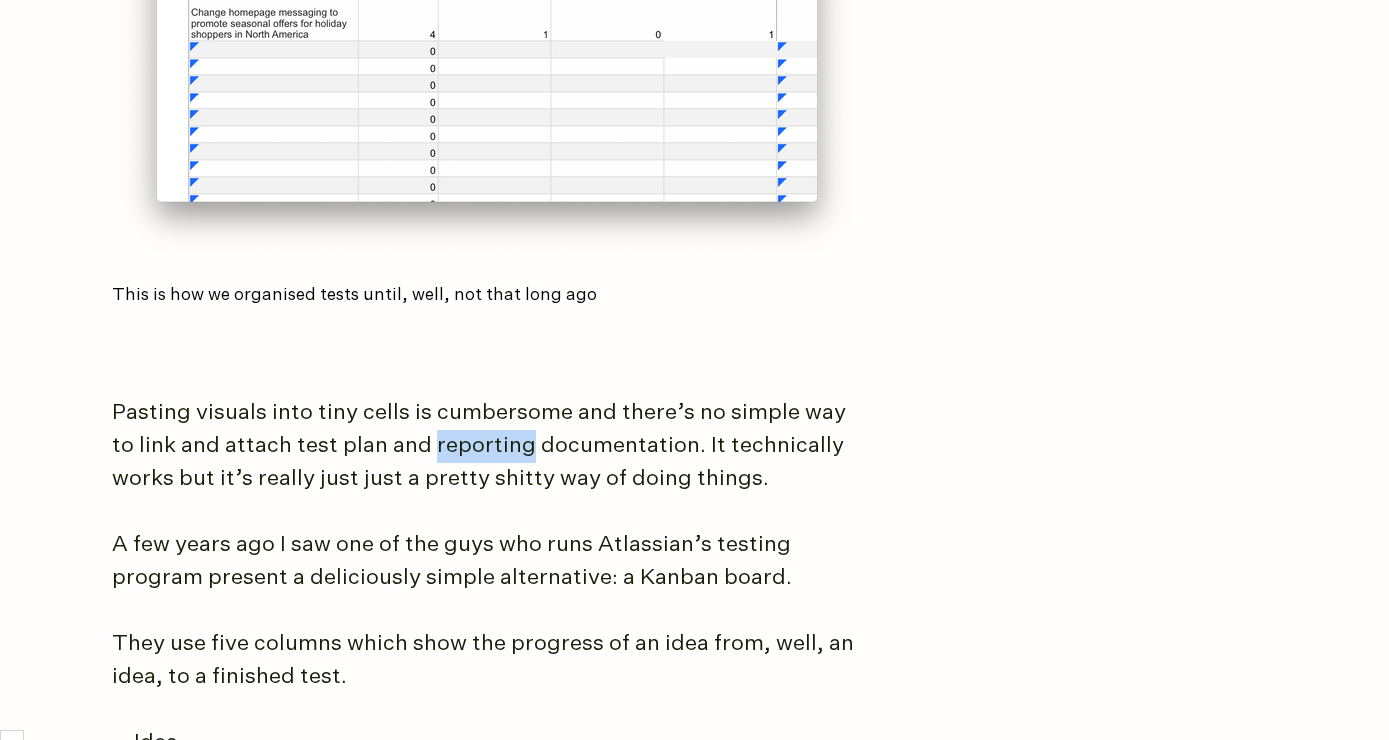 click on "Pasting visuals into tiny cells is cumbersome and there’s no simple way to link and attach test plan and reporting documentation. It technically works but it’s really just just a pretty shitty way of doing things." at bounding box center [487, 446] 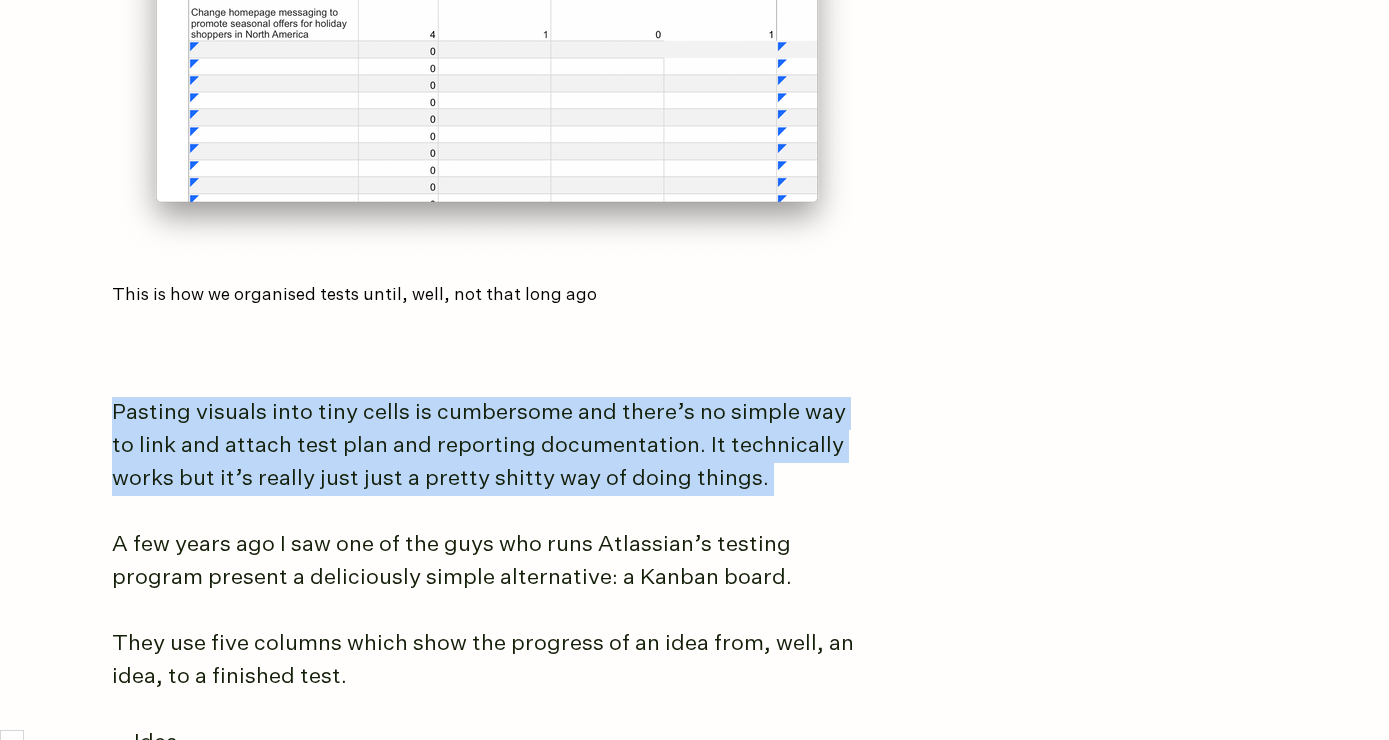 click on "A few years ago I saw one of the guys who runs Atlassian’s testing program present a deliciously simple alternative: a Kanban board." at bounding box center [487, 562] 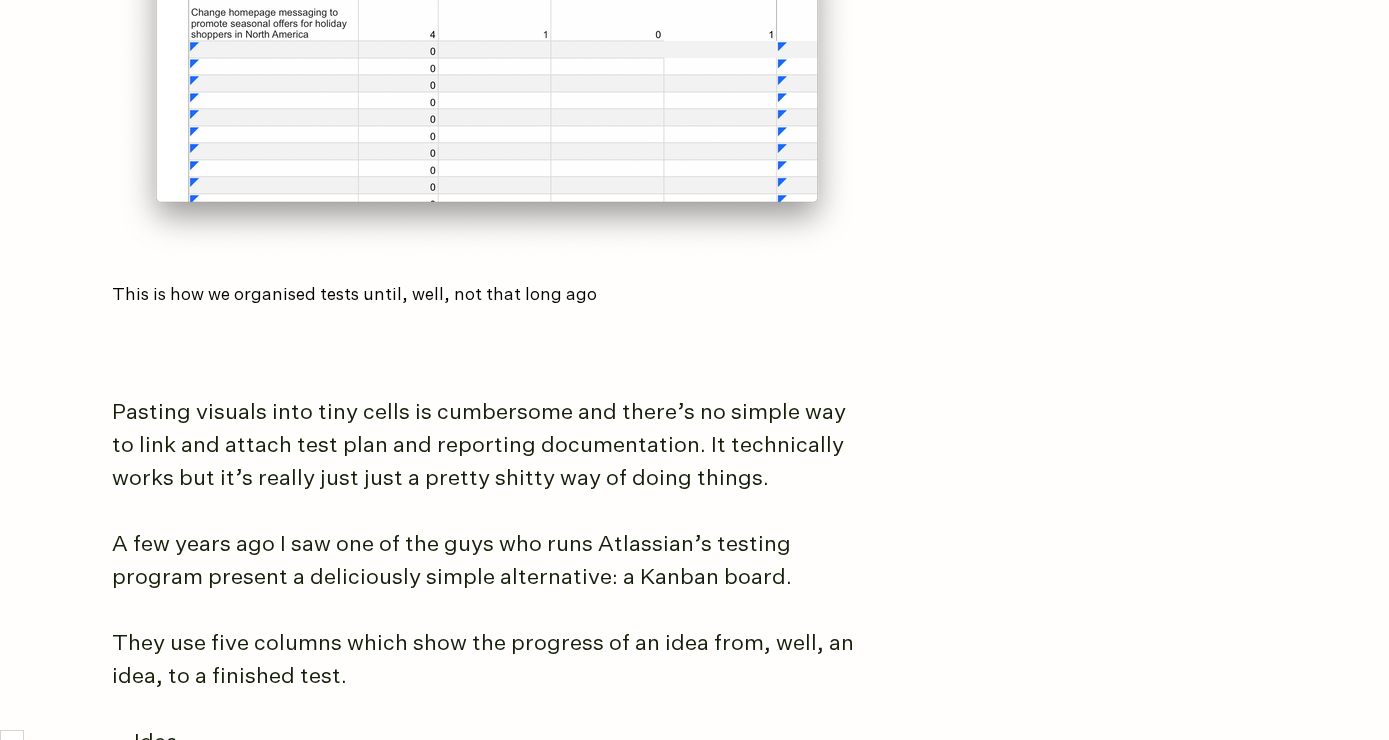 click on "A few years ago I saw one of the guys who runs Atlassian’s testing program present a deliciously simple alternative: a Kanban board." at bounding box center [487, 562] 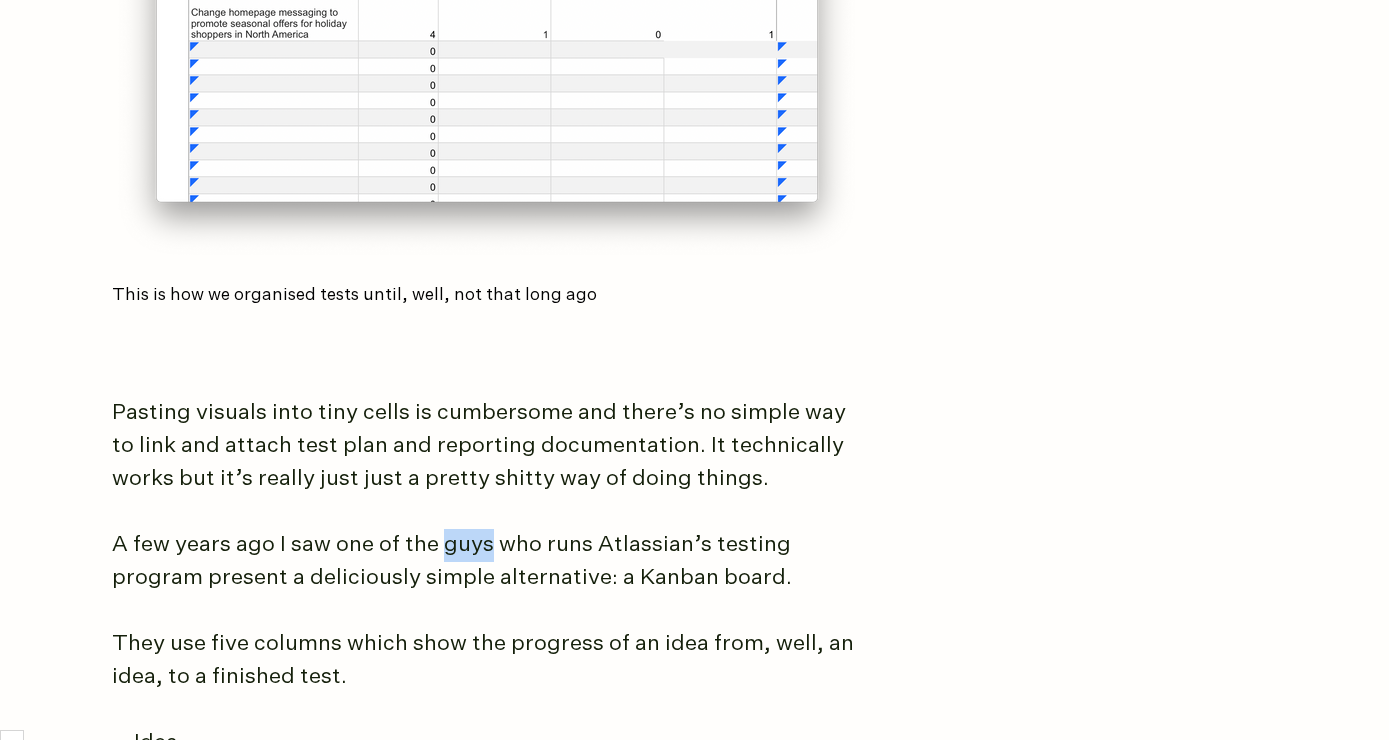 click on "A few years ago I saw one of the guys who runs Atlassian’s testing program present a deliciously simple alternative: a Kanban board." at bounding box center [487, 562] 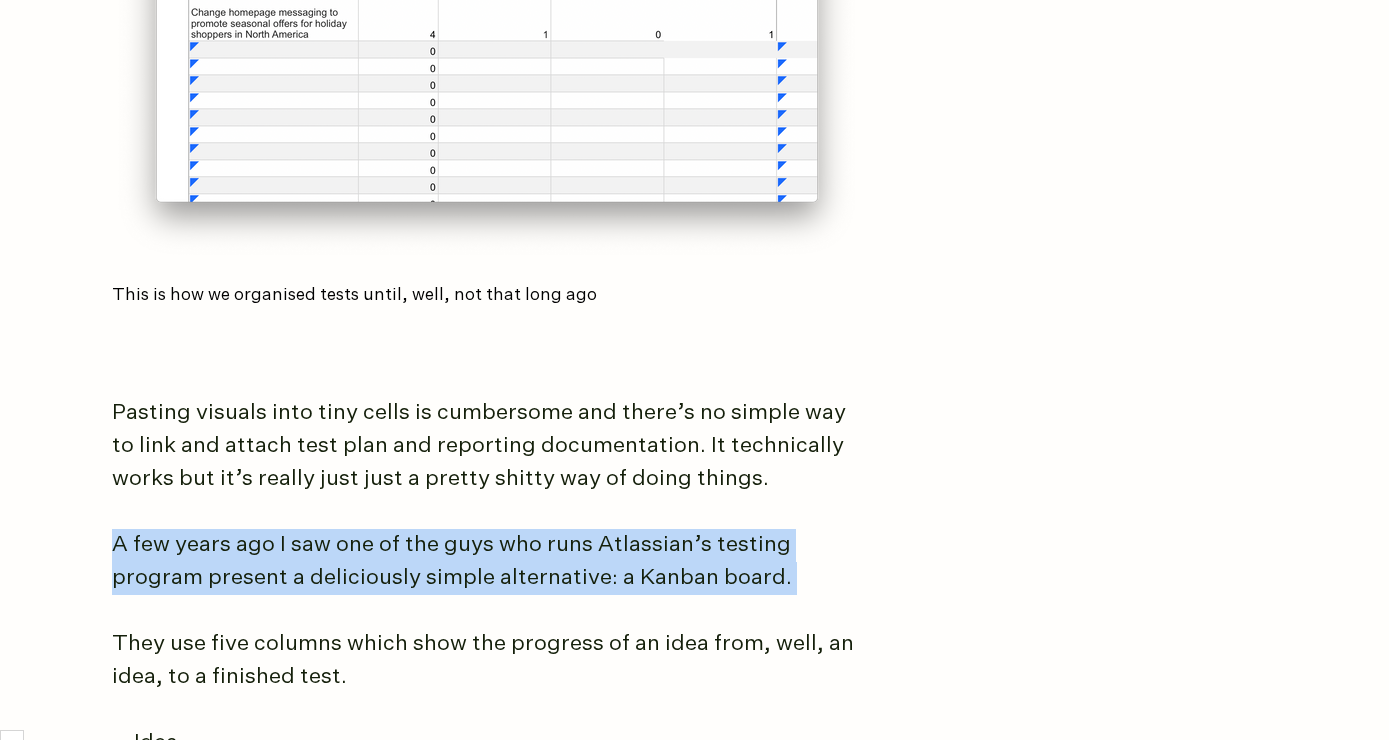 click on "A few years ago I saw one of the guys who runs Atlassian’s testing program present a deliciously simple alternative: a Kanban board." at bounding box center [487, 562] 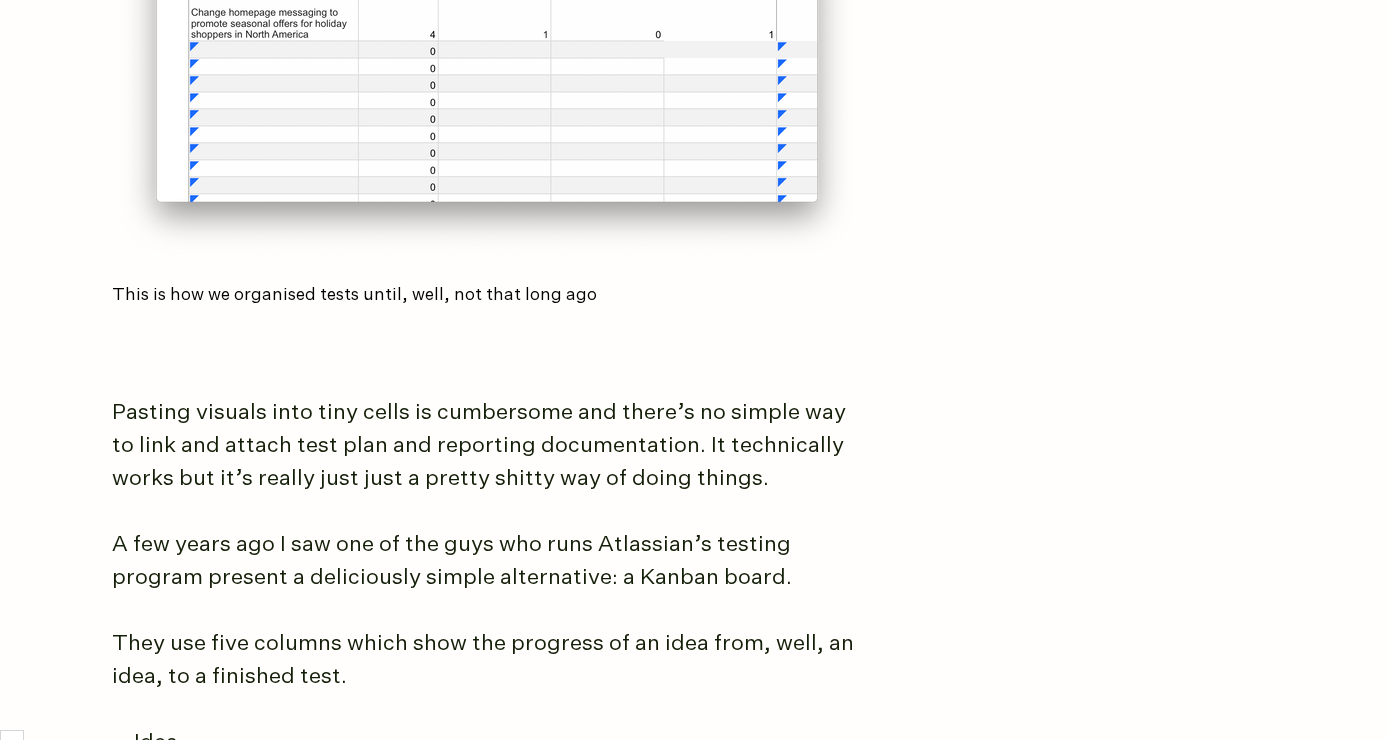 click on "A few years ago I saw one of the guys who runs Atlassian’s testing program present a deliciously simple alternative: a Kanban board." at bounding box center [487, 562] 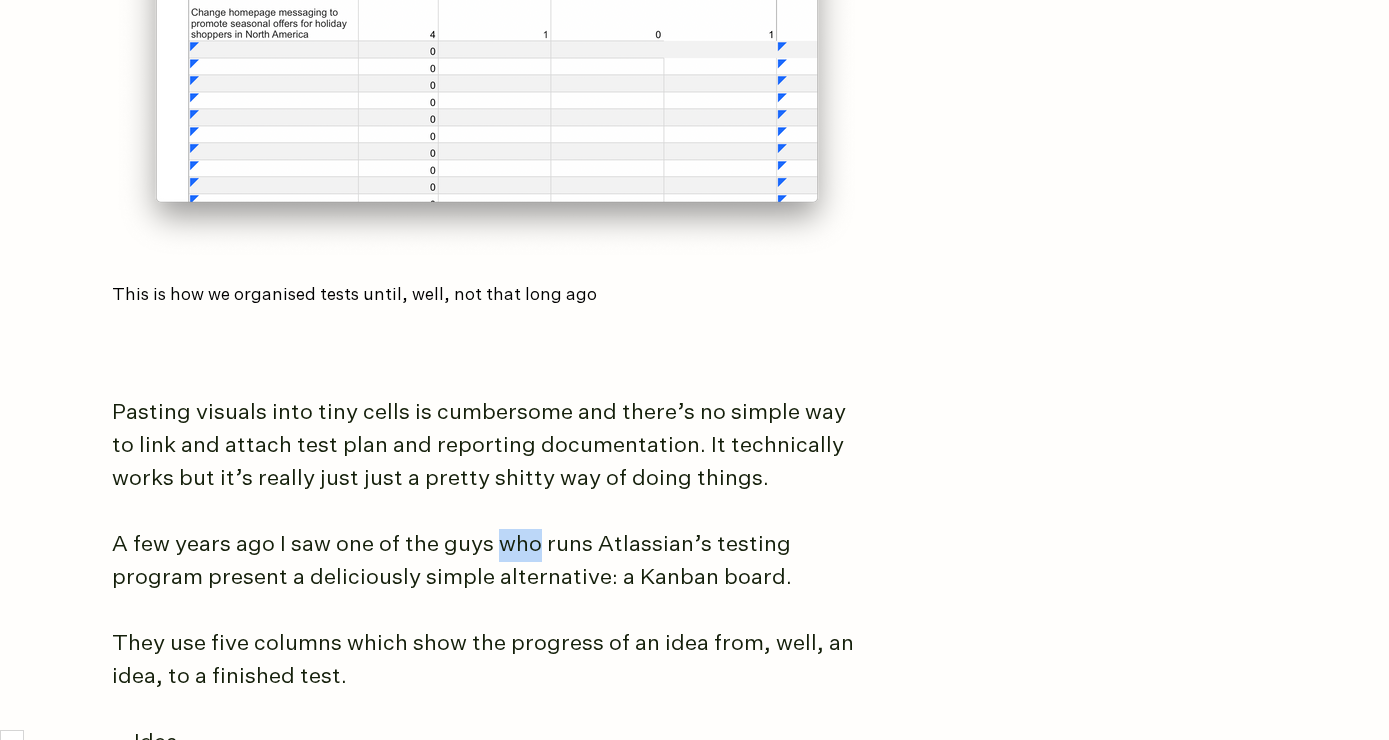 click on "A few years ago I saw one of the guys who runs Atlassian’s testing program present a deliciously simple alternative: a Kanban board." at bounding box center (487, 562) 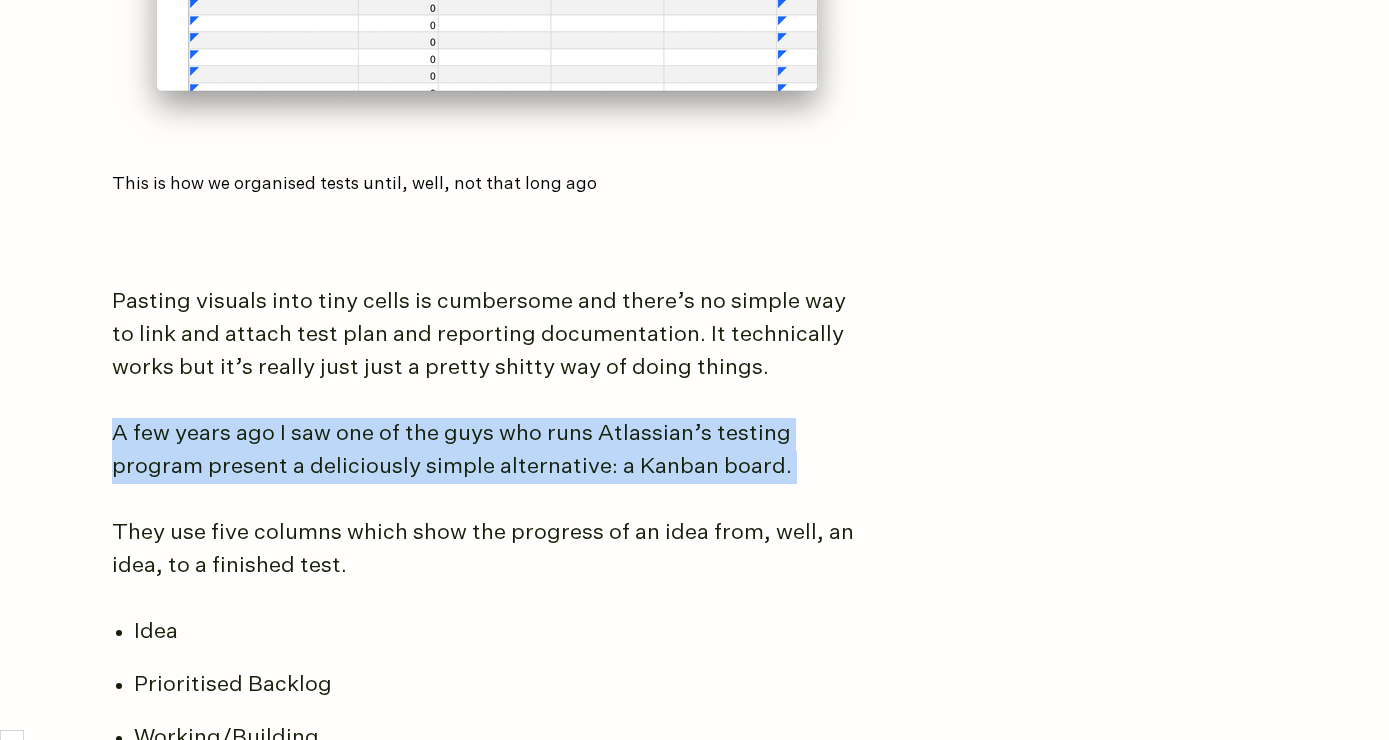 scroll, scrollTop: 3088, scrollLeft: 0, axis: vertical 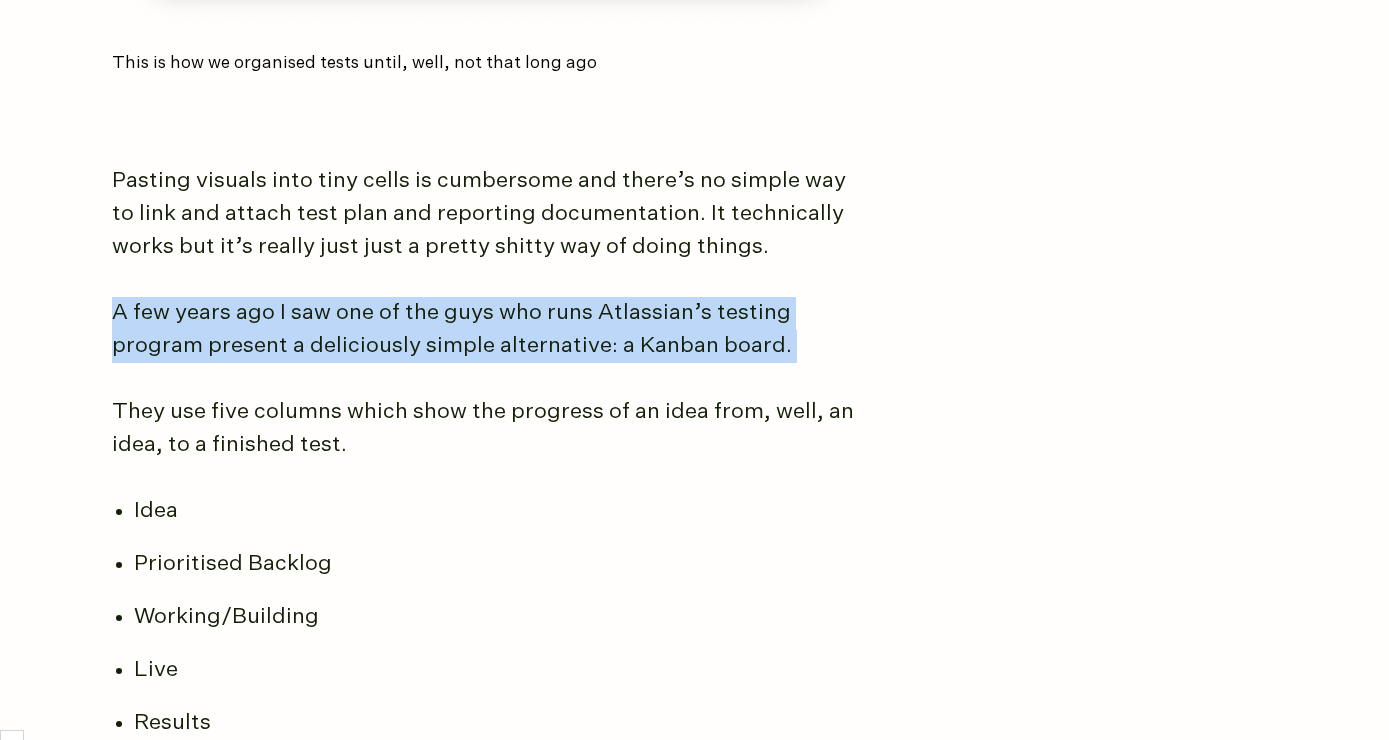 click on "They use five columns which show the progress of an idea from, well, an idea, to a finished test." at bounding box center [487, 429] 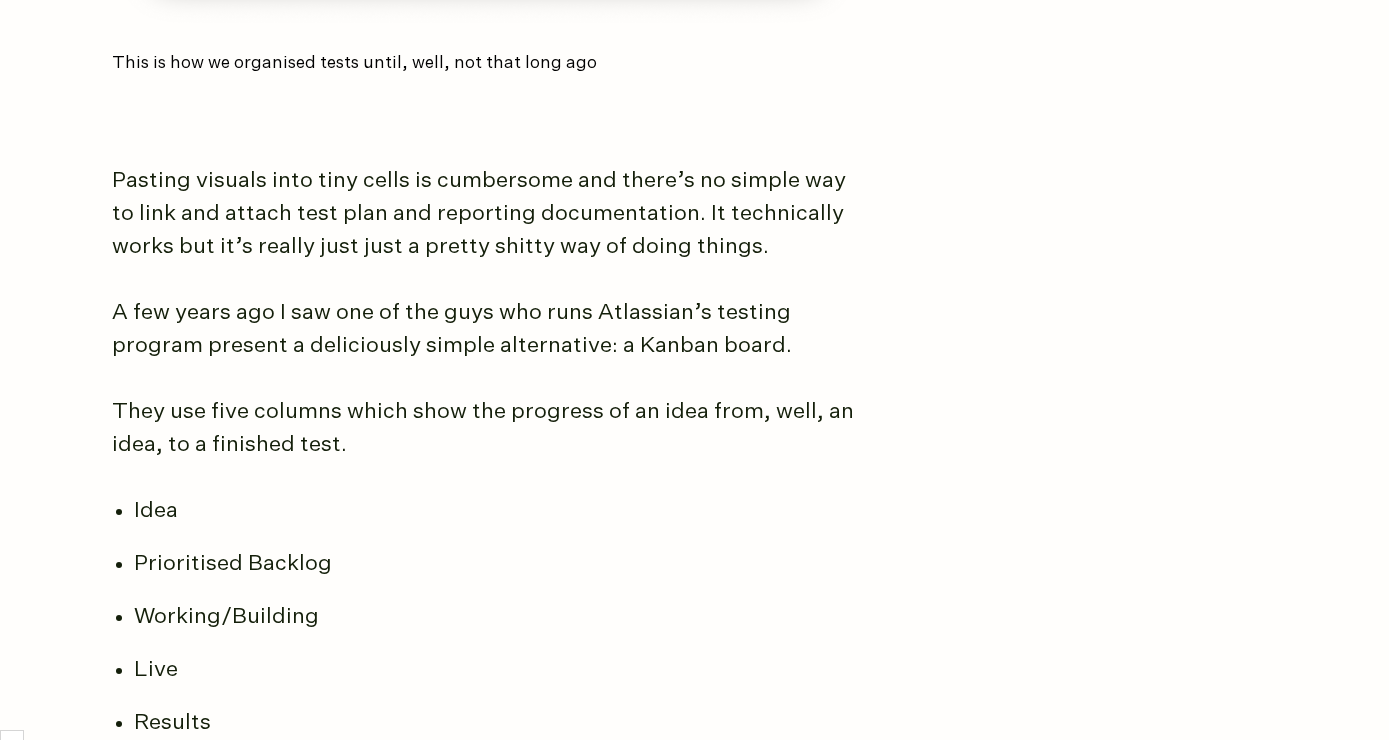 click on "They use five columns which show the progress of an idea from, well, an idea, to a finished test." at bounding box center [487, 429] 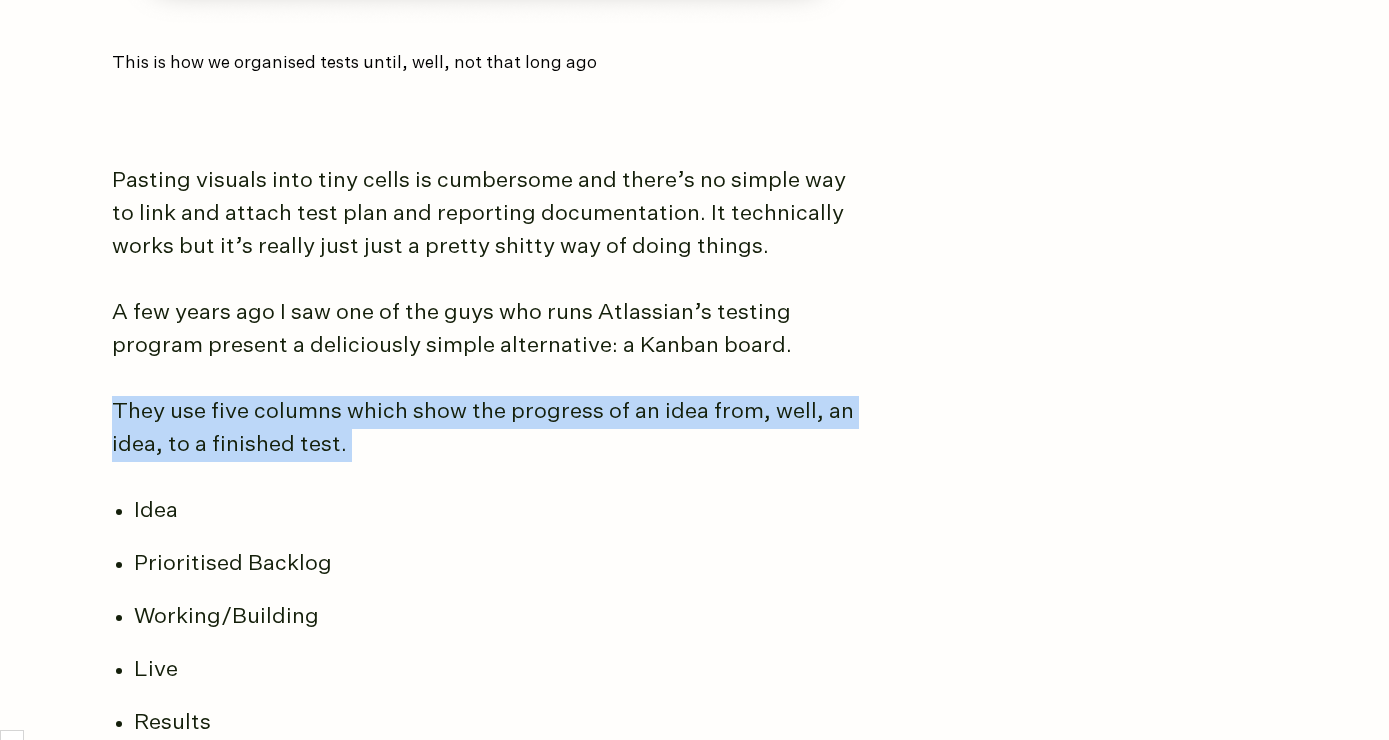 click on "Idea" at bounding box center (509, 511) 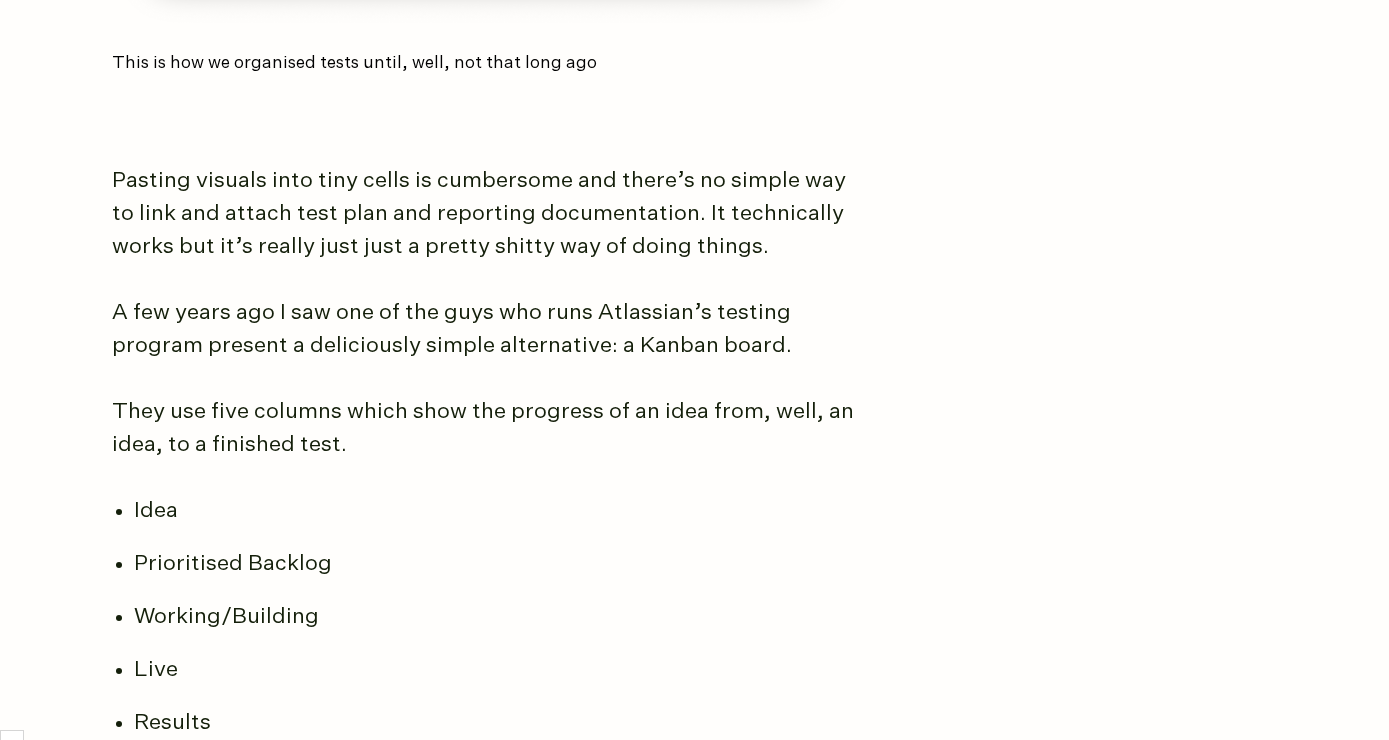 click on "They use five columns which show the progress of an idea from, well, an idea, to a finished test." at bounding box center [487, 429] 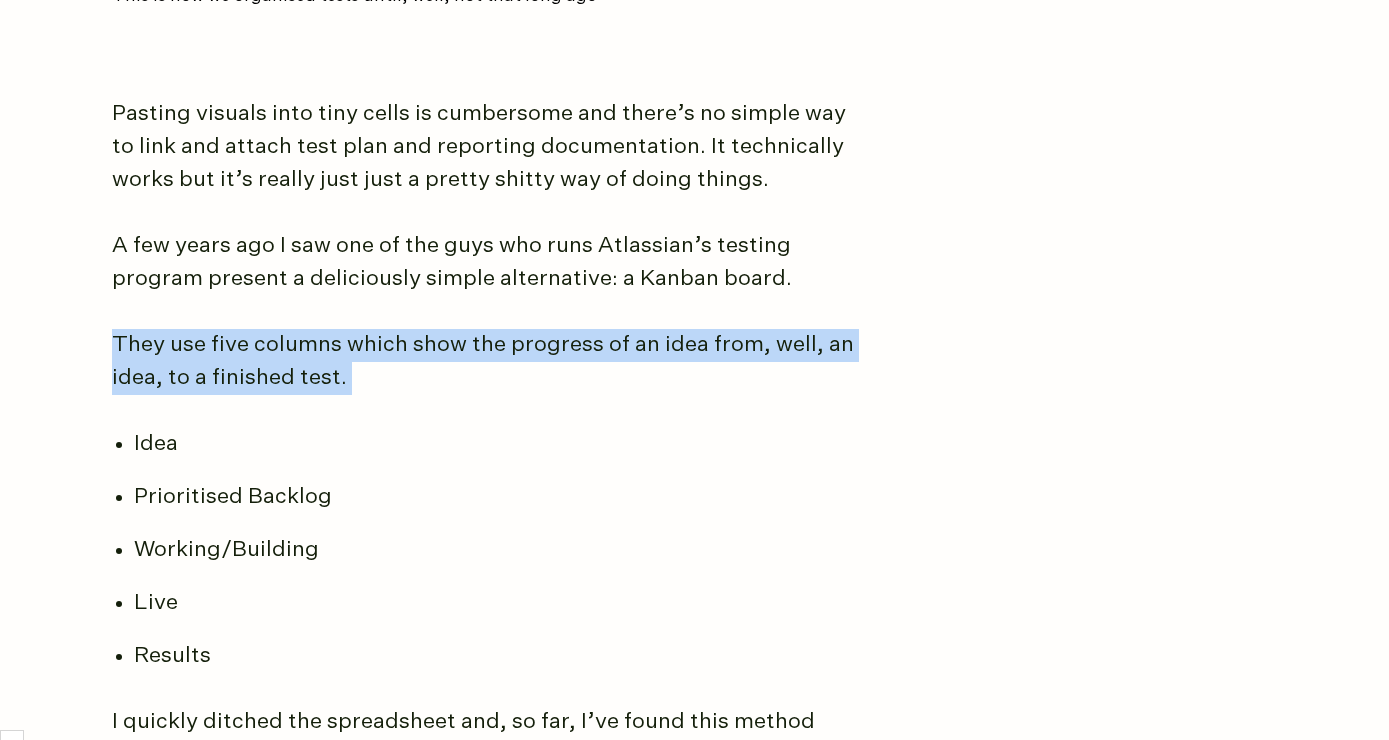 scroll, scrollTop: 3213, scrollLeft: 0, axis: vertical 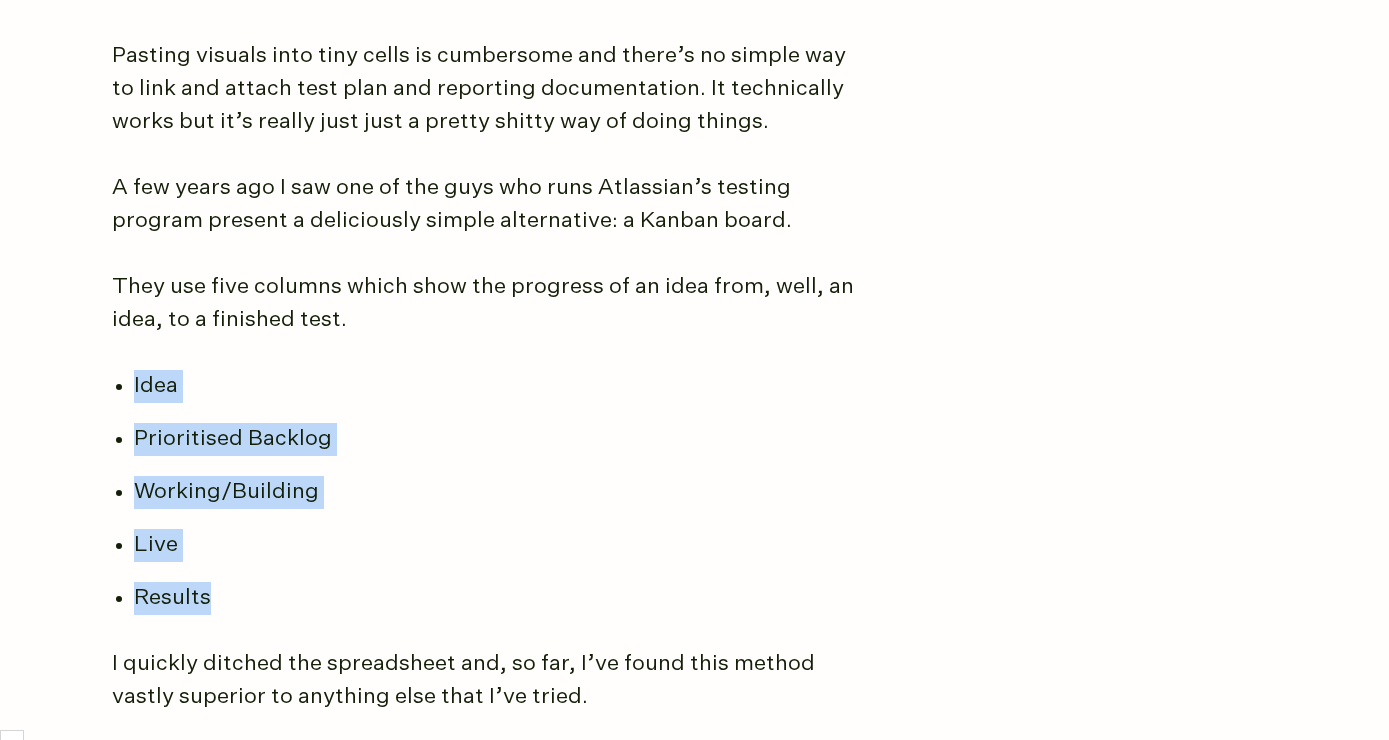 drag, startPoint x: 231, startPoint y: 601, endPoint x: 122, endPoint y: 373, distance: 252.71526 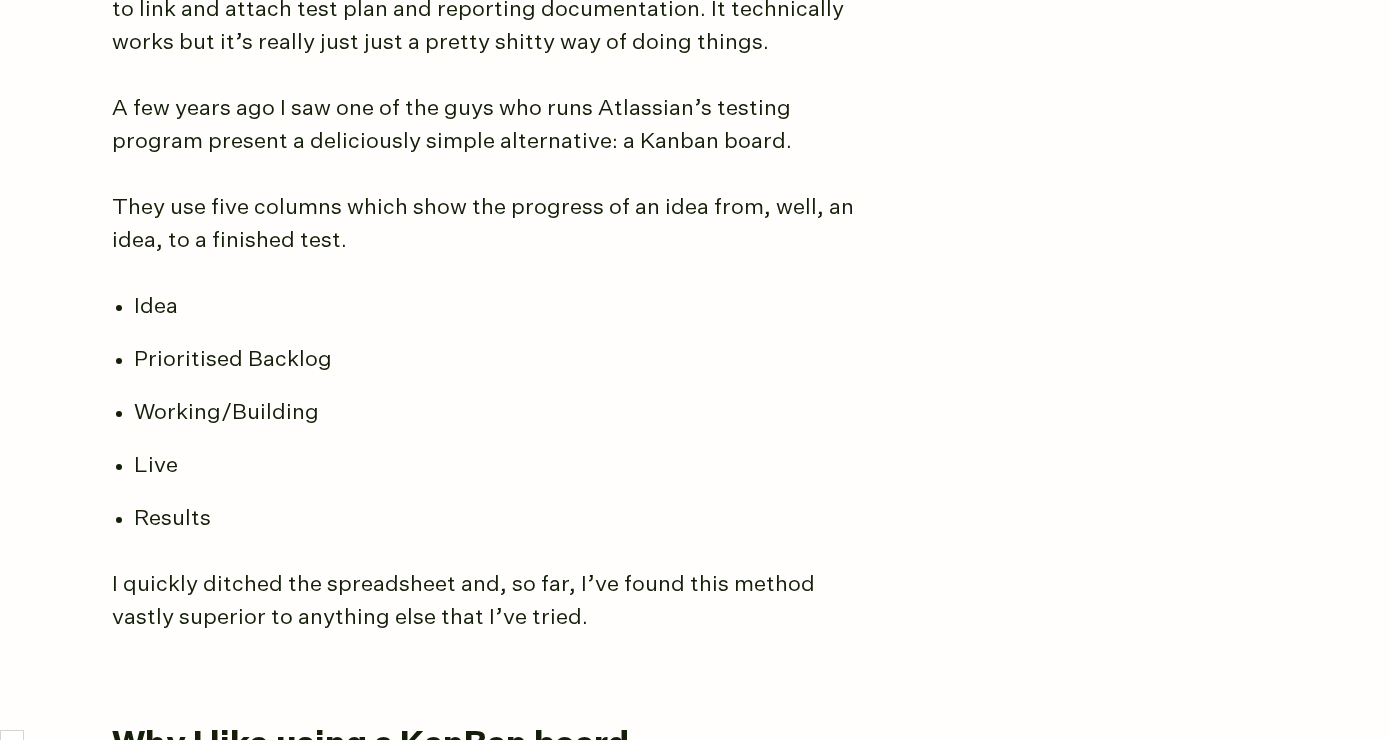 scroll, scrollTop: 3368, scrollLeft: 0, axis: vertical 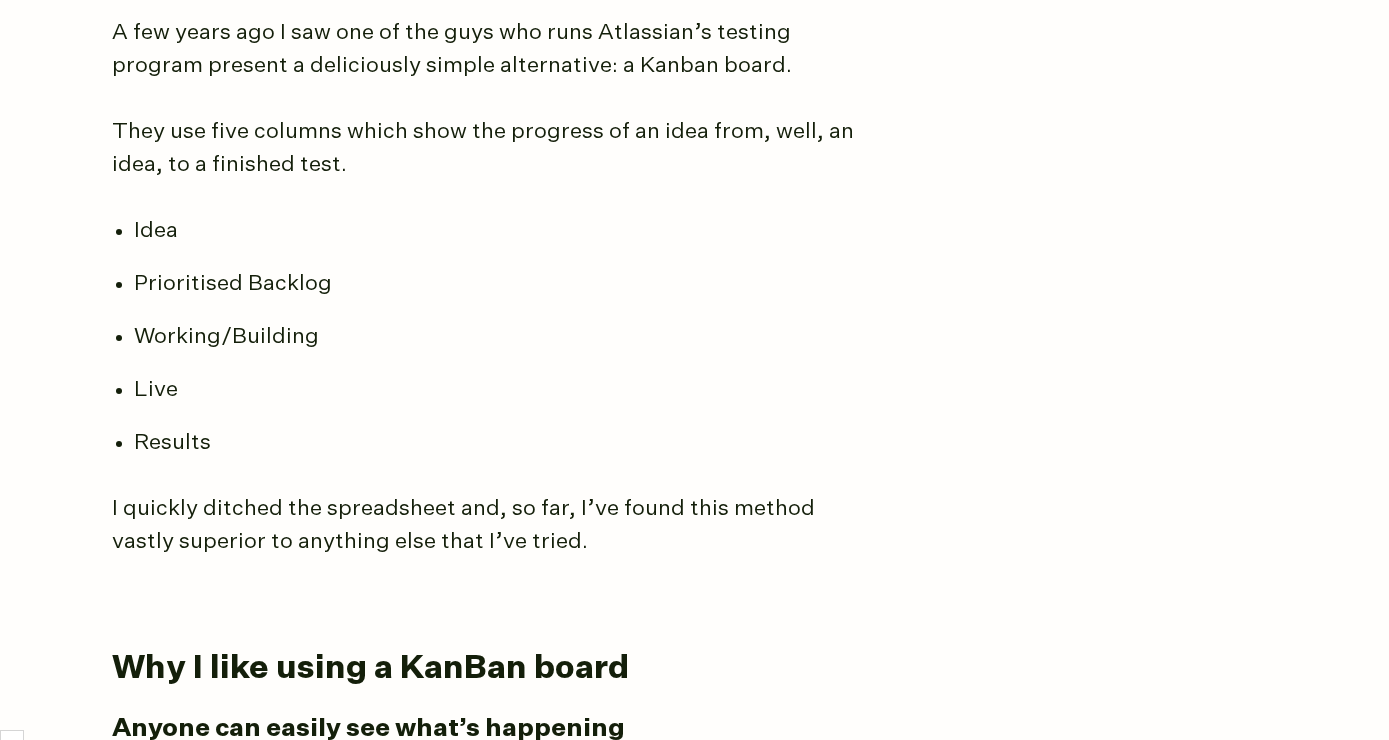 click on "I quickly ditched the spreadsheet and, so far, I’ve found this method vastly superior to anything else that I’ve tried." at bounding box center (487, 526) 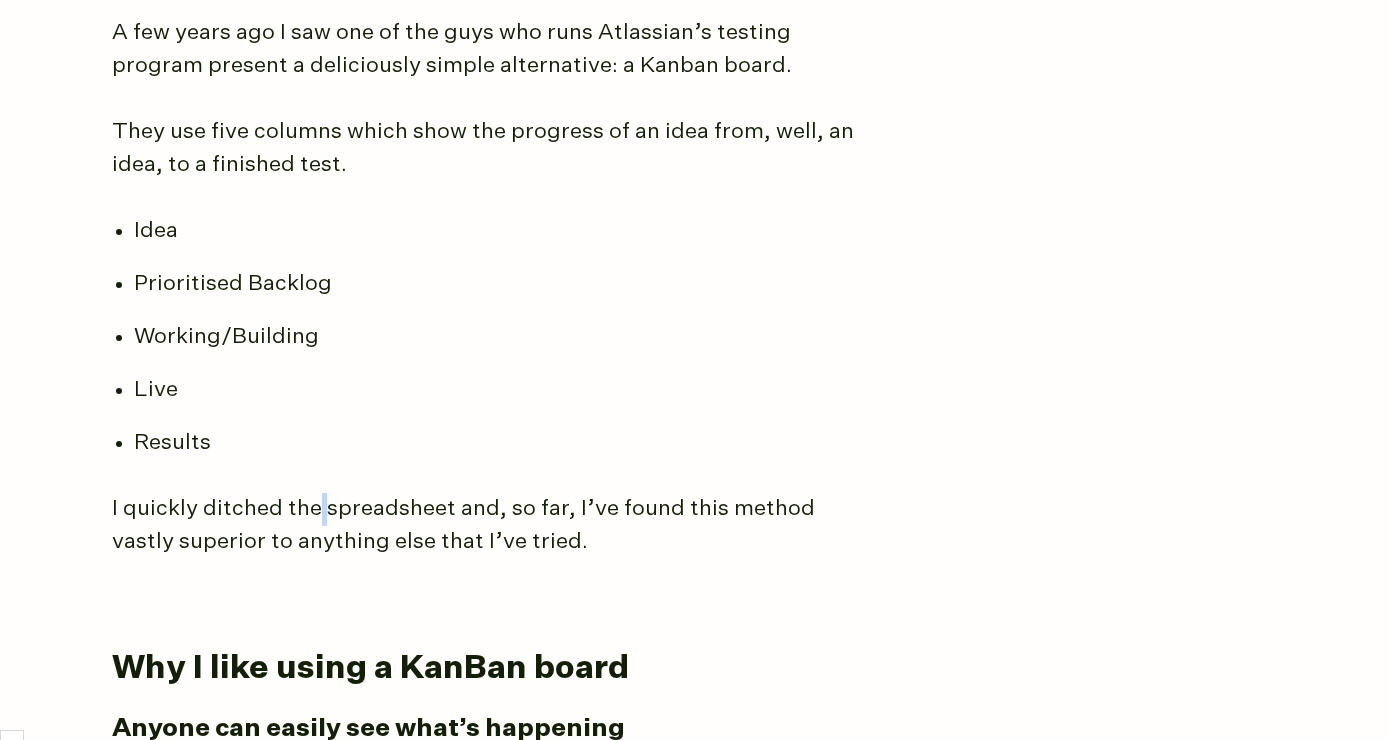 click on "I quickly ditched the spreadsheet and, so far, I’ve found this method vastly superior to anything else that I’ve tried." at bounding box center [487, 526] 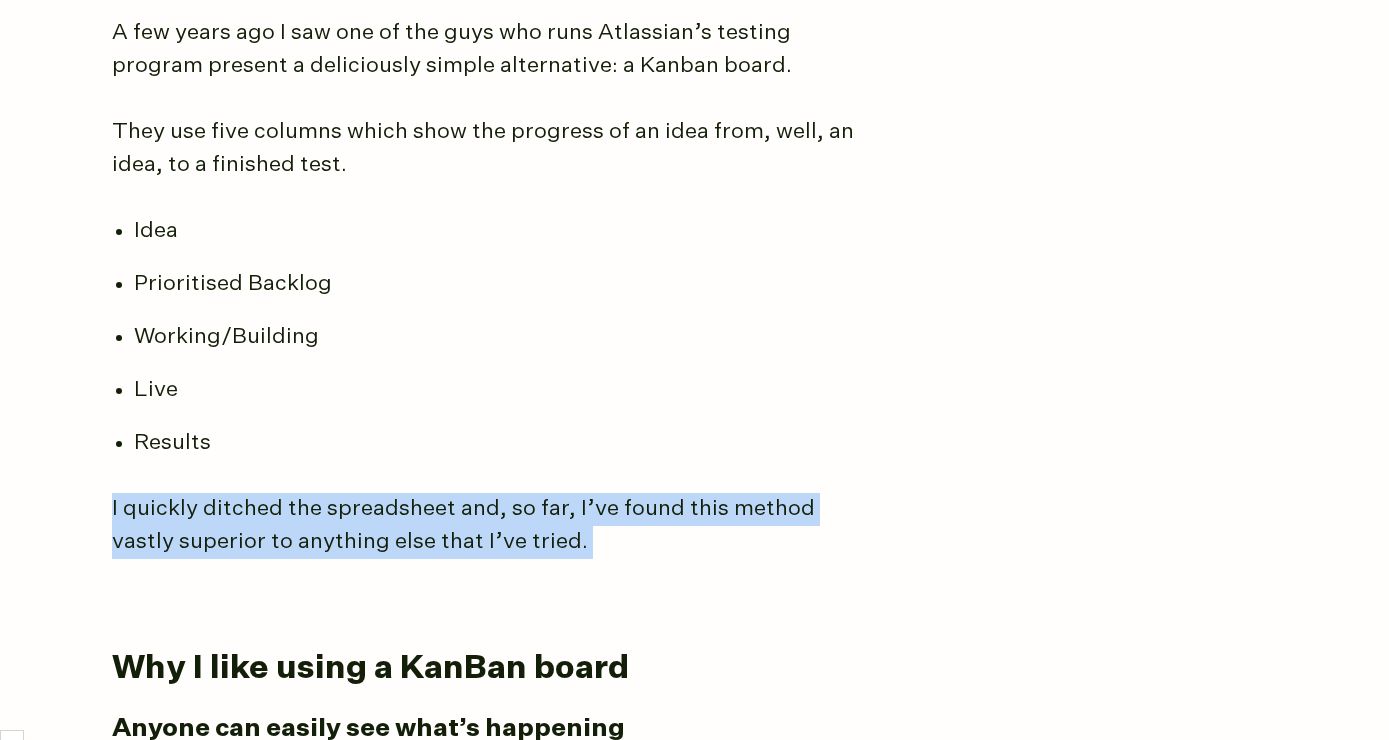 click on "Live" at bounding box center [509, 390] 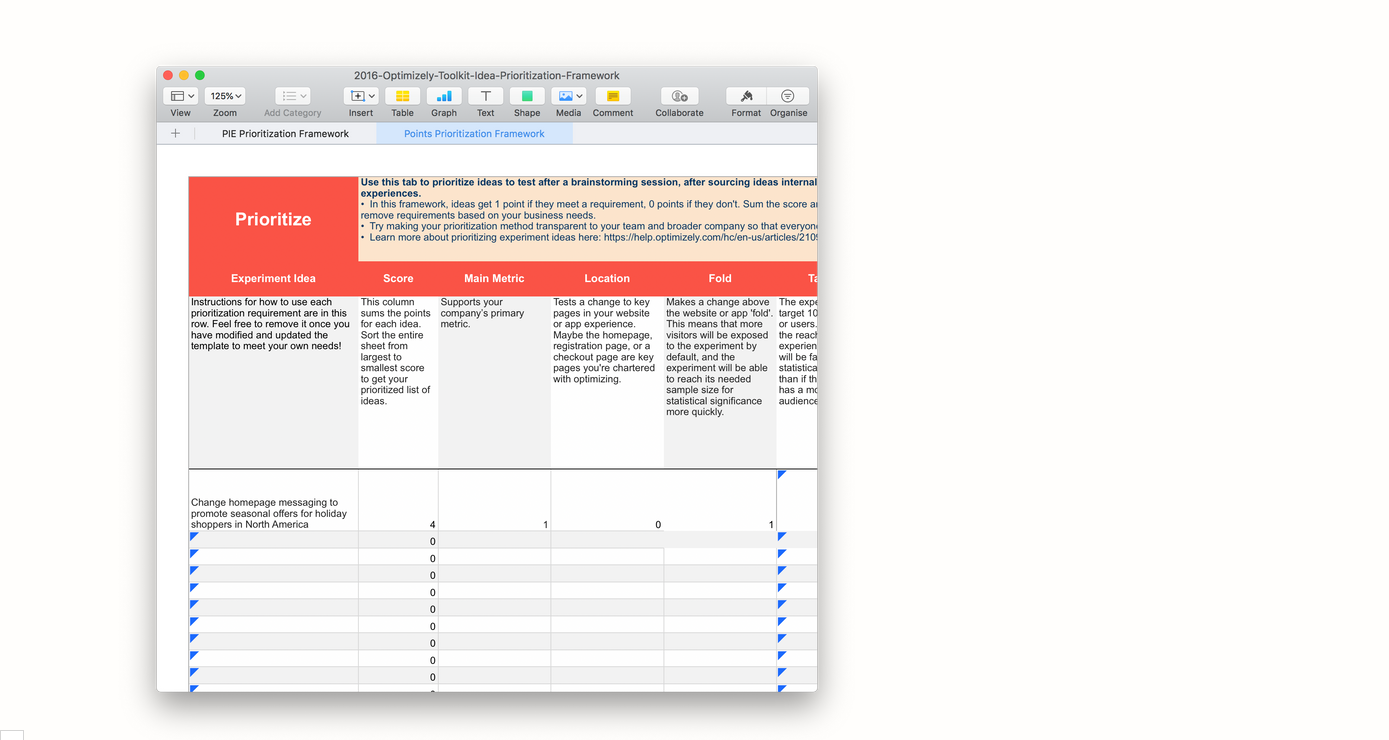 scroll, scrollTop: 2421, scrollLeft: 0, axis: vertical 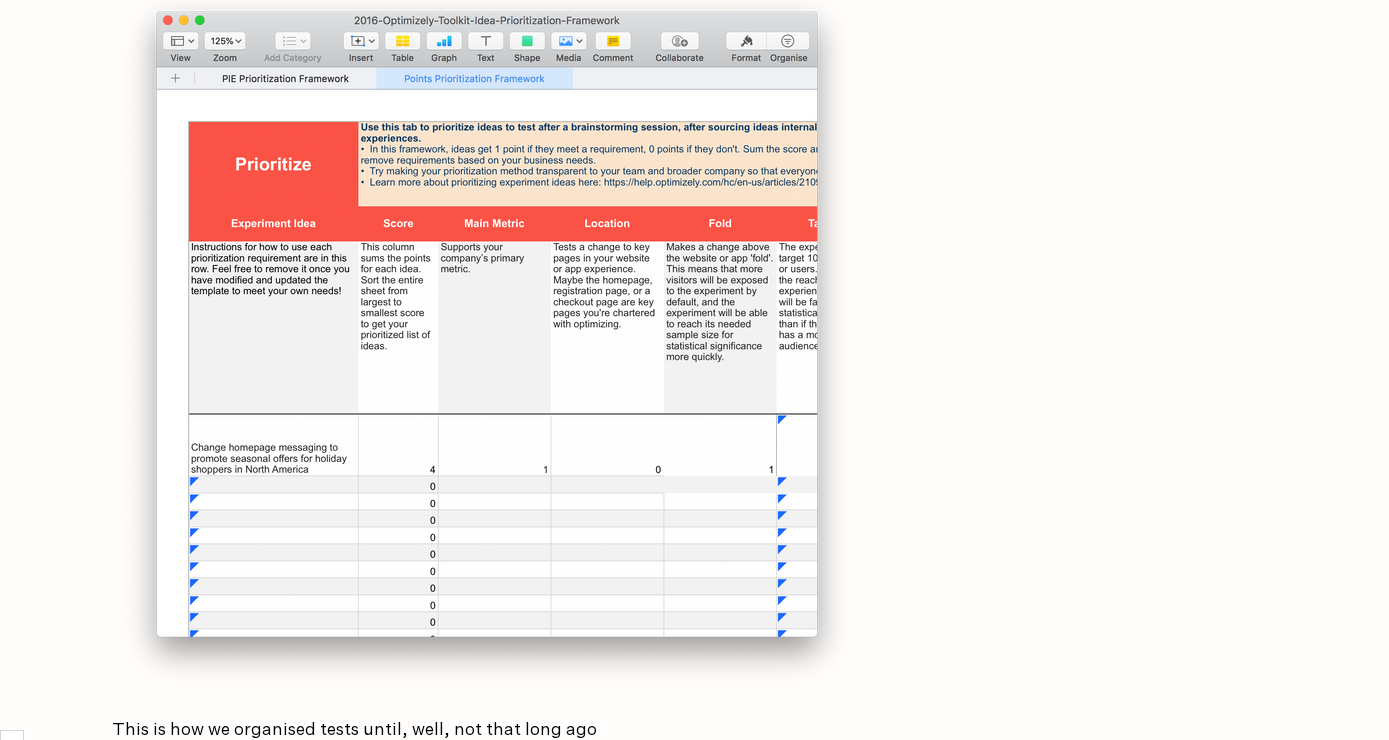 click at bounding box center (487, 338) 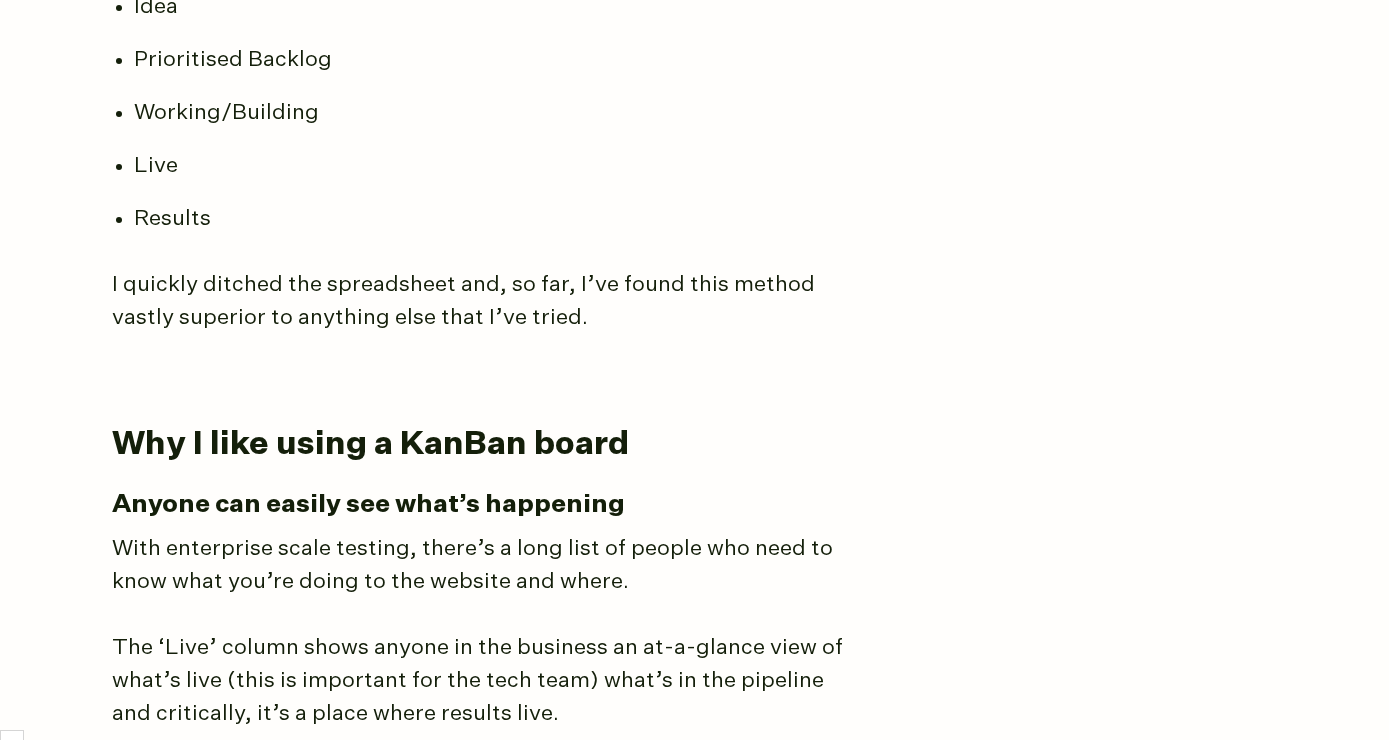 scroll, scrollTop: 3865, scrollLeft: 0, axis: vertical 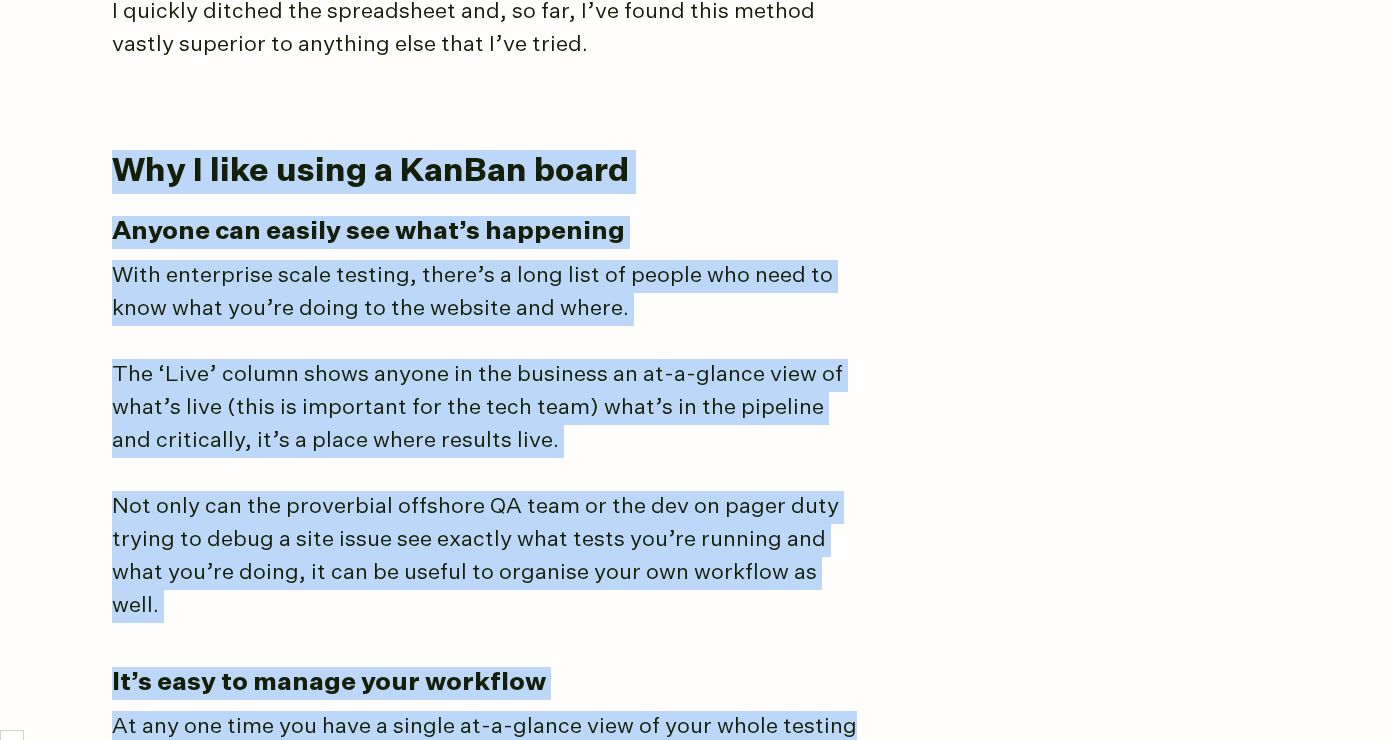 drag, startPoint x: 112, startPoint y: 159, endPoint x: 892, endPoint y: 680, distance: 937.9984 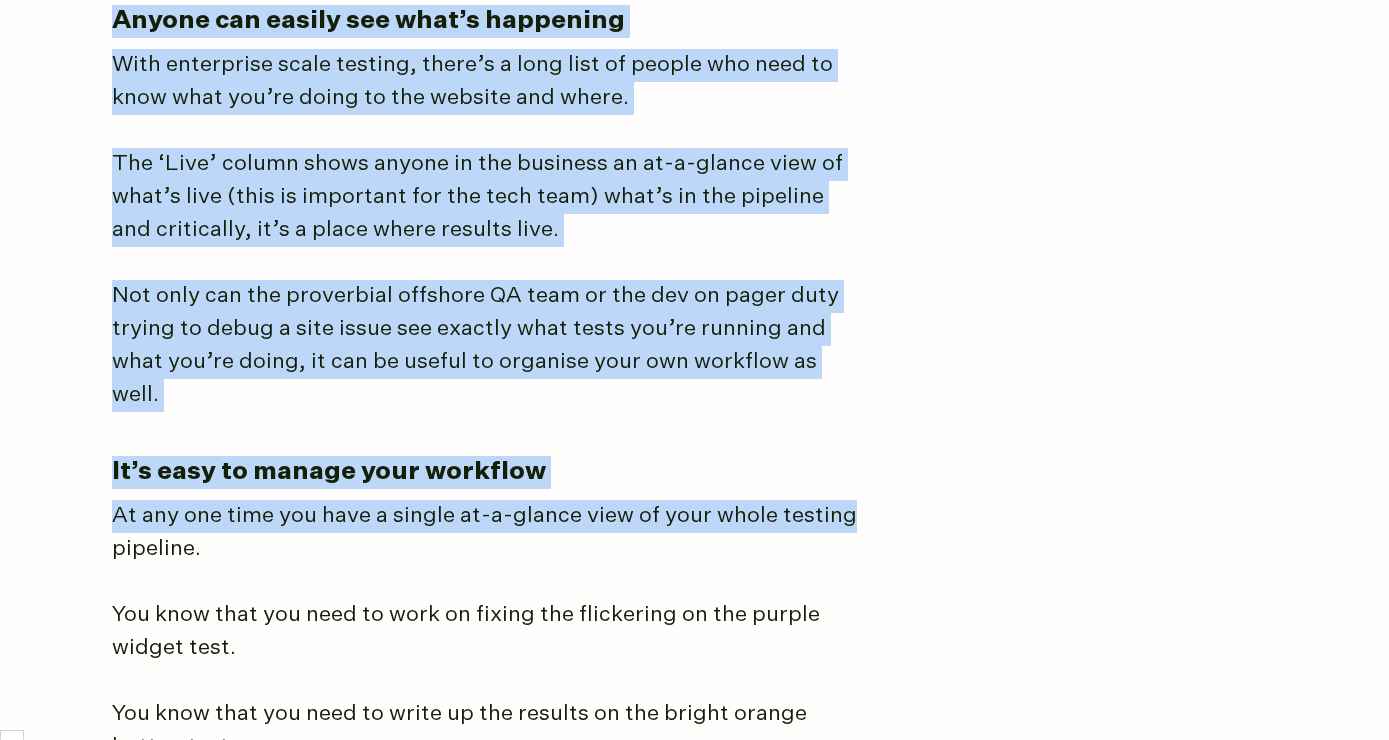 scroll, scrollTop: 4142, scrollLeft: 0, axis: vertical 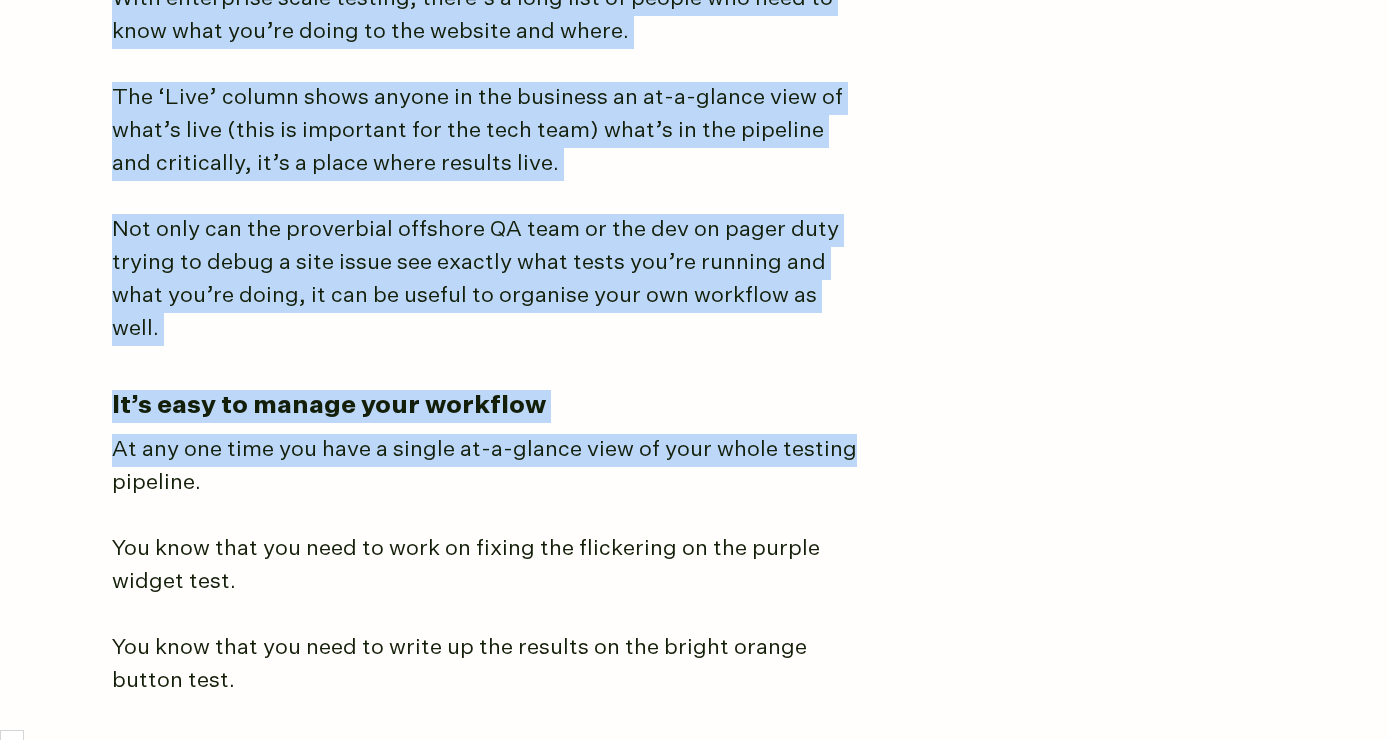 click on "You know that you need to work on fixing the flickering on the purple widget test." at bounding box center [487, 566] 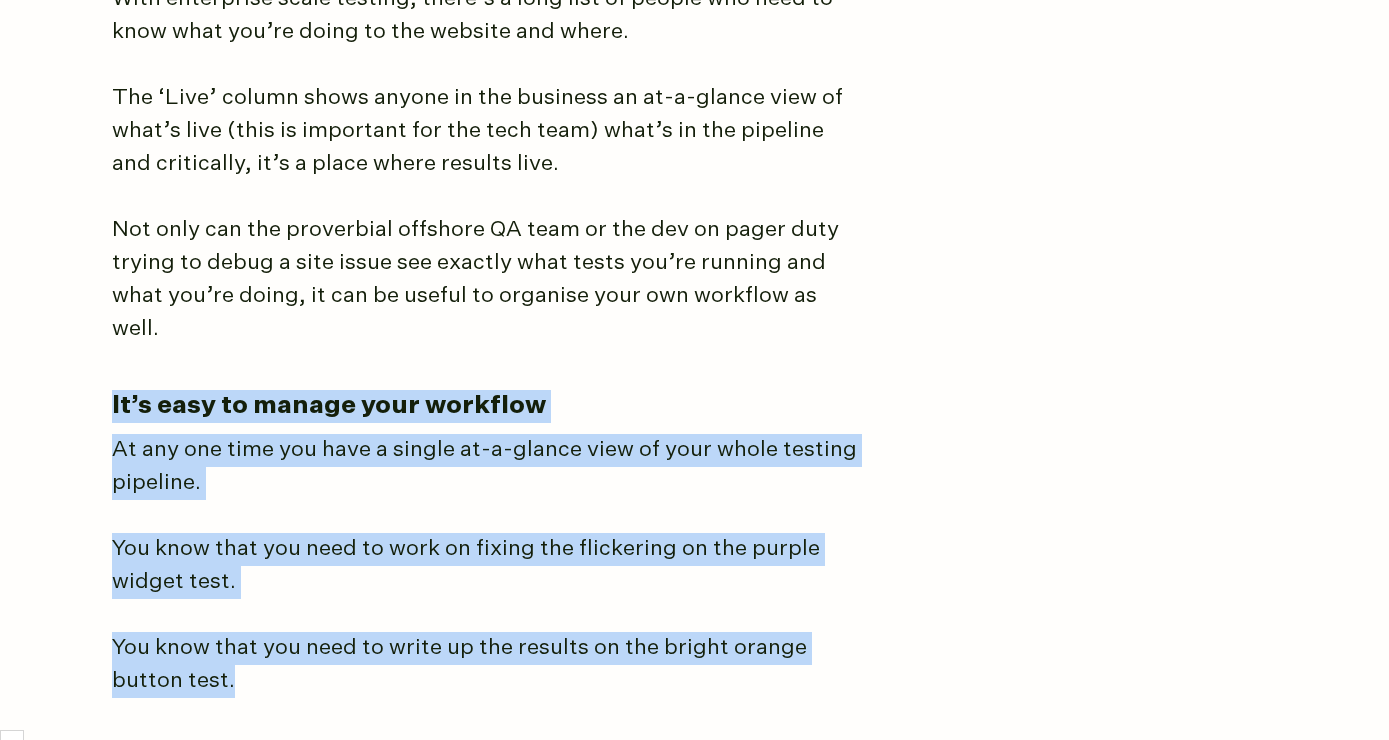 drag, startPoint x: 111, startPoint y: 369, endPoint x: 472, endPoint y: 643, distance: 453.20746 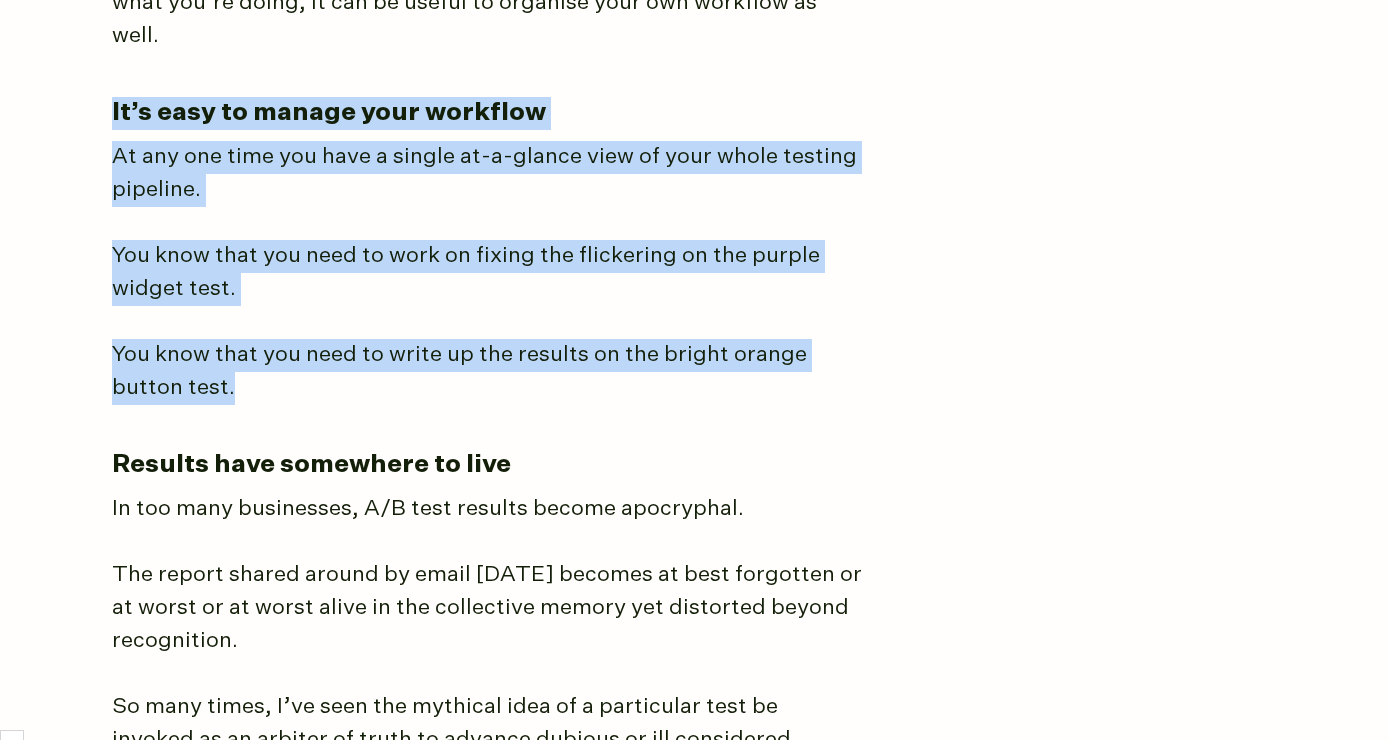 scroll, scrollTop: 4547, scrollLeft: 0, axis: vertical 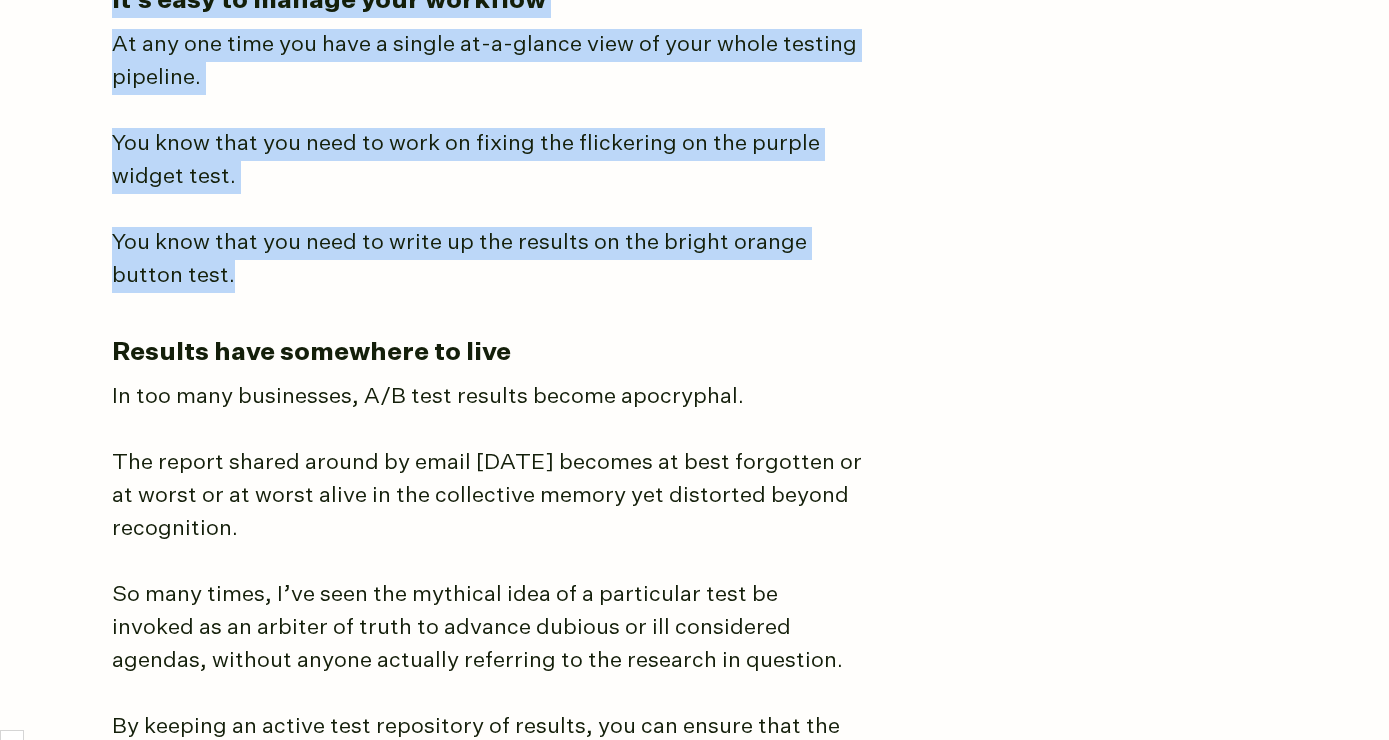 click on "The best way I’ve found to manage A/B testing programs
You could use a messy spreadsheet or buy a custom built tool, but a simple kanban board in (gasp!) Jira is the most deliciously simple and effective method that I’ve found.
[DATE]
The five magical columns of Kanban power
There are a lot of moving parts in an A/B testing program.
You need to manage idea submissions, prioritise a backlog, manage design and development. Not to mention, keep all your stakeholders informed along the way.
The problem with spreadsheets
Not long ago the defacto standard was to use a spreadsheet as an organisational tracker, Optimizely still host a template on their site that you can download.
I used one for years.
The thing is: they completely suck.
This is how we organised tests until, well, not that long ago
They use five columns which show the progress of an idea from, well, an idea, to a finished test.
Idea" at bounding box center [695, -354] 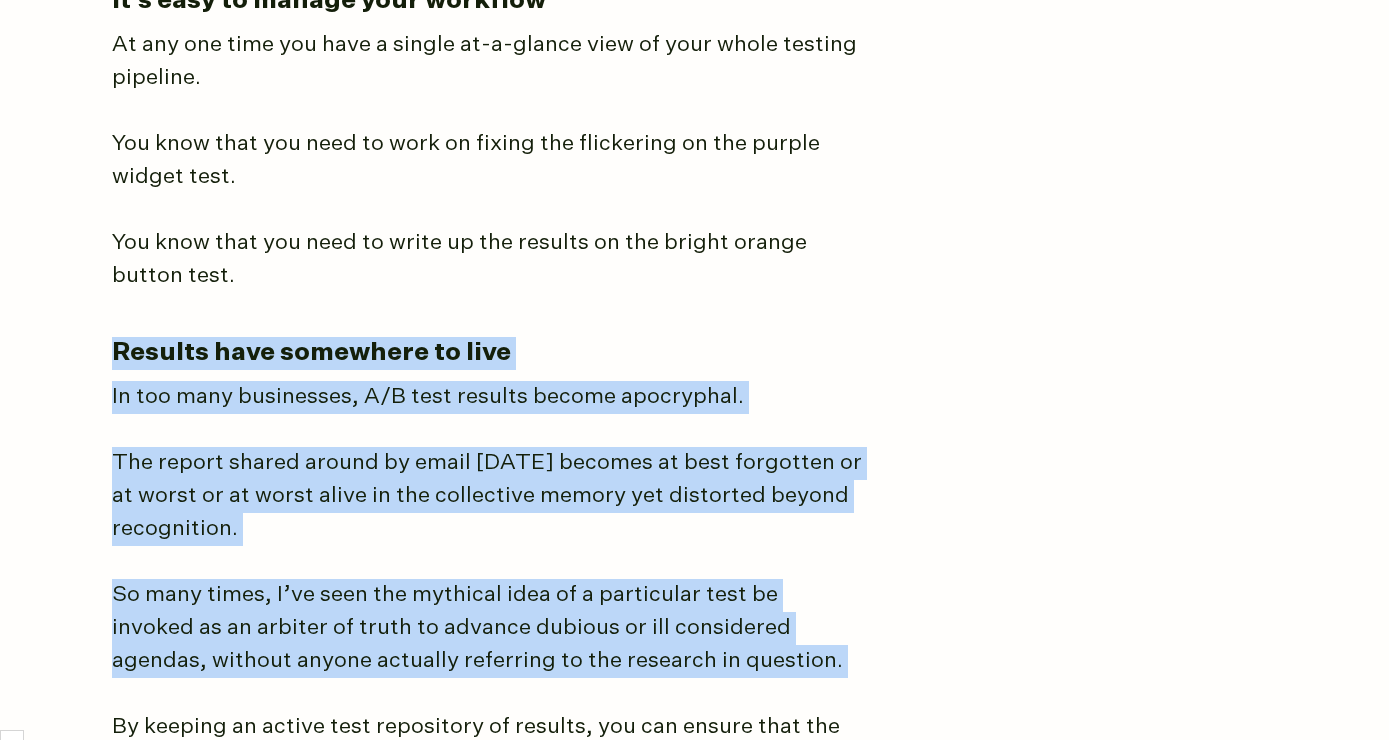 drag, startPoint x: 111, startPoint y: 310, endPoint x: 540, endPoint y: 644, distance: 543.68835 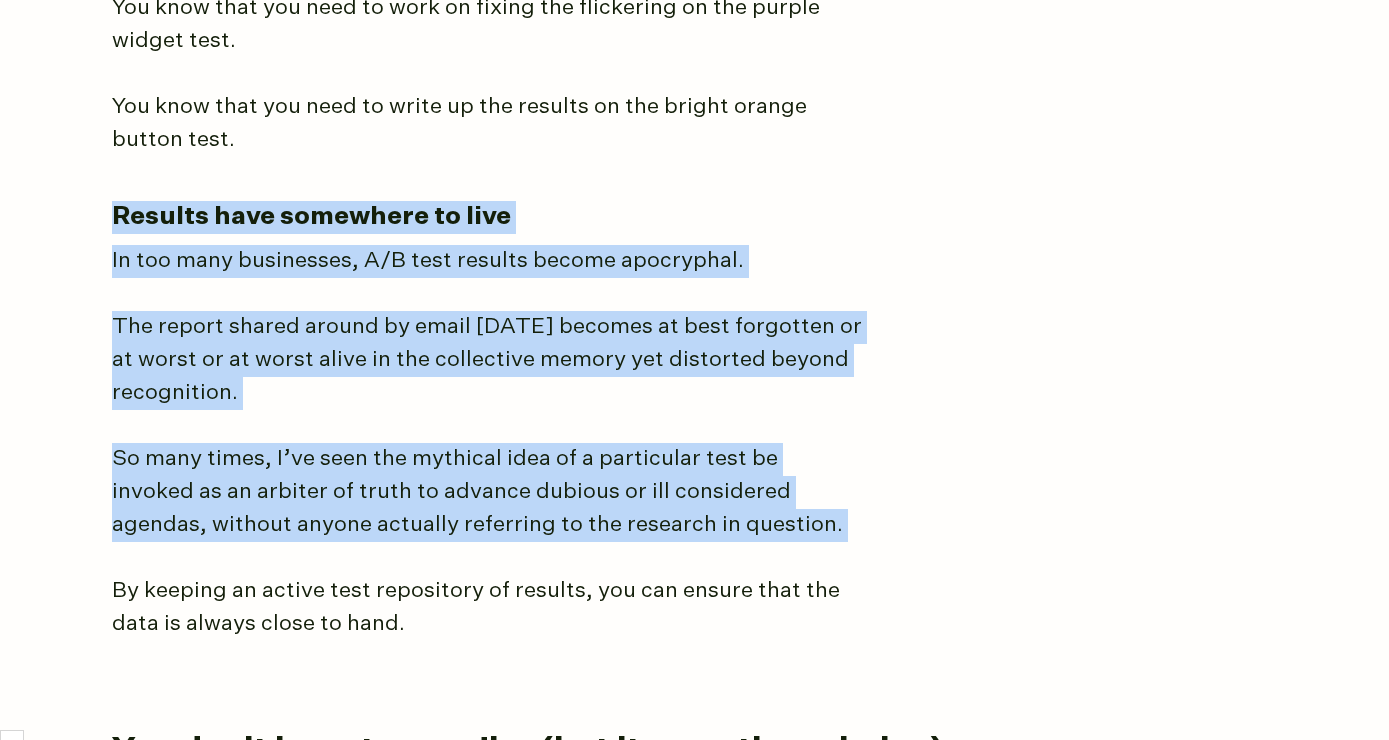 scroll, scrollTop: 4708, scrollLeft: 0, axis: vertical 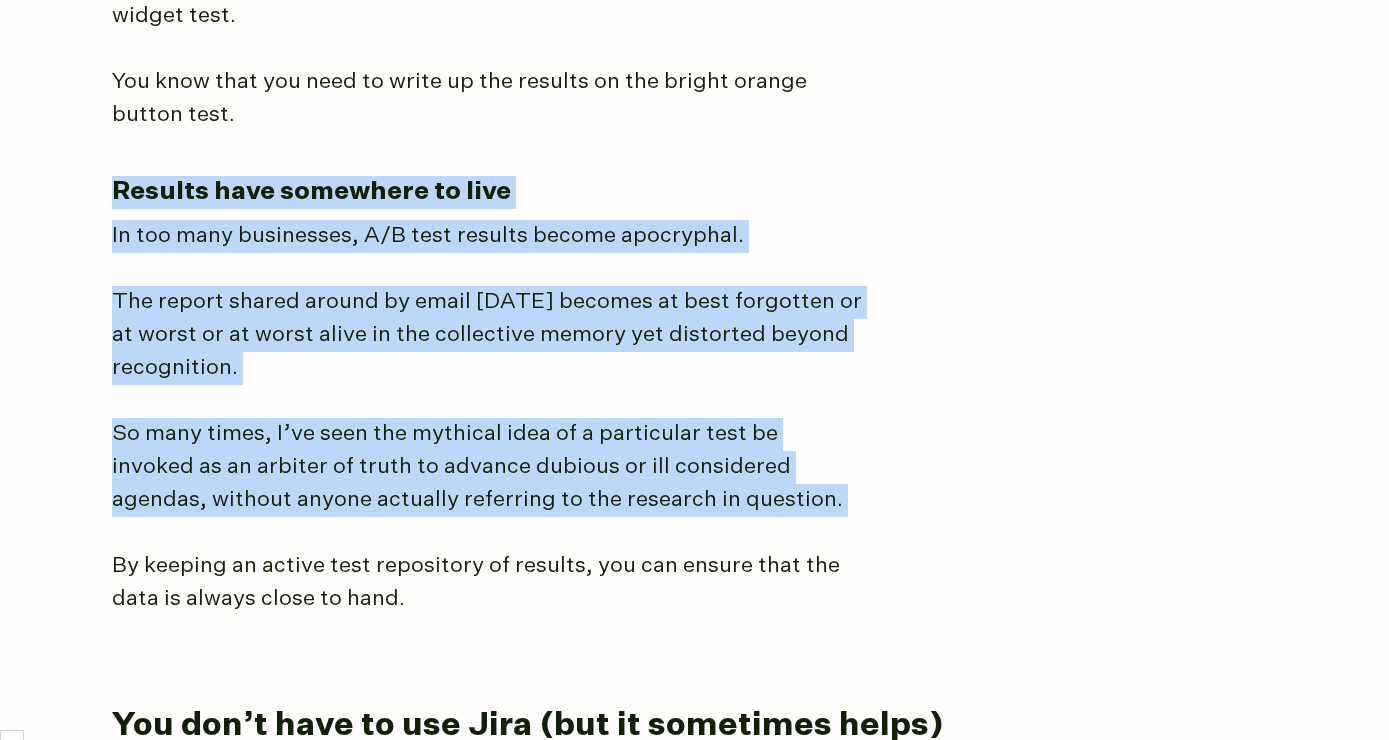 click on "So many times, I’ve seen the mythical idea of a particular test be invoked as an arbiter of truth to advance dubious or ill considered agendas, without anyone actually referring to the research in question." at bounding box center (487, 467) 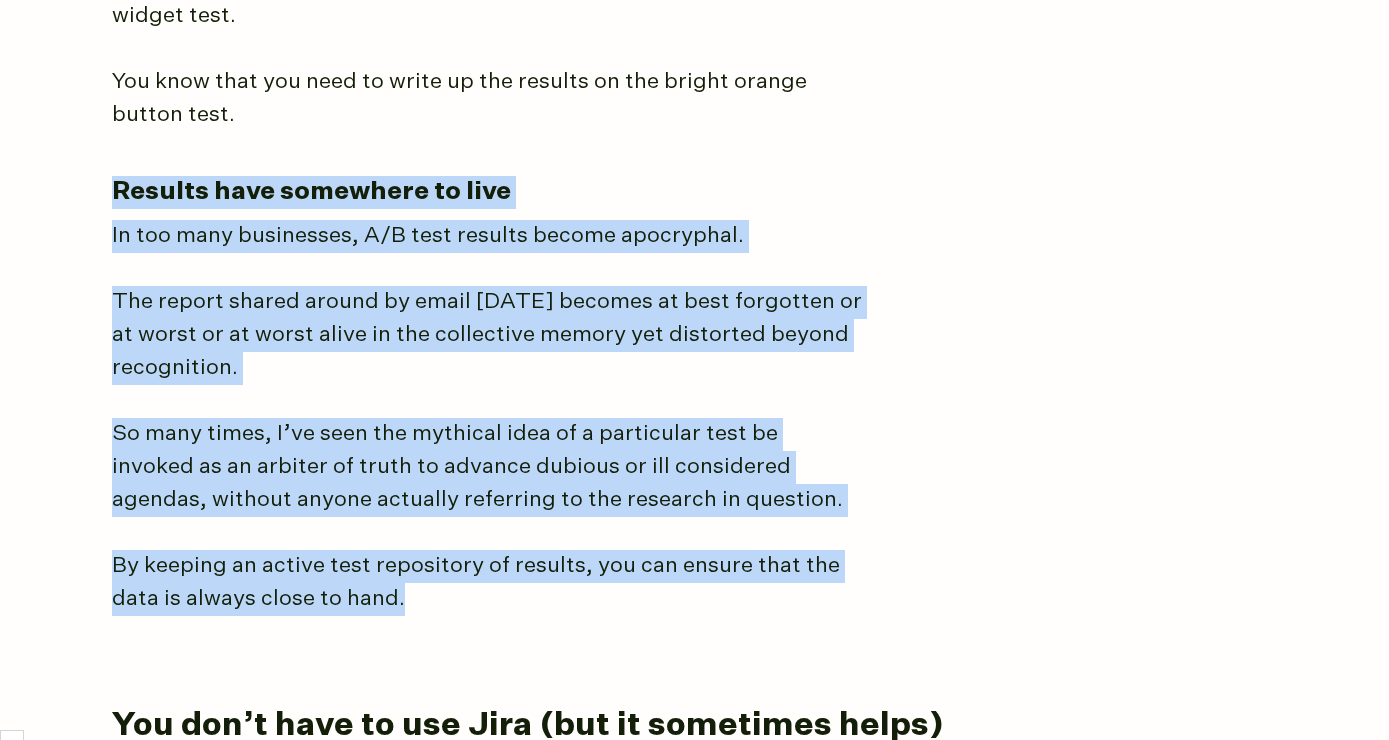 drag, startPoint x: 406, startPoint y: 561, endPoint x: 81, endPoint y: 139, distance: 532.64343 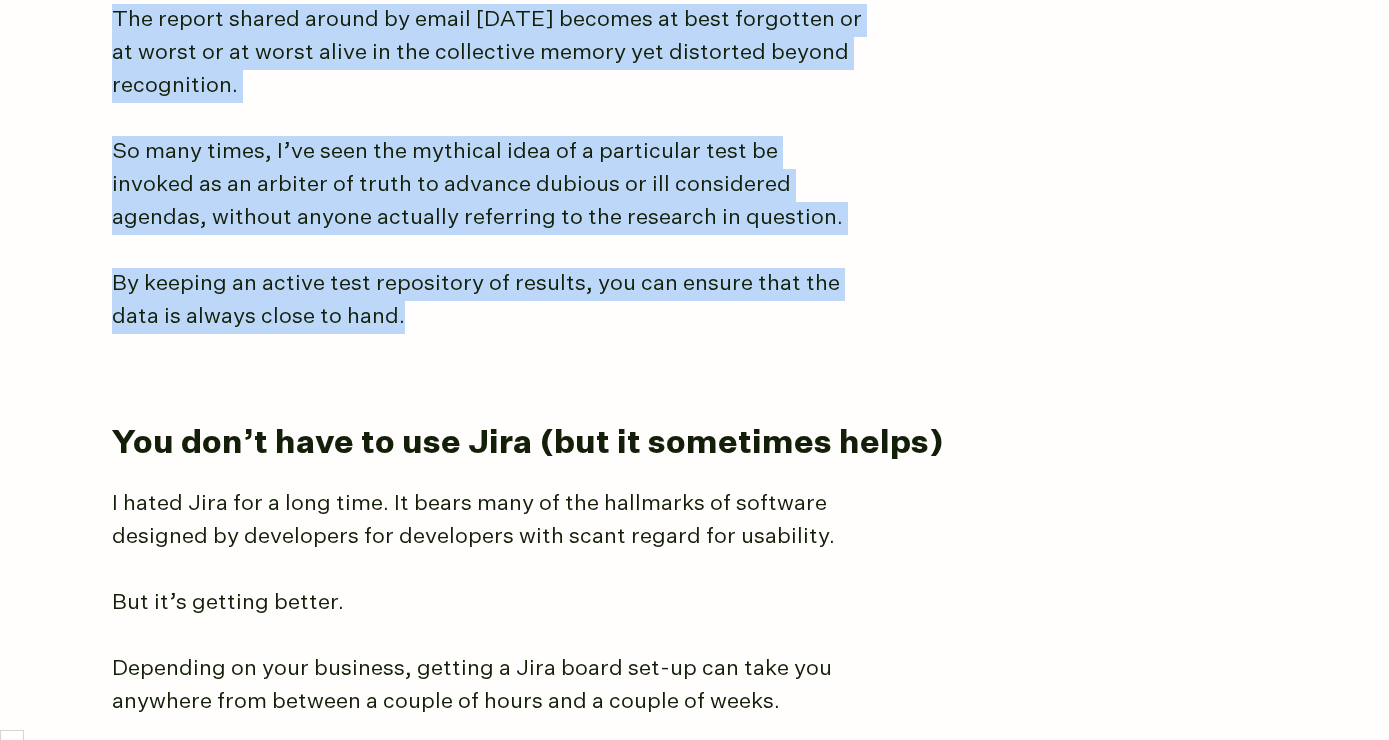 scroll, scrollTop: 5005, scrollLeft: 0, axis: vertical 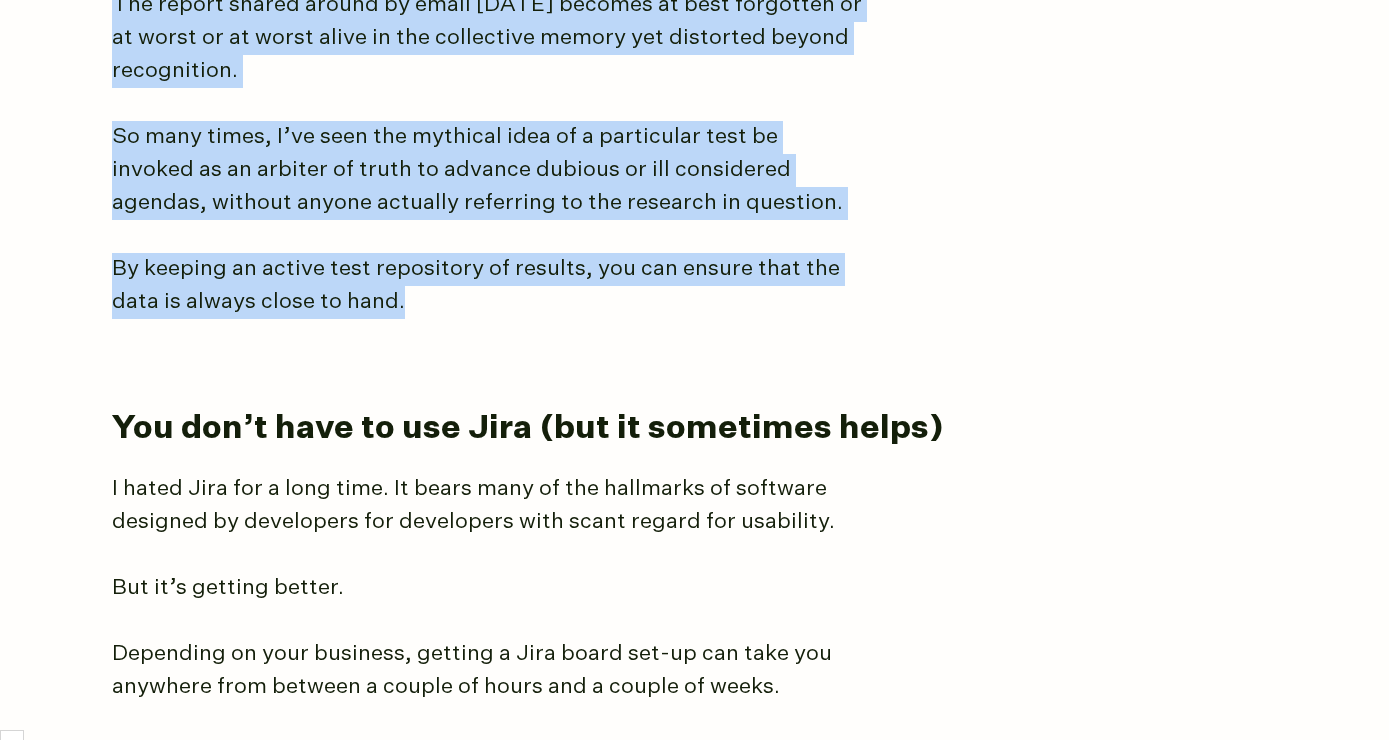 click on "The best way I’ve found to manage A/B testing programs
You could use a messy spreadsheet or buy a custom built tool, but a simple kanban board in (gasp!) Jira is the most deliciously simple and effective method that I’ve found.
[DATE]
The five magical columns of Kanban power
There are a lot of moving parts in an A/B testing program.
You need to manage idea submissions, prioritise a backlog, manage design and development. Not to mention, keep all your stakeholders informed along the way.
The problem with spreadsheets
Not long ago the defacto standard was to use a spreadsheet as an organisational tracker, Optimizely still host a template on their site that you can download.
I used one for years.
The thing is: they completely suck.
This is how we organised tests until, well, not that long ago
They use five columns which show the progress of an idea from, well, an idea, to a finished test.
Idea" at bounding box center [695, -812] 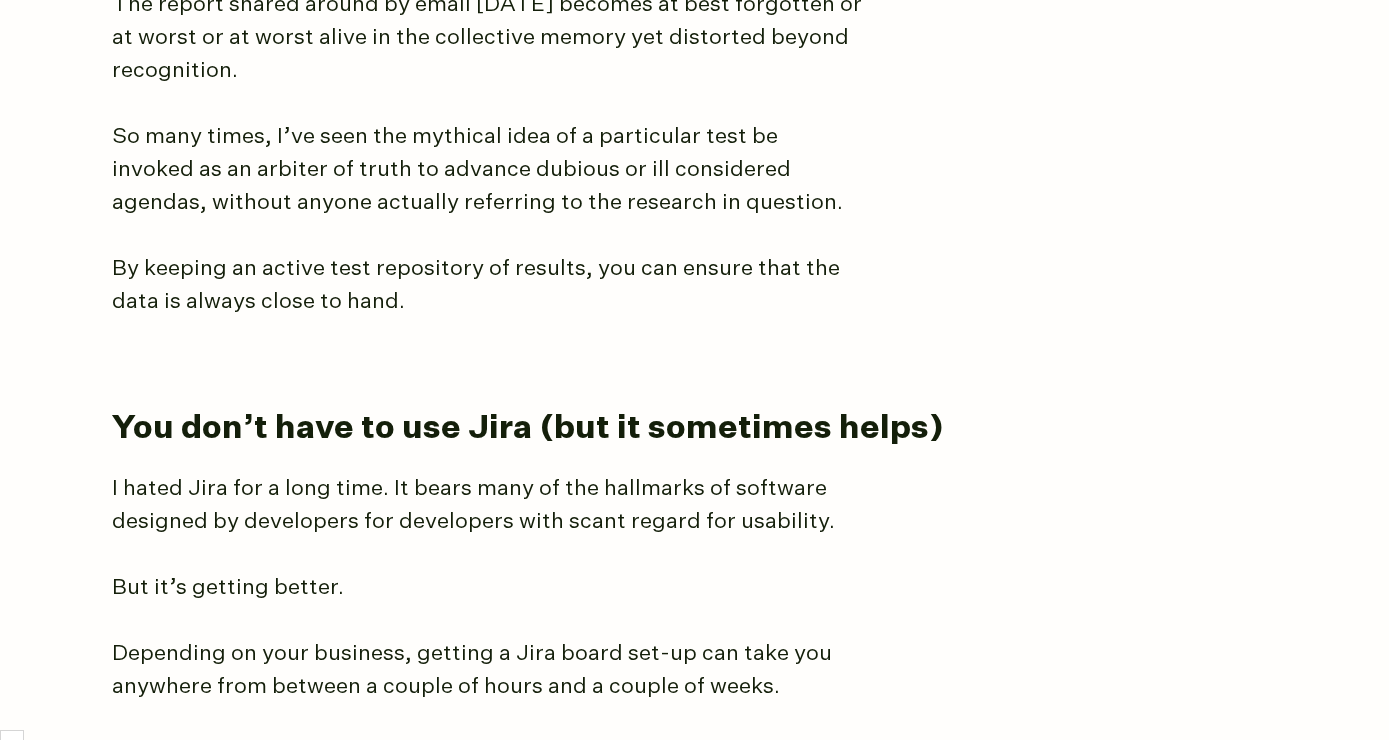 click on "The best way I’ve found to manage A/B testing programs
You could use a messy spreadsheet or buy a custom built tool, but a simple kanban board in (gasp!) Jira is the most deliciously simple and effective method that I’ve found.
[DATE]
The five magical columns of Kanban power
There are a lot of moving parts in an A/B testing program.
You need to manage idea submissions, prioritise a backlog, manage design and development. Not to mention, keep all your stakeholders informed along the way.
The problem with spreadsheets
Not long ago the defacto standard was to use a spreadsheet as an organisational tracker, Optimizely still host a template on their site that you can download.
I used one for years.
The thing is: they completely suck.
This is how we organised tests until, well, not that long ago
They use five columns which show the progress of an idea from, well, an idea, to a finished test.
Idea" at bounding box center [695, -812] 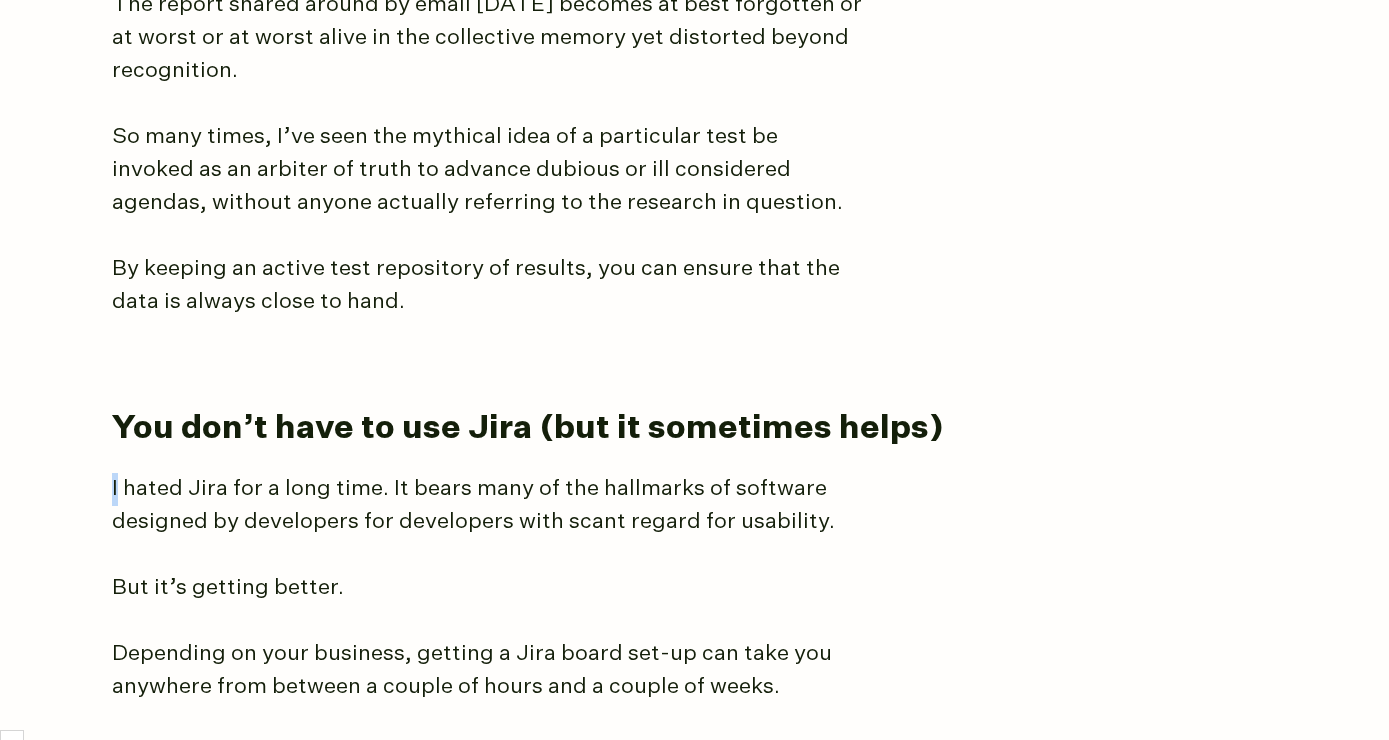 click on "The best way I’ve found to manage A/B testing programs
You could use a messy spreadsheet or buy a custom built tool, but a simple kanban board in (gasp!) Jira is the most deliciously simple and effective method that I’ve found.
[DATE]
The five magical columns of Kanban power
There are a lot of moving parts in an A/B testing program.
You need to manage idea submissions, prioritise a backlog, manage design and development. Not to mention, keep all your stakeholders informed along the way.
The problem with spreadsheets
Not long ago the defacto standard was to use a spreadsheet as an organisational tracker, Optimizely still host a template on their site that you can download.
I used one for years.
The thing is: they completely suck.
This is how we organised tests until, well, not that long ago
They use five columns which show the progress of an idea from, well, an idea, to a finished test.
Idea" at bounding box center [695, -812] 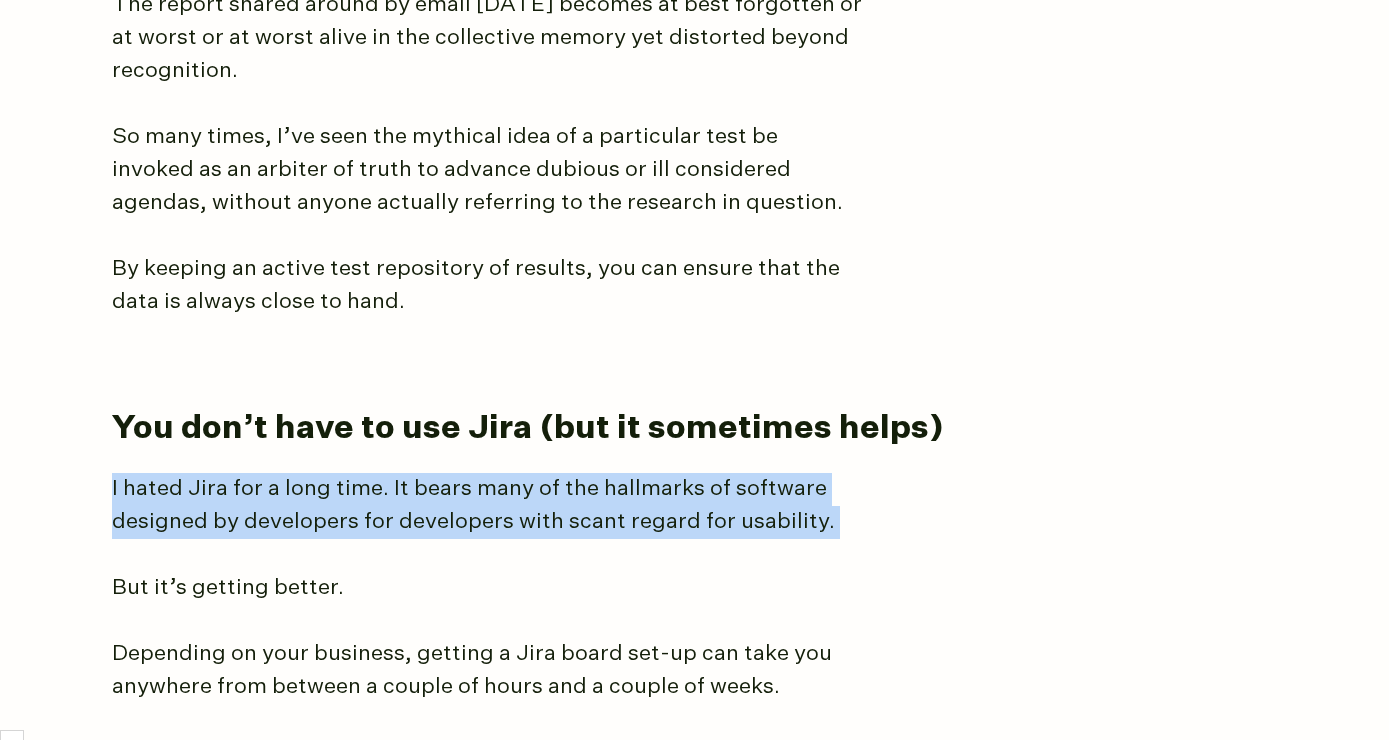 click on "You don’t have to use Jira (but it sometimes helps)" at bounding box center (687, 429) 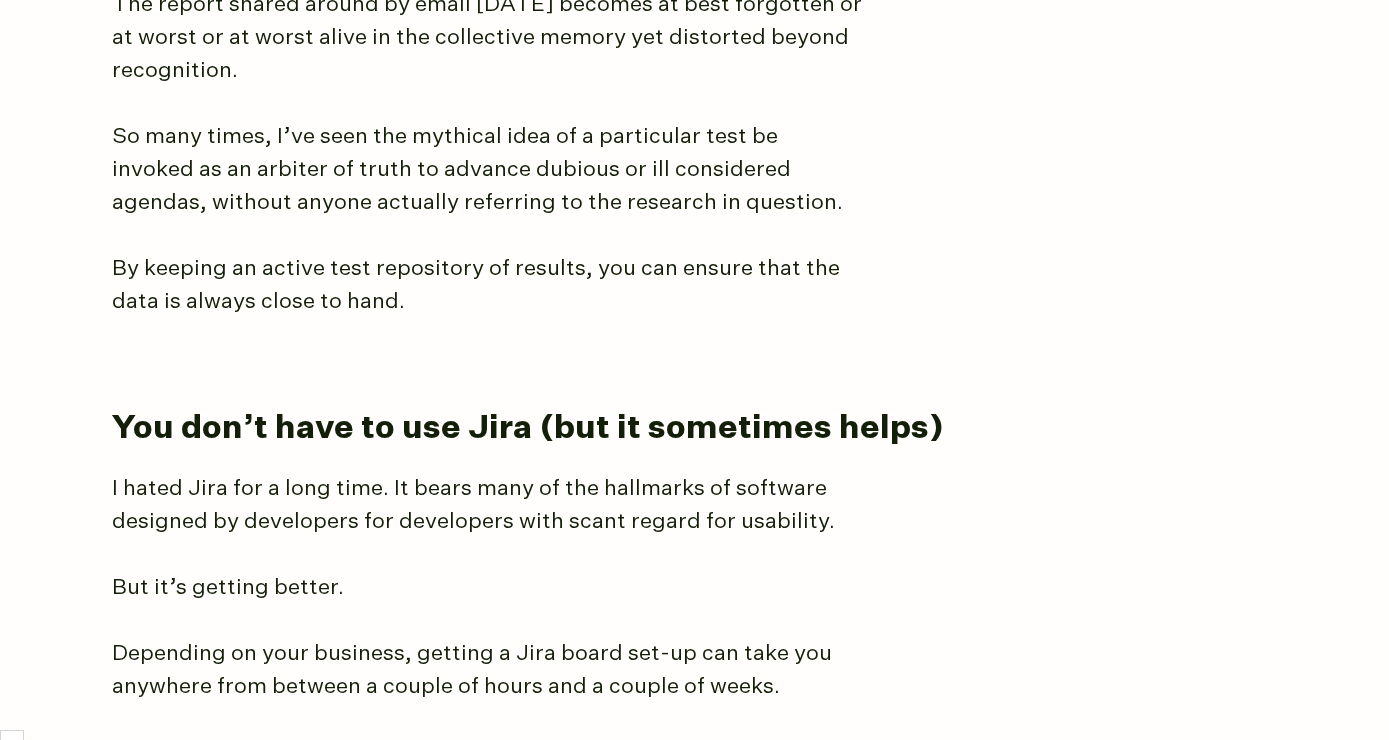 click on "You don’t have to use Jira (but it sometimes helps)" at bounding box center [687, 429] 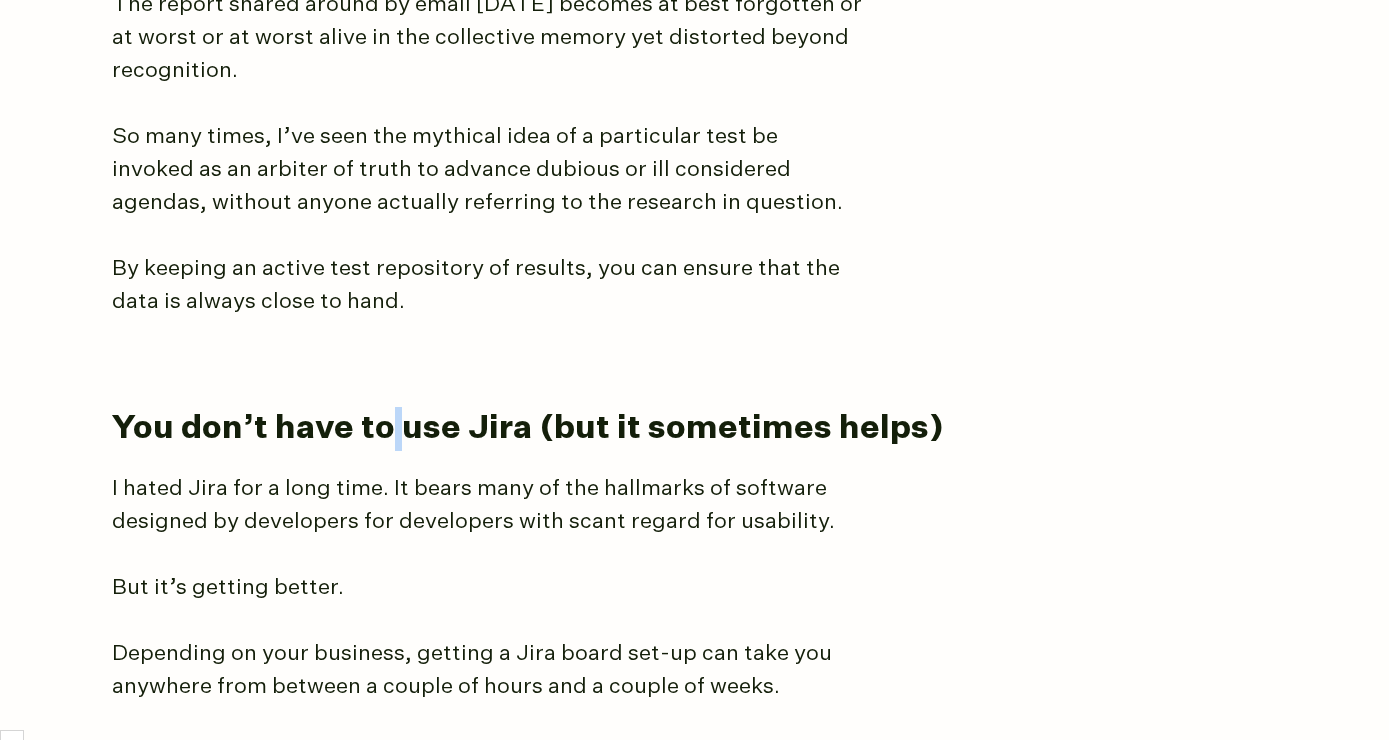click on "You don’t have to use Jira (but it sometimes helps)" at bounding box center (687, 429) 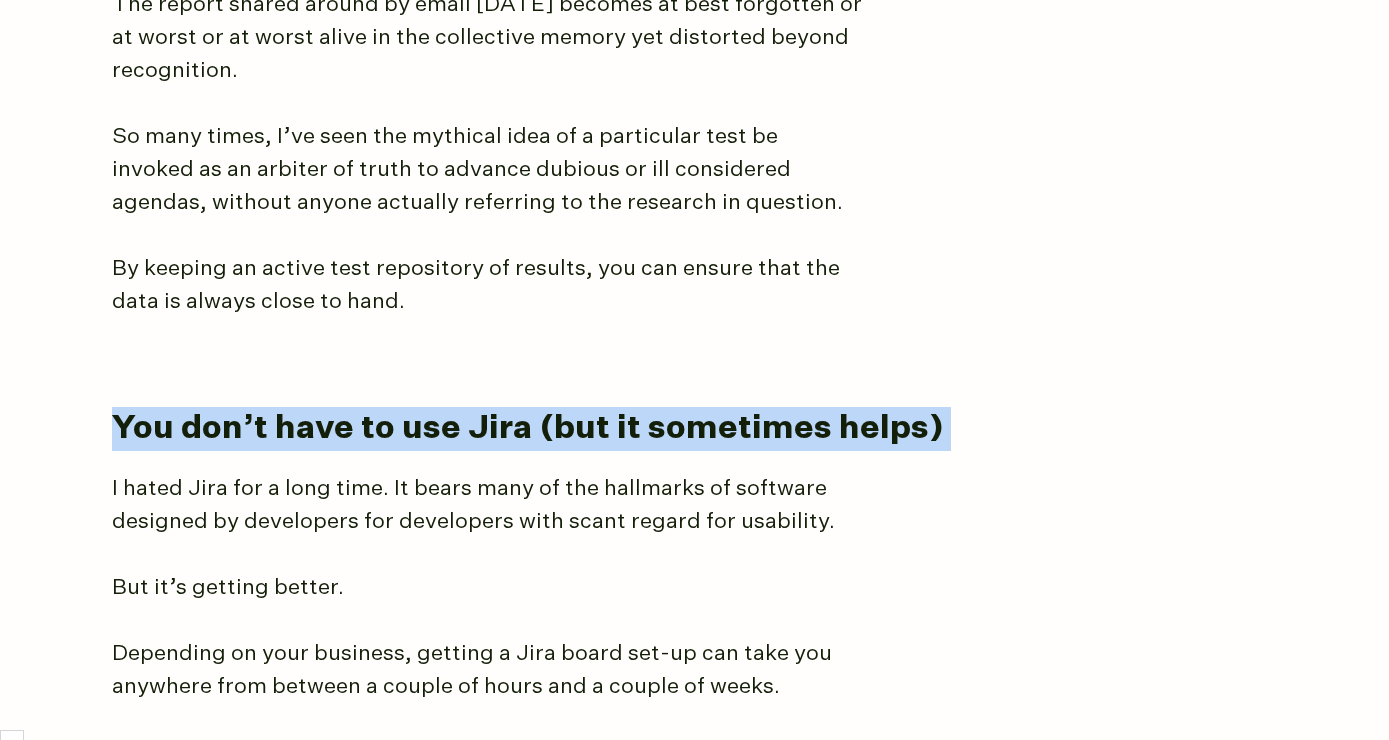click on "The best way I’ve found to manage A/B testing programs
You could use a messy spreadsheet or buy a custom built tool, but a simple kanban board in (gasp!) Jira is the most deliciously simple and effective method that I’ve found.
[DATE]
The five magical columns of Kanban power
There are a lot of moving parts in an A/B testing program.
You need to manage idea submissions, prioritise a backlog, manage design and development. Not to mention, keep all your stakeholders informed along the way.
The problem with spreadsheets
Not long ago the defacto standard was to use a spreadsheet as an organisational tracker, Optimizely still host a template on their site that you can download.
I used one for years.
The thing is: they completely suck.
This is how we organised tests until, well, not that long ago
They use five columns which show the progress of an idea from, well, an idea, to a finished test.
Idea" at bounding box center (695, -812) 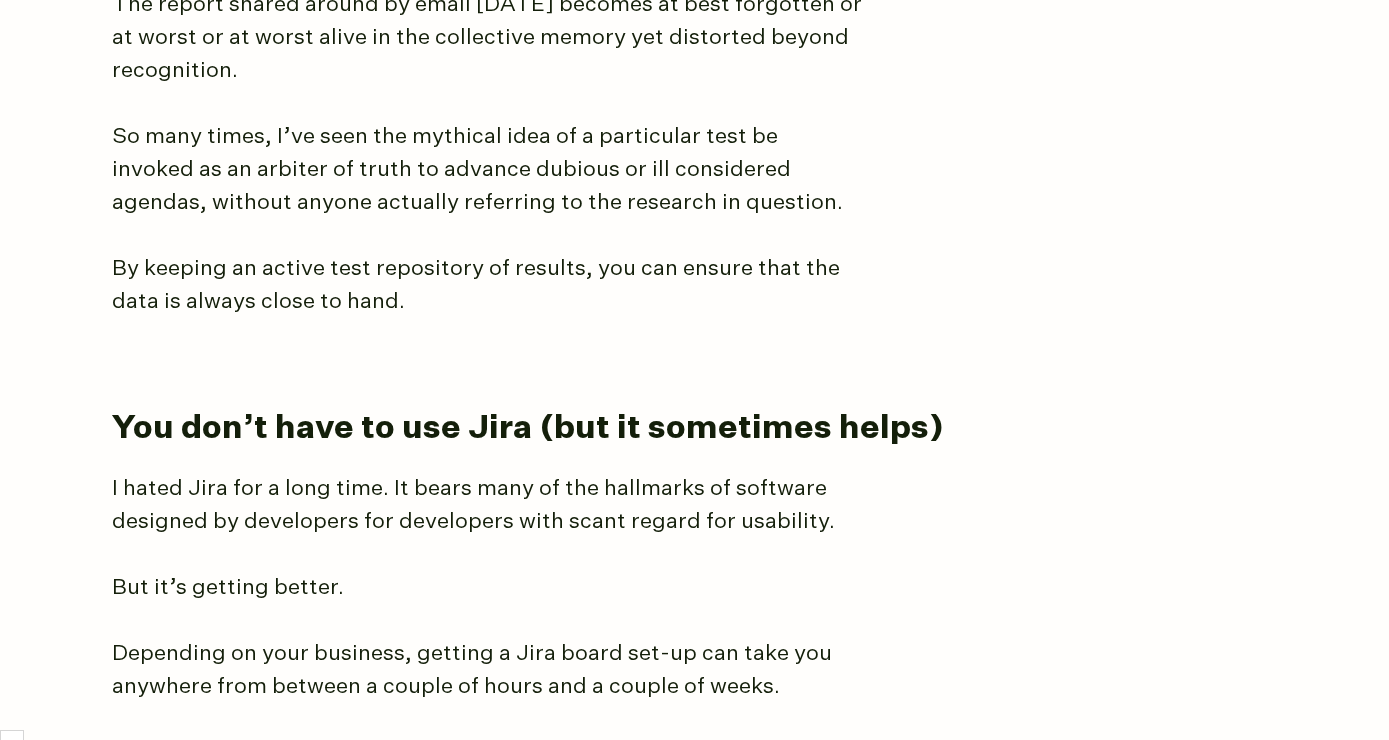 click on "The best way I’ve found to manage A/B testing programs
You could use a messy spreadsheet or buy a custom built tool, but a simple kanban board in (gasp!) Jira is the most deliciously simple and effective method that I’ve found.
[DATE]
The five magical columns of Kanban power
There are a lot of moving parts in an A/B testing program.
You need to manage idea submissions, prioritise a backlog, manage design and development. Not to mention, keep all your stakeholders informed along the way.
The problem with spreadsheets
Not long ago the defacto standard was to use a spreadsheet as an organisational tracker, Optimizely still host a template on their site that you can download.
I used one for years.
The thing is: they completely suck.
This is how we organised tests until, well, not that long ago
They use five columns which show the progress of an idea from, well, an idea, to a finished test.
Idea" at bounding box center (695, -812) 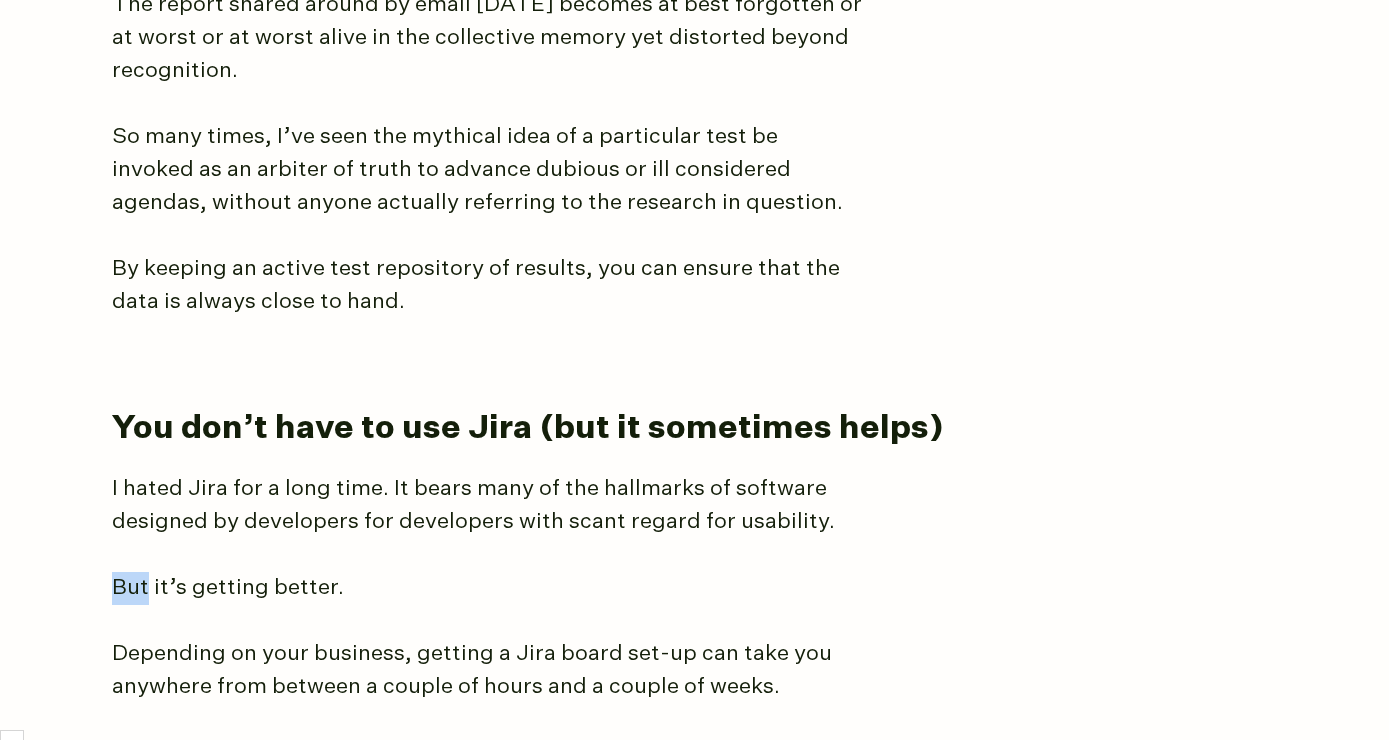 click on "The best way I’ve found to manage A/B testing programs
You could use a messy spreadsheet or buy a custom built tool, but a simple kanban board in (gasp!) Jira is the most deliciously simple and effective method that I’ve found.
[DATE]
The five magical columns of Kanban power
There are a lot of moving parts in an A/B testing program.
You need to manage idea submissions, prioritise a backlog, manage design and development. Not to mention, keep all your stakeholders informed along the way.
The problem with spreadsheets
Not long ago the defacto standard was to use a spreadsheet as an organisational tracker, Optimizely still host a template on their site that you can download.
I used one for years.
The thing is: they completely suck.
This is how we organised tests until, well, not that long ago
They use five columns which show the progress of an idea from, well, an idea, to a finished test.
Idea" at bounding box center [695, -812] 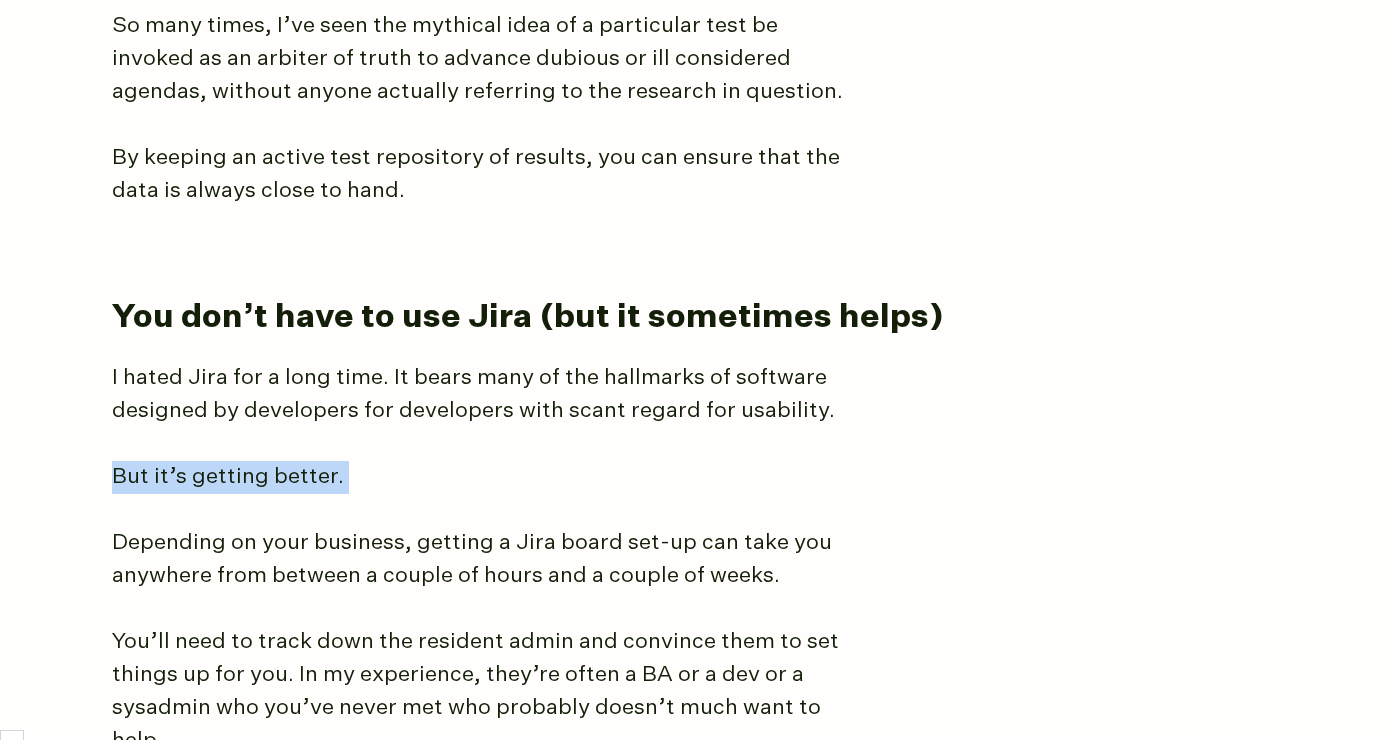 scroll, scrollTop: 5202, scrollLeft: 0, axis: vertical 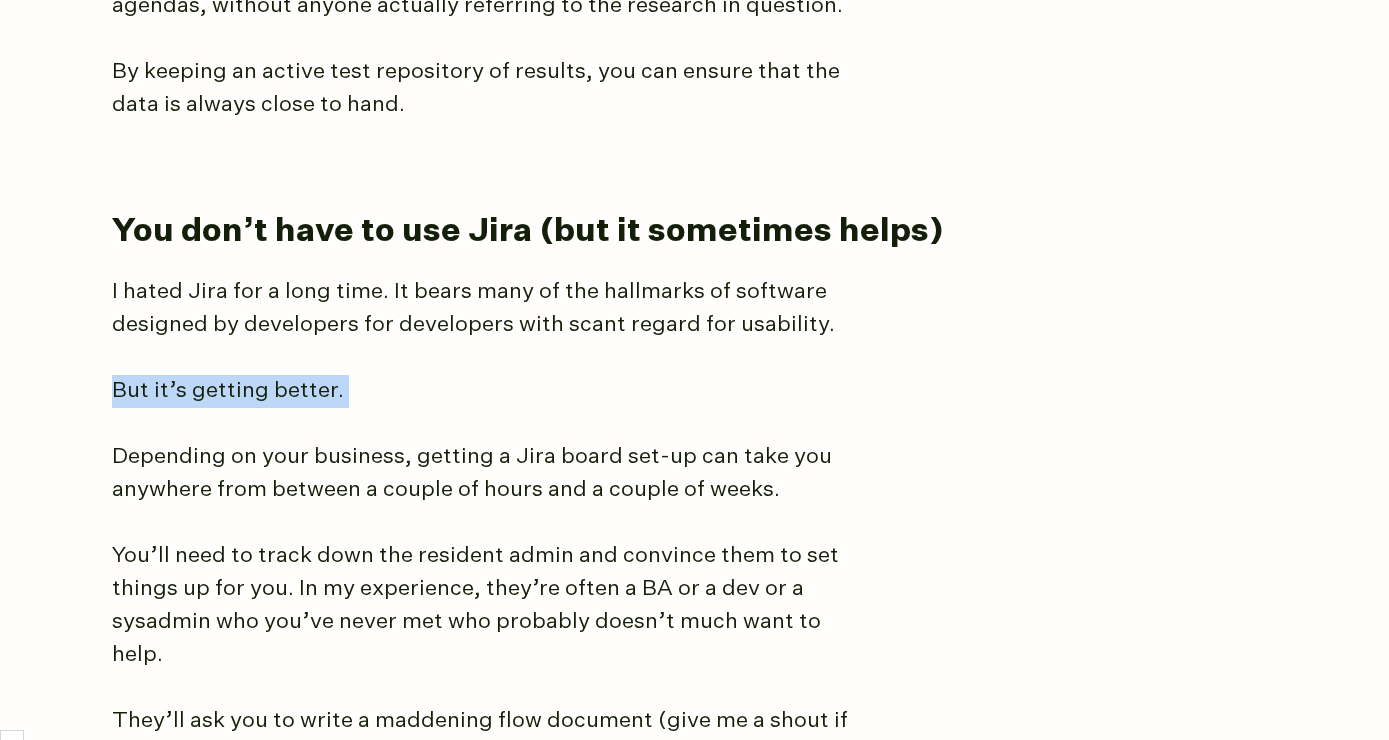 click on "The best way I’ve found to manage A/B testing programs
You could use a messy spreadsheet or buy a custom built tool, but a simple kanban board in (gasp!) Jira is the most deliciously simple and effective method that I’ve found.
[DATE]
The five magical columns of Kanban power
There are a lot of moving parts in an A/B testing program.
You need to manage idea submissions, prioritise a backlog, manage design and development. Not to mention, keep all your stakeholders informed along the way.
The problem with spreadsheets
Not long ago the defacto standard was to use a spreadsheet as an organisational tracker, Optimizely still host a template on their site that you can download.
I used one for years.
The thing is: they completely suck.
This is how we organised tests until, well, not that long ago
They use five columns which show the progress of an idea from, well, an idea, to a finished test.
Idea" at bounding box center (695, -1009) 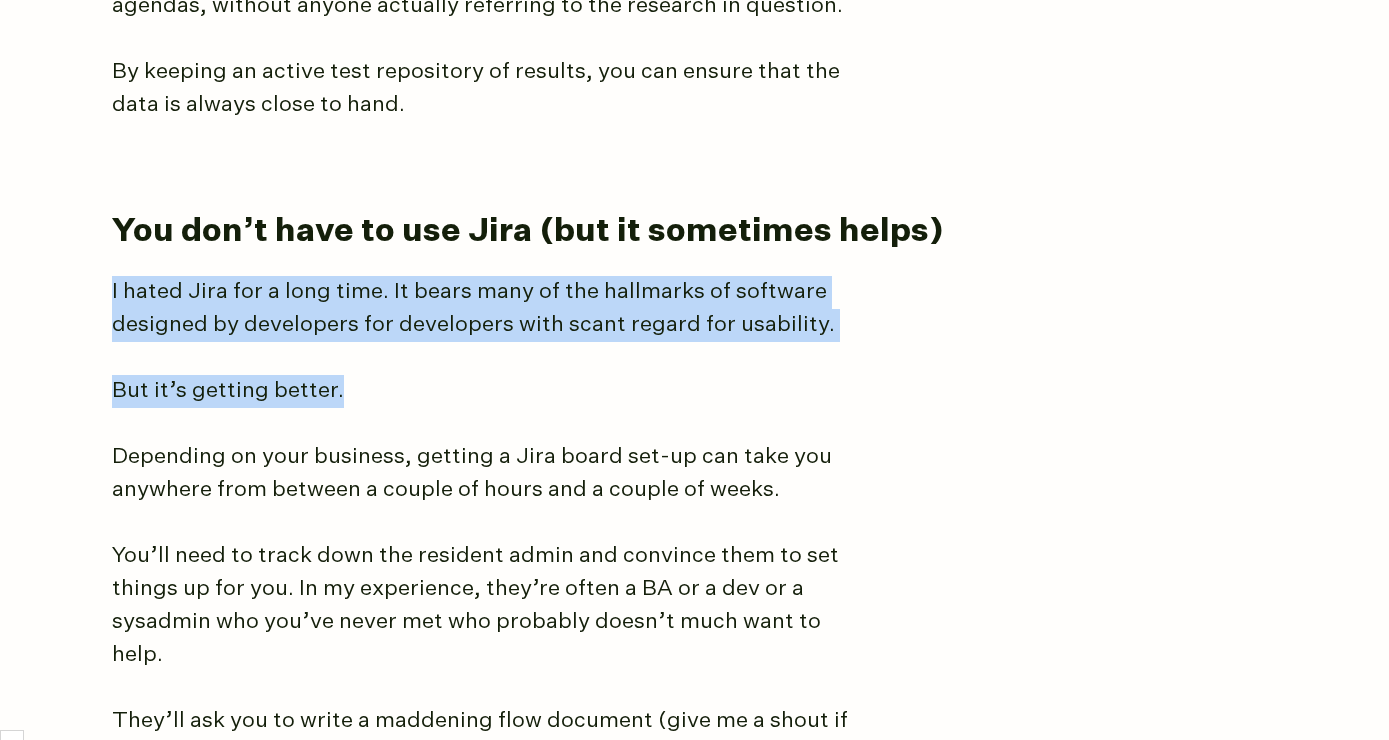drag, startPoint x: 338, startPoint y: 347, endPoint x: 80, endPoint y: 253, distance: 274.5906 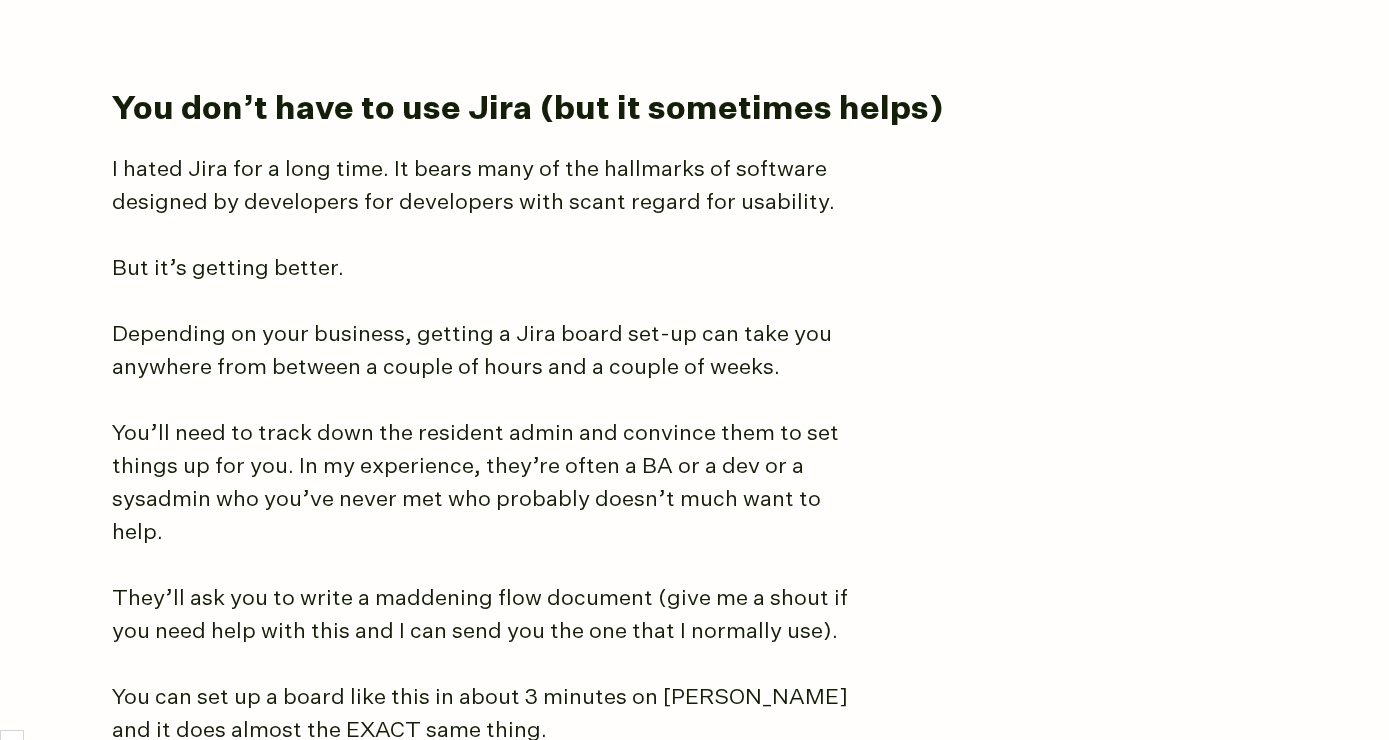 scroll, scrollTop: 5343, scrollLeft: 0, axis: vertical 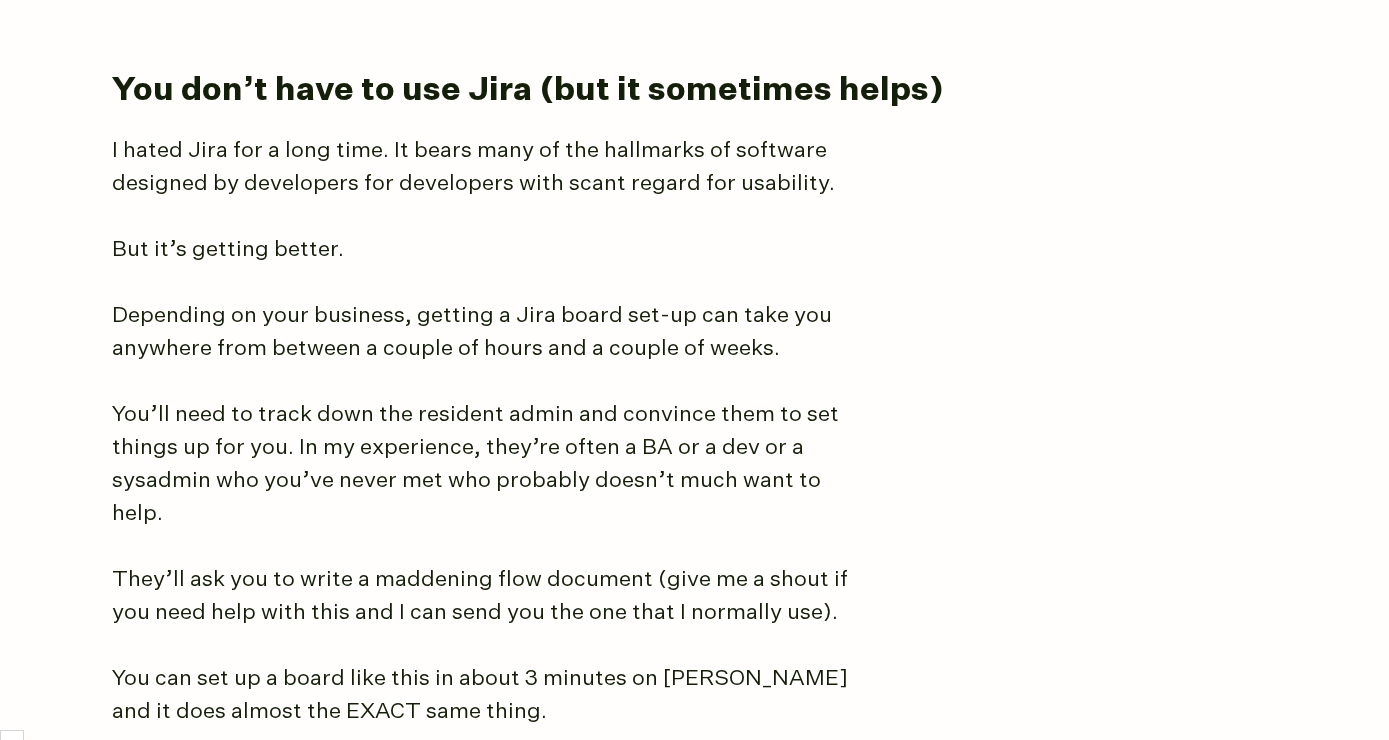 click on "Depending on your business, getting a Jira board set-up can take you anywhere from between a couple of hours and a couple of weeks." at bounding box center [487, 333] 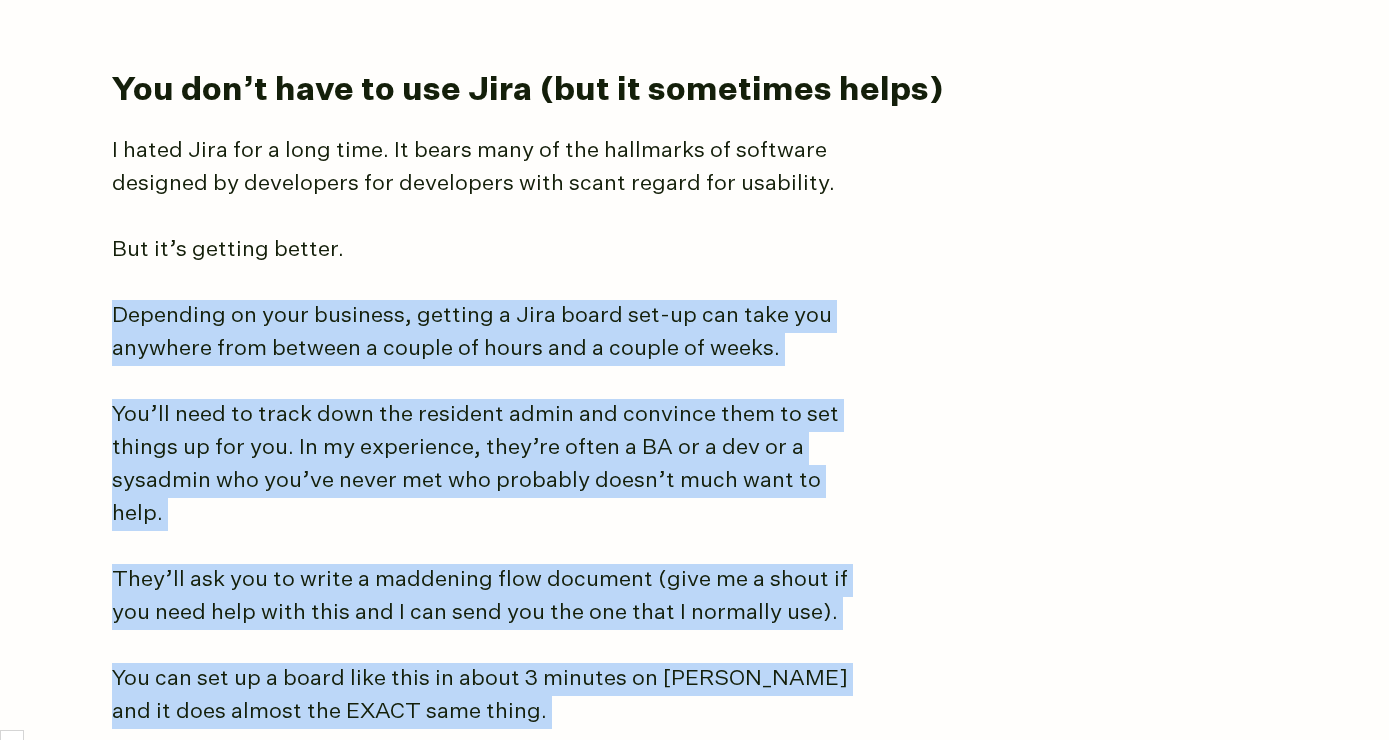 drag, startPoint x: 113, startPoint y: 277, endPoint x: 455, endPoint y: 700, distance: 543.96045 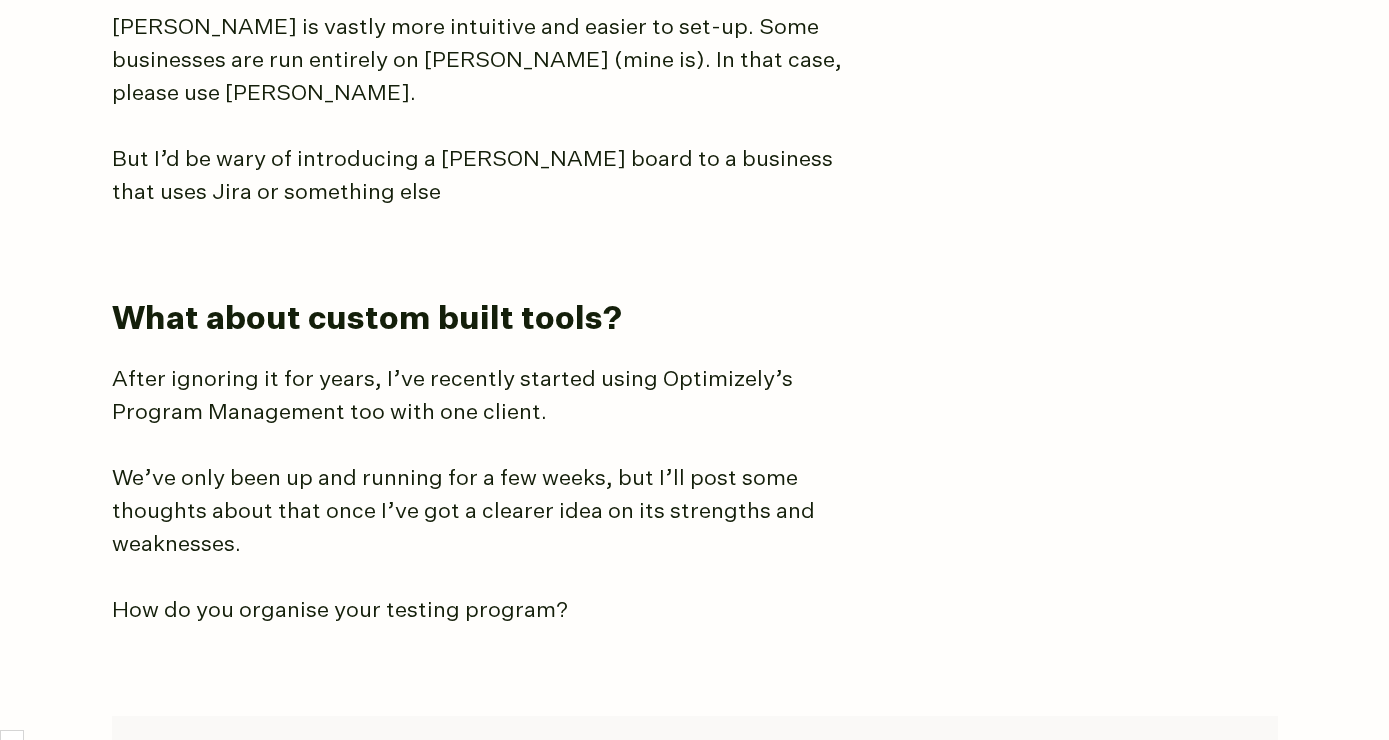 scroll, scrollTop: 6840, scrollLeft: 0, axis: vertical 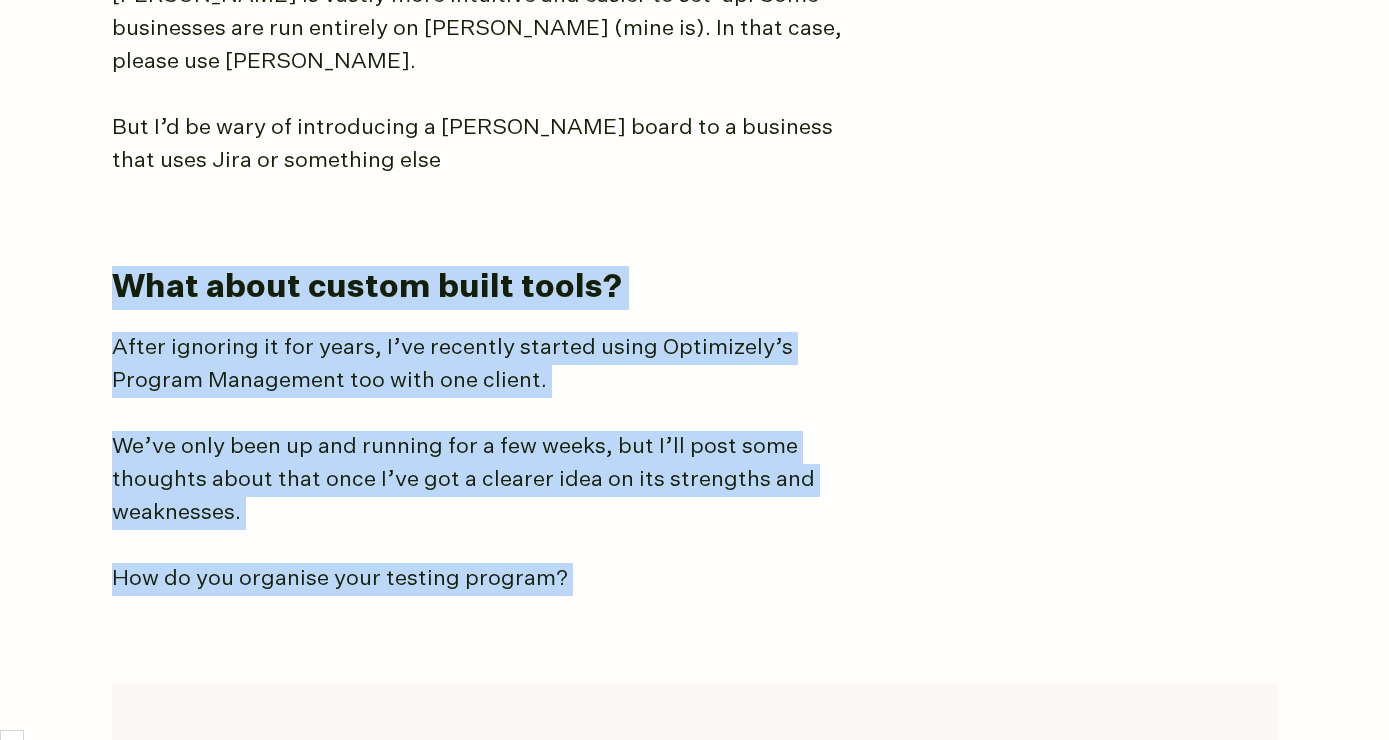drag, startPoint x: 117, startPoint y: 218, endPoint x: 594, endPoint y: 565, distance: 589.8627 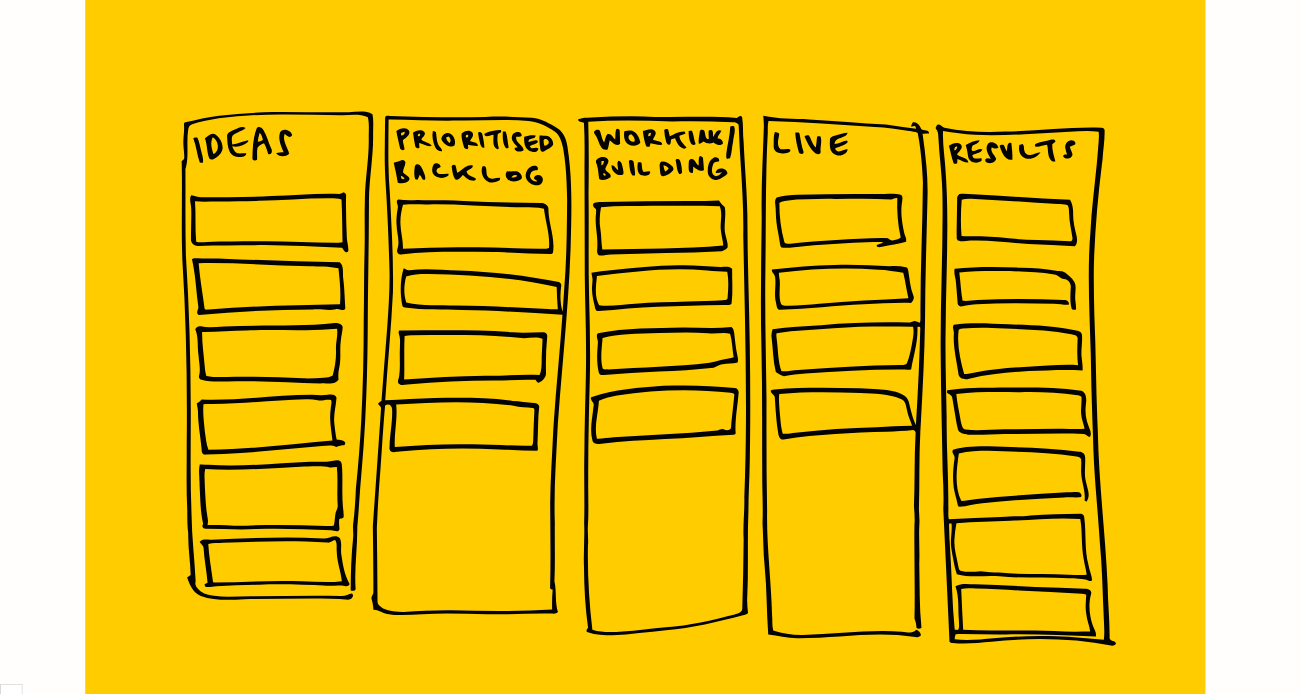 scroll, scrollTop: 634, scrollLeft: 0, axis: vertical 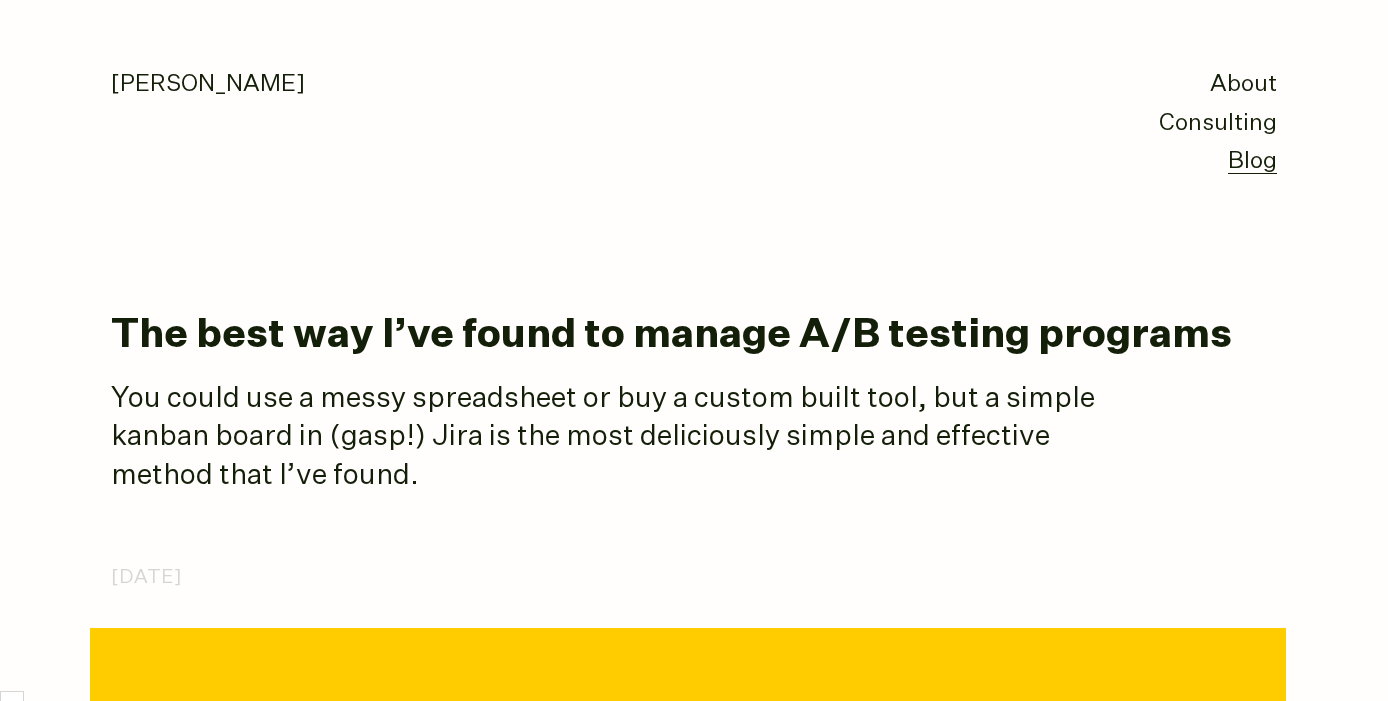 select on "*******" 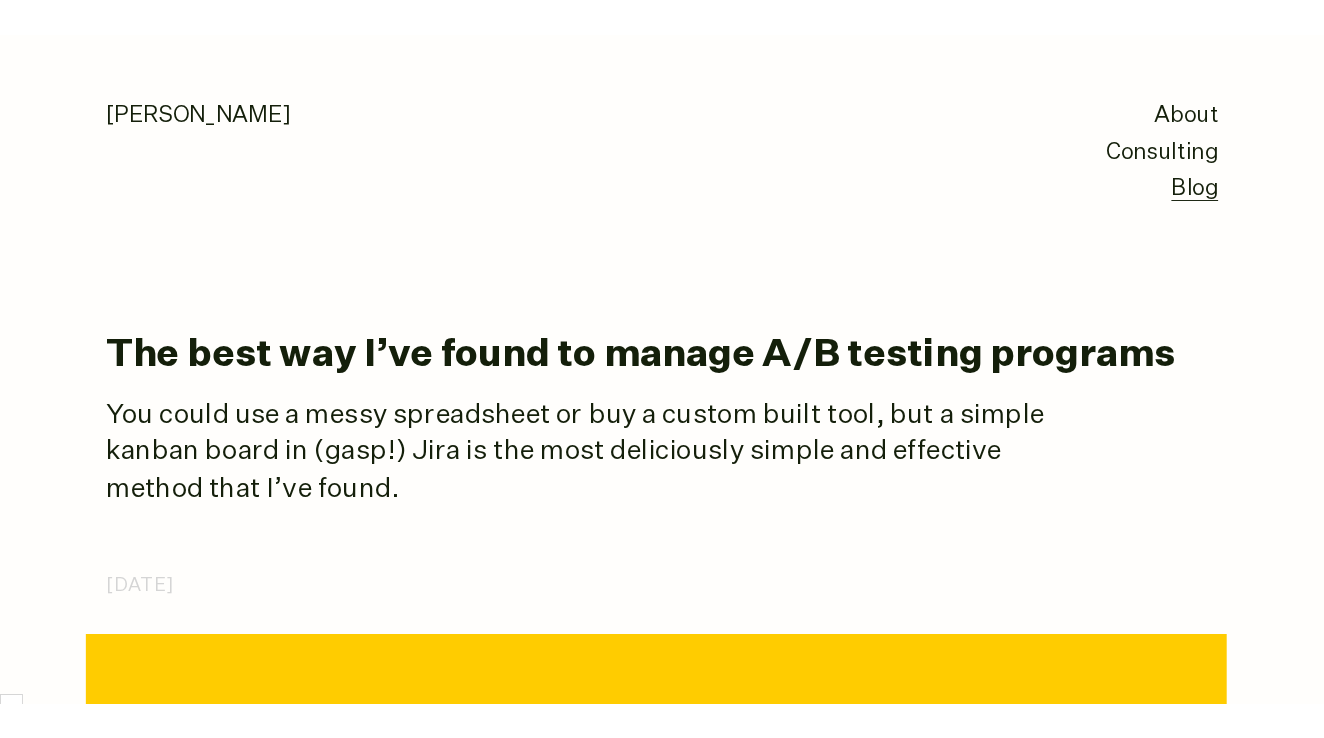 scroll, scrollTop: 0, scrollLeft: 0, axis: both 